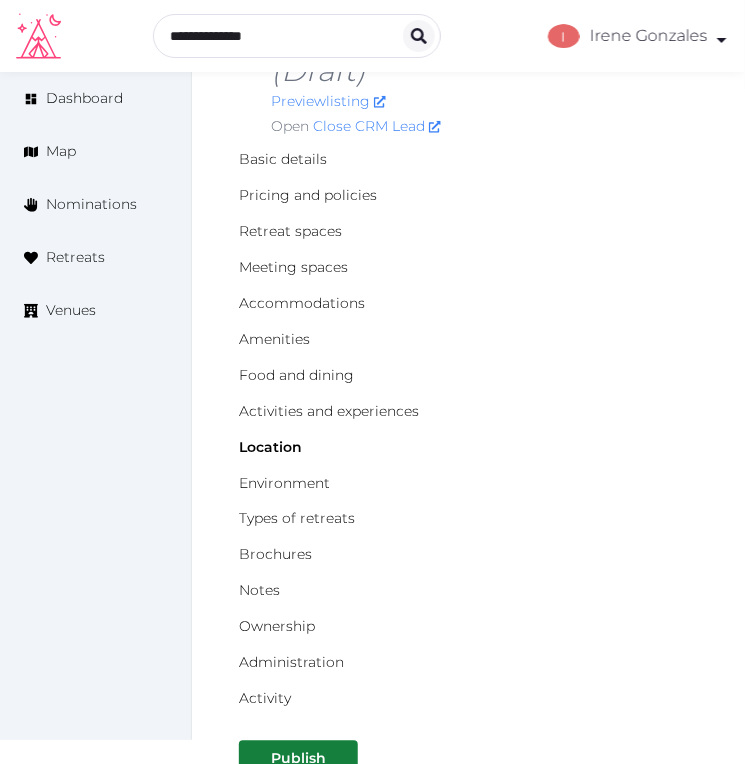 scroll, scrollTop: 0, scrollLeft: 0, axis: both 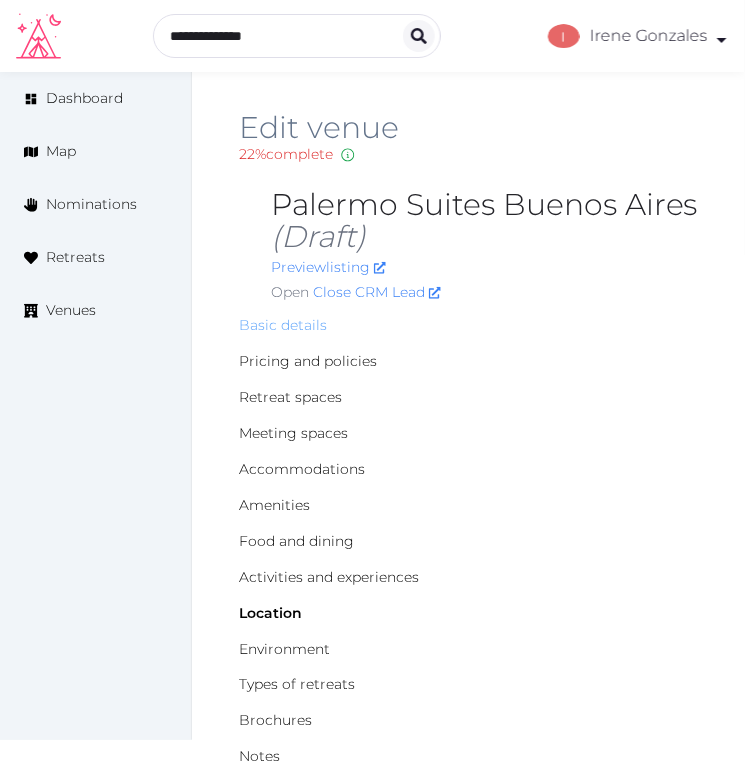 click on "Basic details" at bounding box center (283, 325) 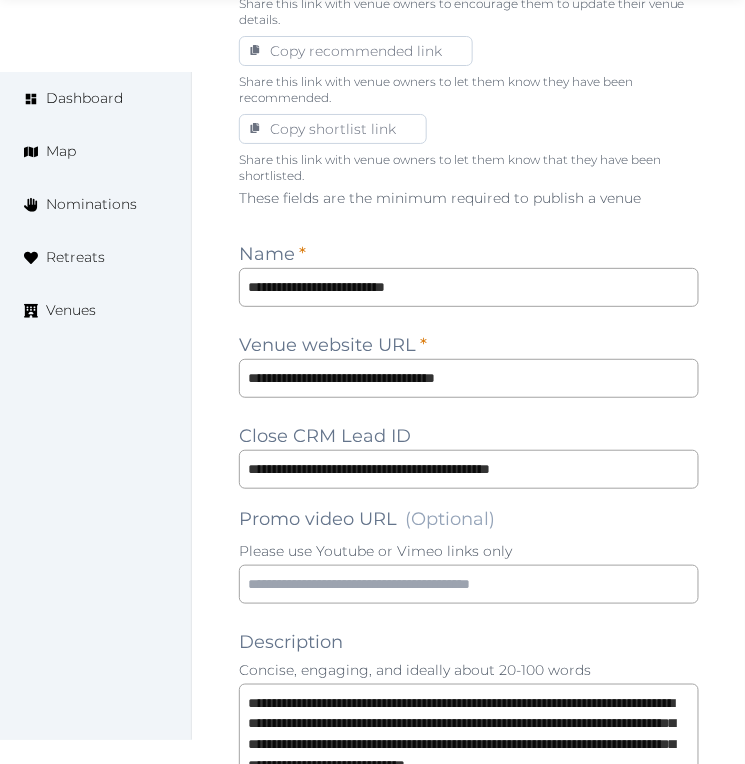 scroll, scrollTop: 1555, scrollLeft: 0, axis: vertical 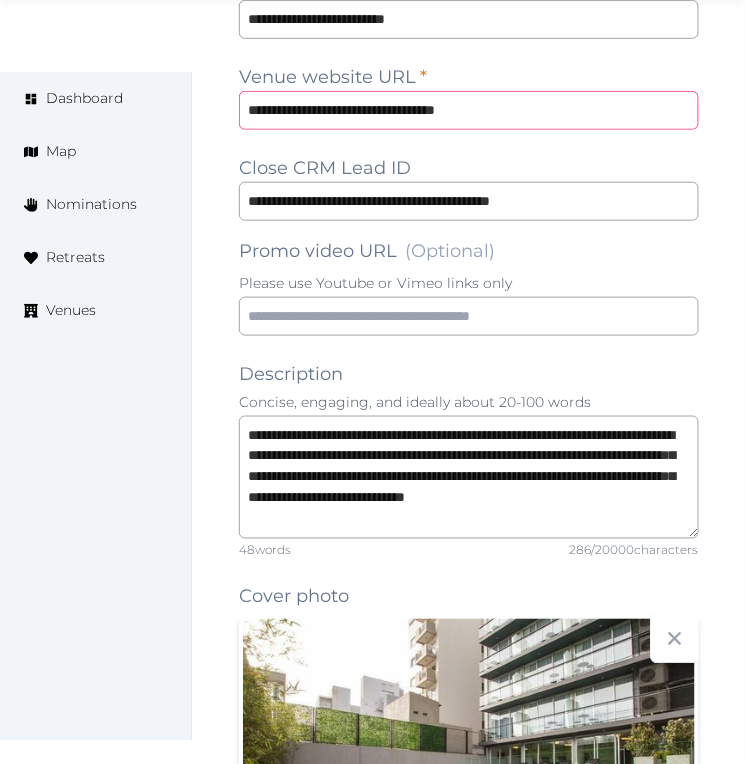 click on "**********" at bounding box center [469, 110] 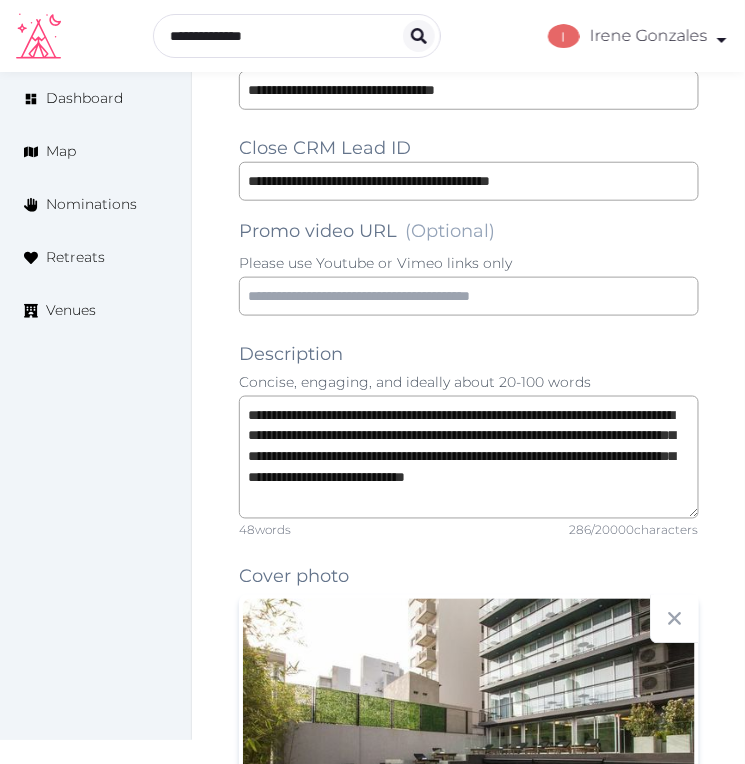 scroll, scrollTop: 1131, scrollLeft: 0, axis: vertical 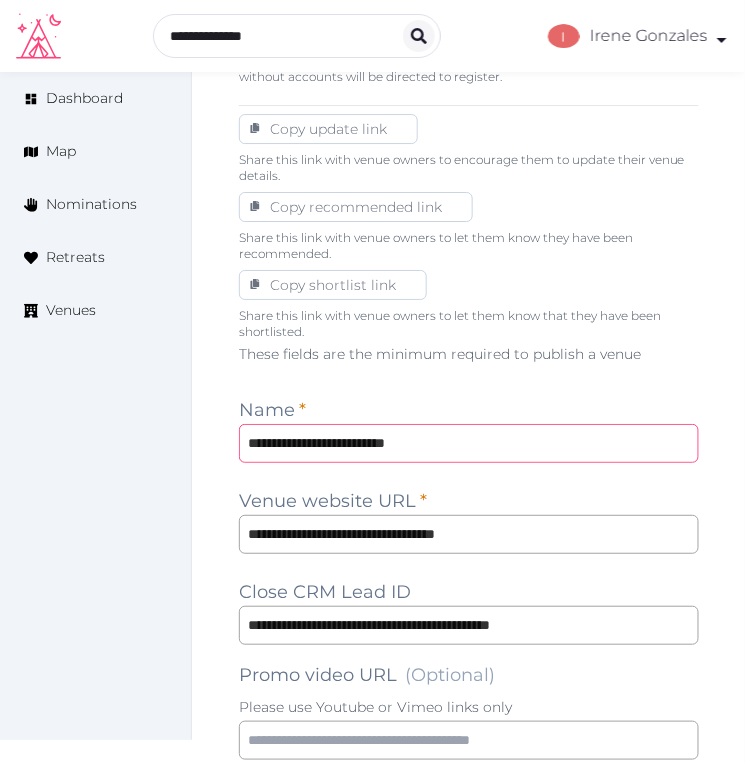 click on "**********" at bounding box center (469, 443) 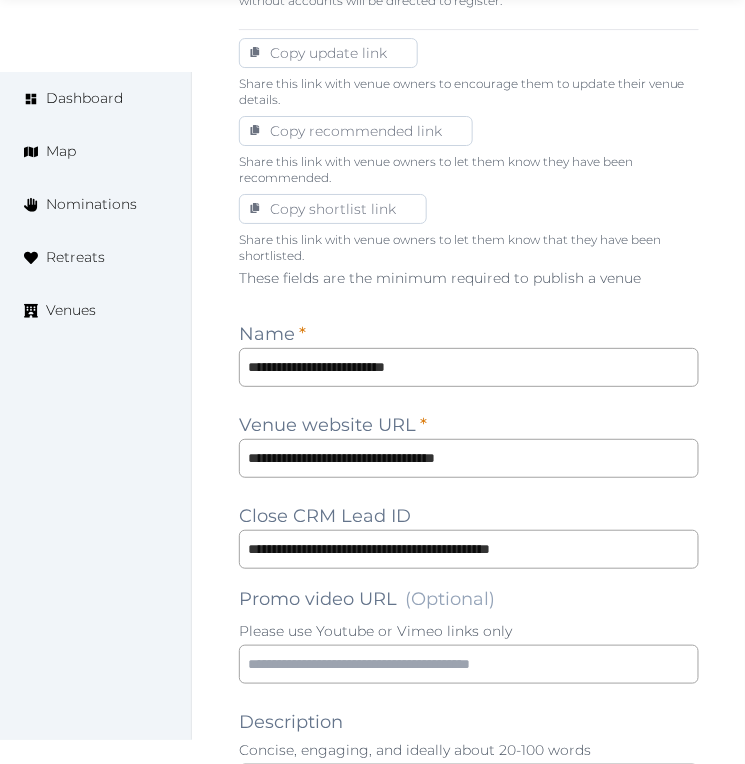 scroll, scrollTop: 1242, scrollLeft: 0, axis: vertical 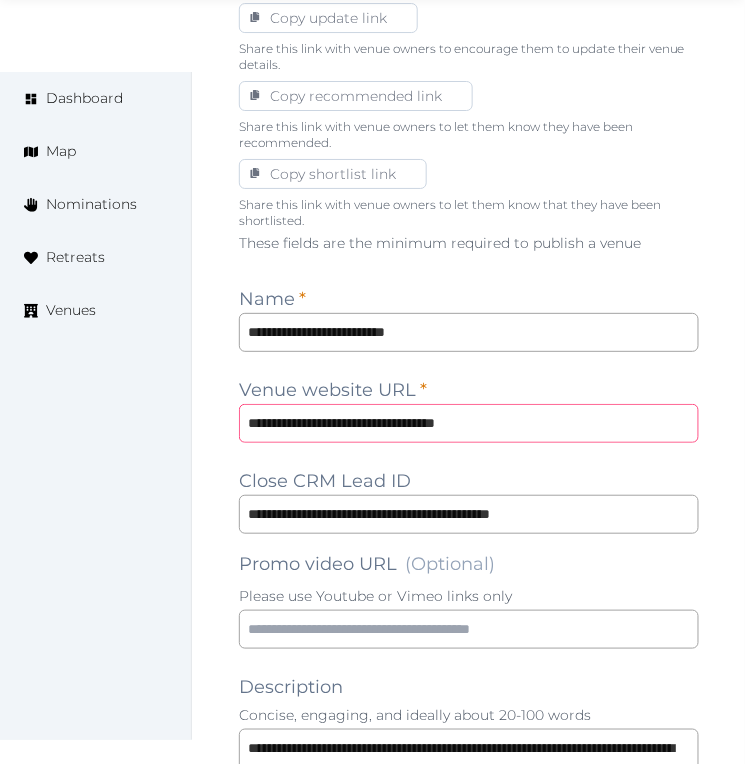 click on "**********" at bounding box center [469, 423] 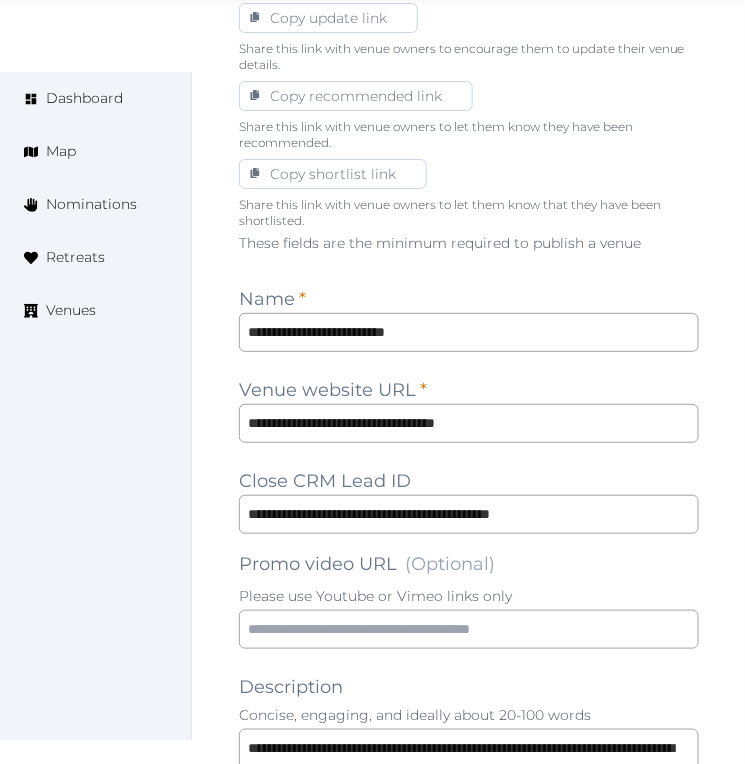 click on "**********" at bounding box center [469, 1385] 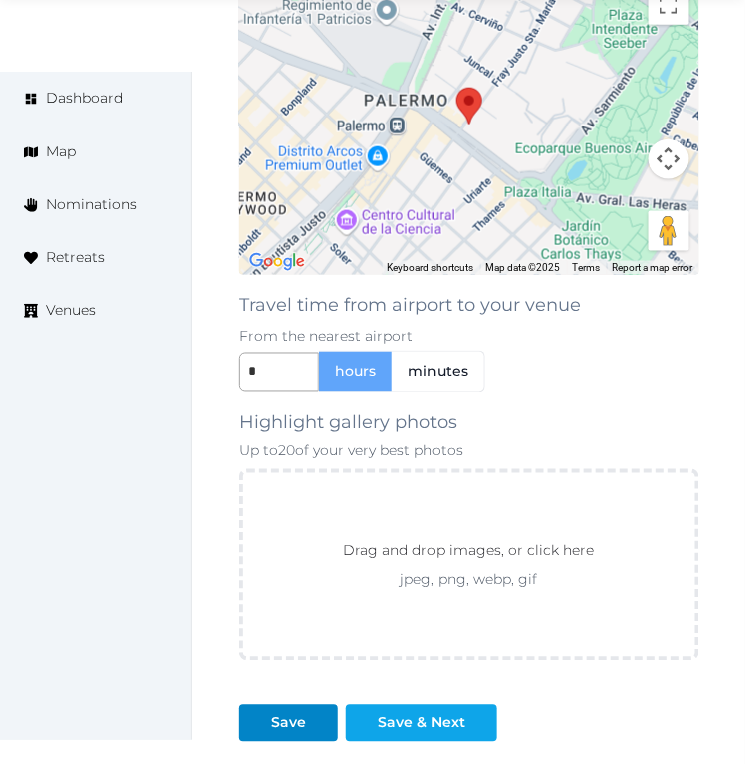 scroll, scrollTop: 3242, scrollLeft: 0, axis: vertical 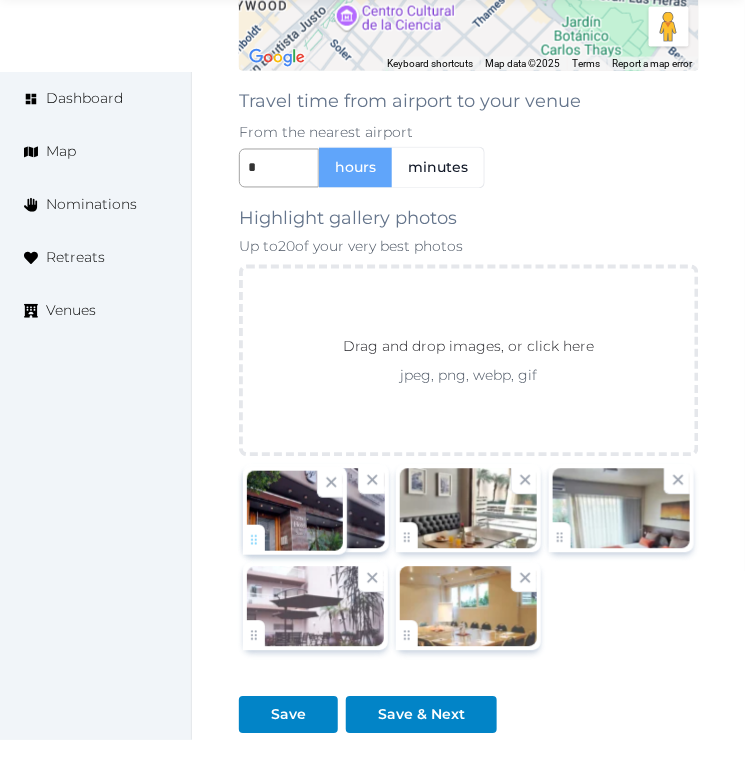 drag, startPoint x: 562, startPoint y: 551, endPoint x: 250, endPoint y: 558, distance: 312.07852 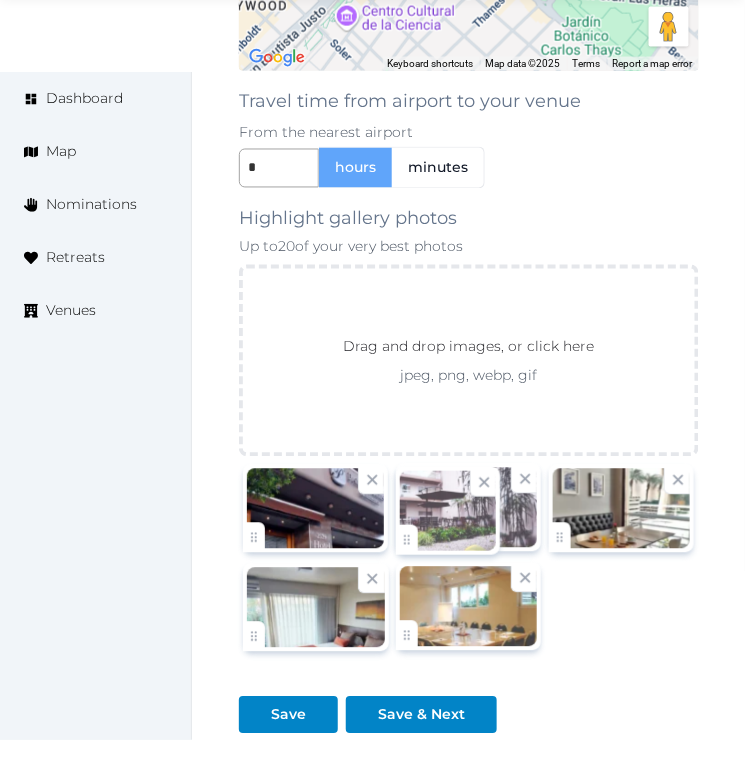 drag, startPoint x: 258, startPoint y: 638, endPoint x: 444, endPoint y: 515, distance: 222.99103 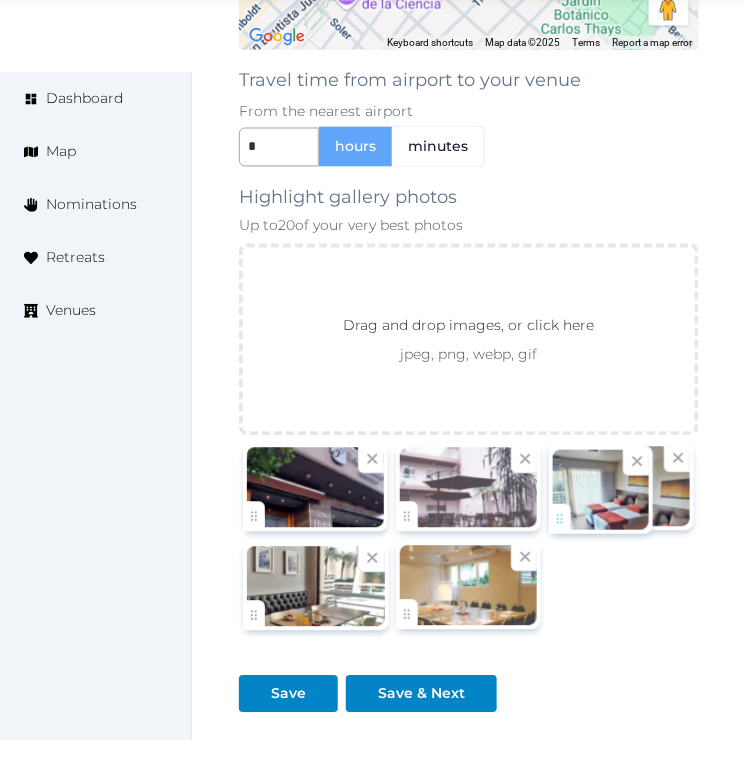 drag, startPoint x: 255, startPoint y: 633, endPoint x: 576, endPoint y: 530, distance: 337.12015 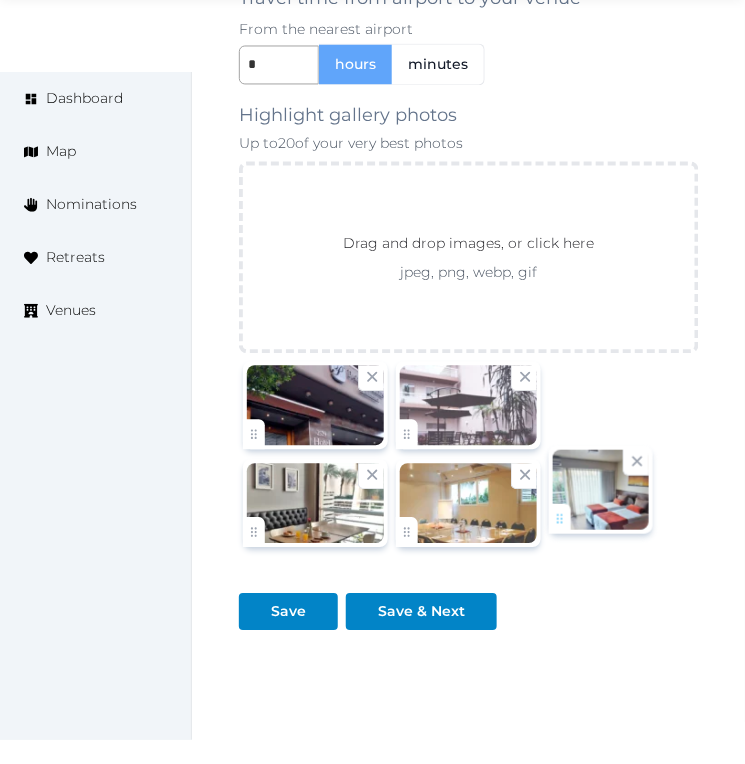 scroll, scrollTop: 3438, scrollLeft: 0, axis: vertical 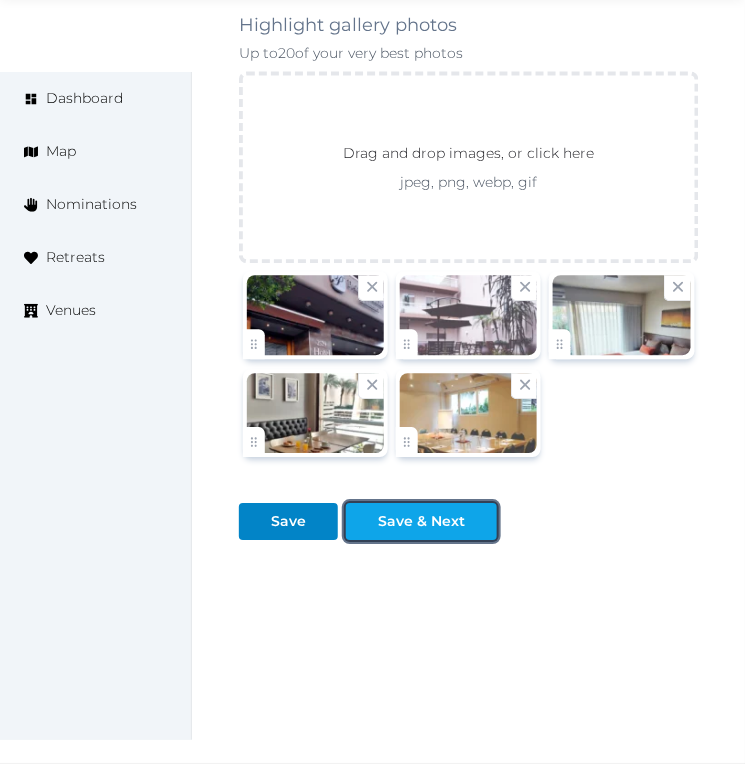 click on "Save & Next" at bounding box center (421, 521) 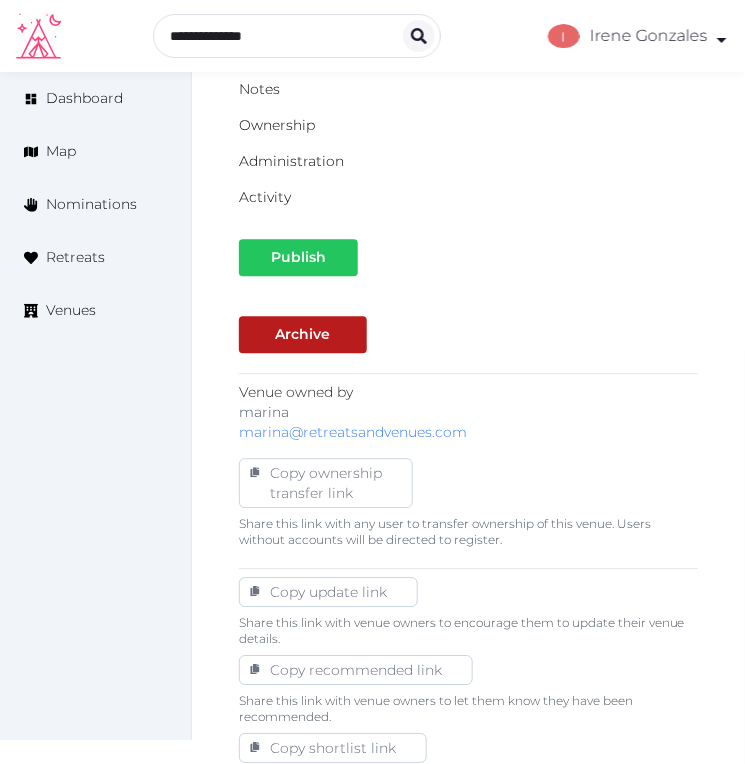 scroll, scrollTop: 666, scrollLeft: 0, axis: vertical 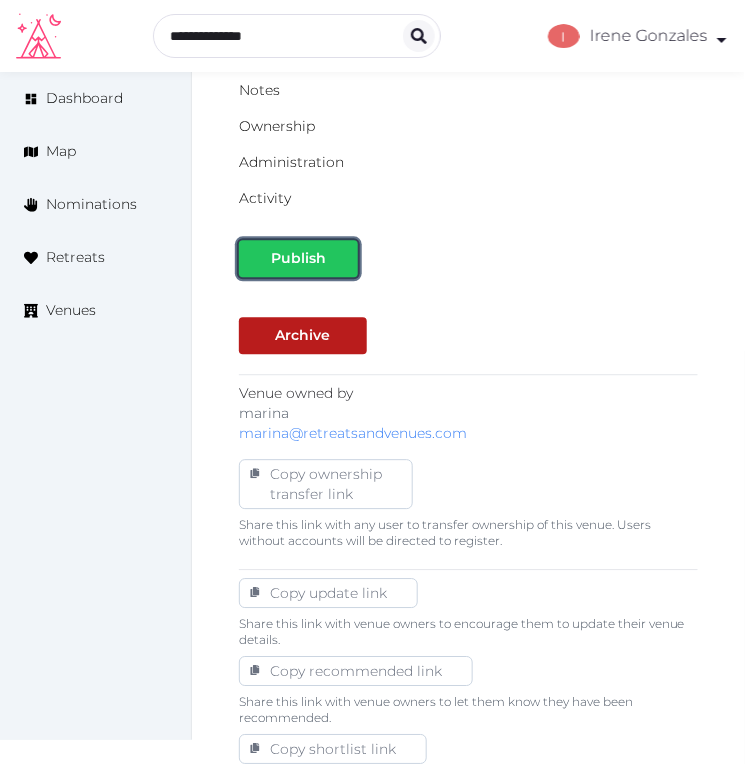 click on "Publish" at bounding box center [298, 259] 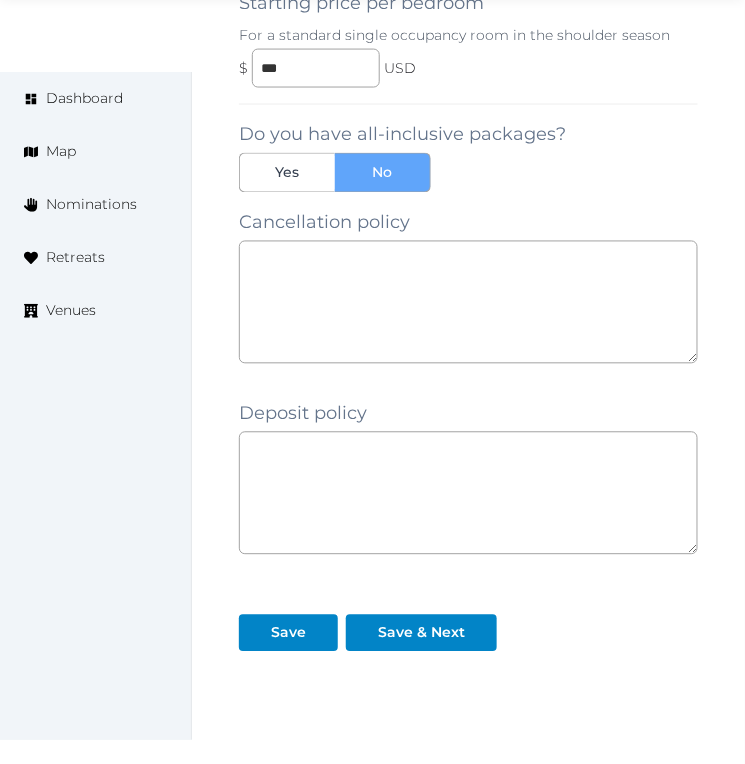 scroll, scrollTop: 1988, scrollLeft: 0, axis: vertical 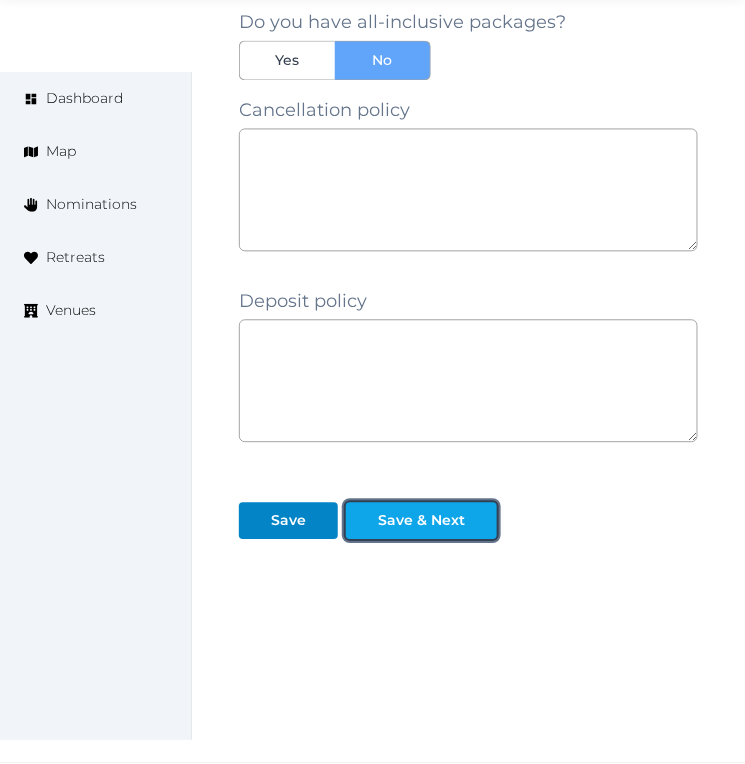 click on "Save & Next" at bounding box center [421, 521] 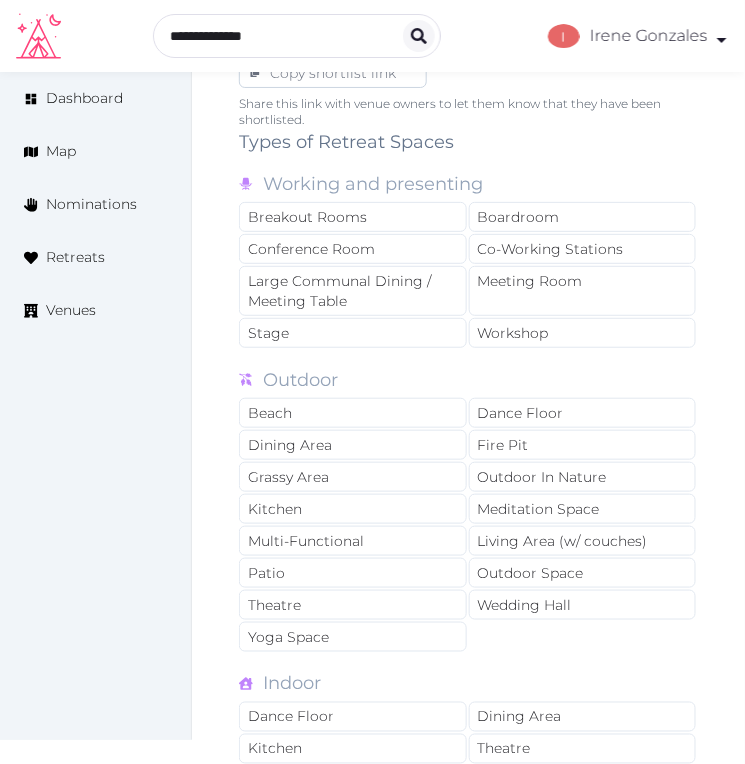 scroll, scrollTop: 1333, scrollLeft: 0, axis: vertical 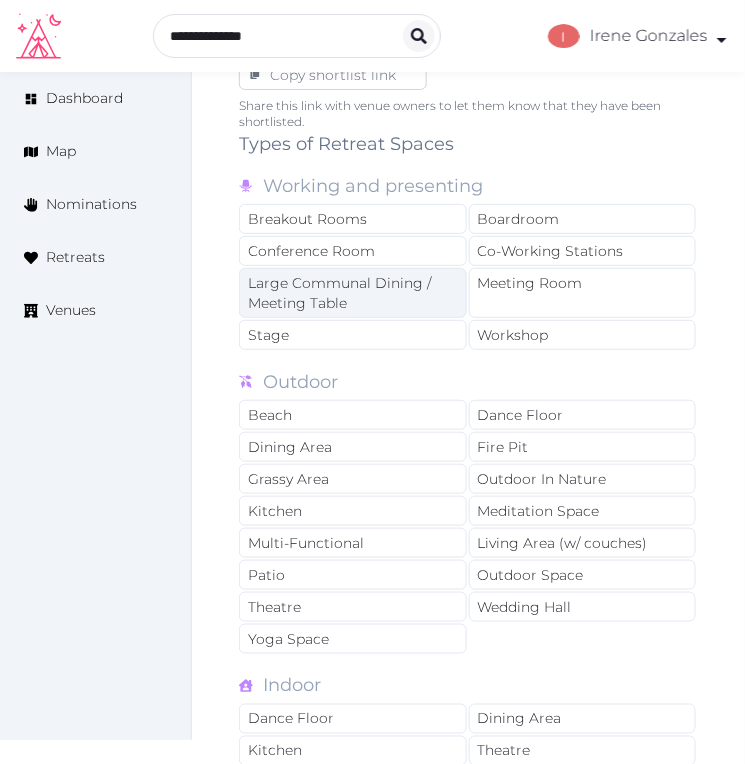 click on "Large Communal Dining / Meeting Table" at bounding box center (353, 293) 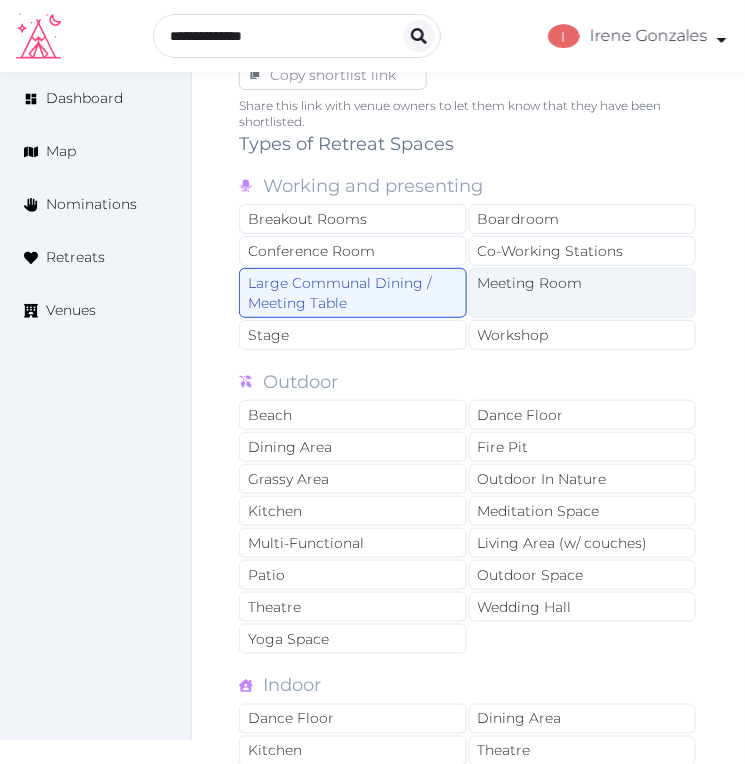 click on "Meeting Room" at bounding box center [583, 293] 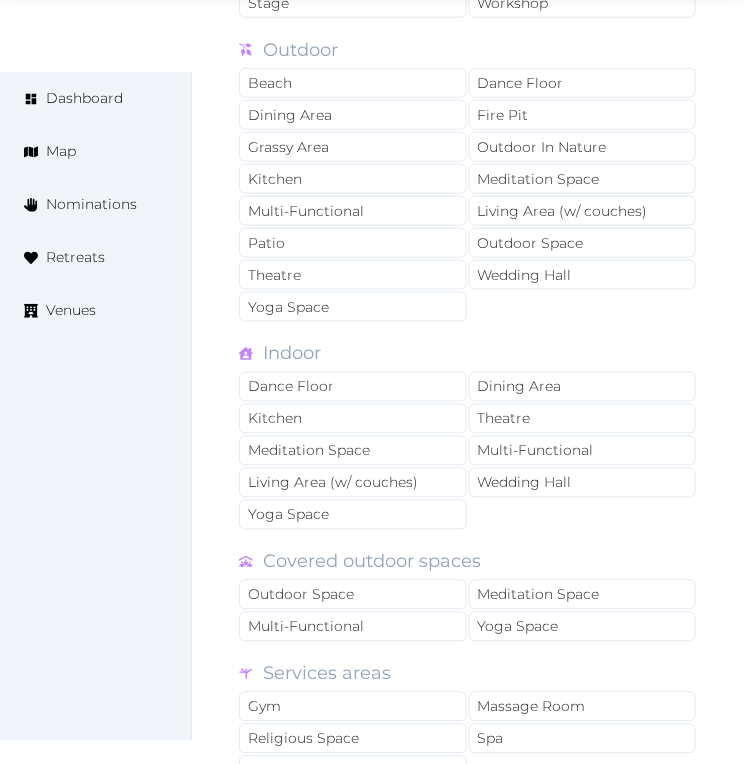 scroll, scrollTop: 1666, scrollLeft: 0, axis: vertical 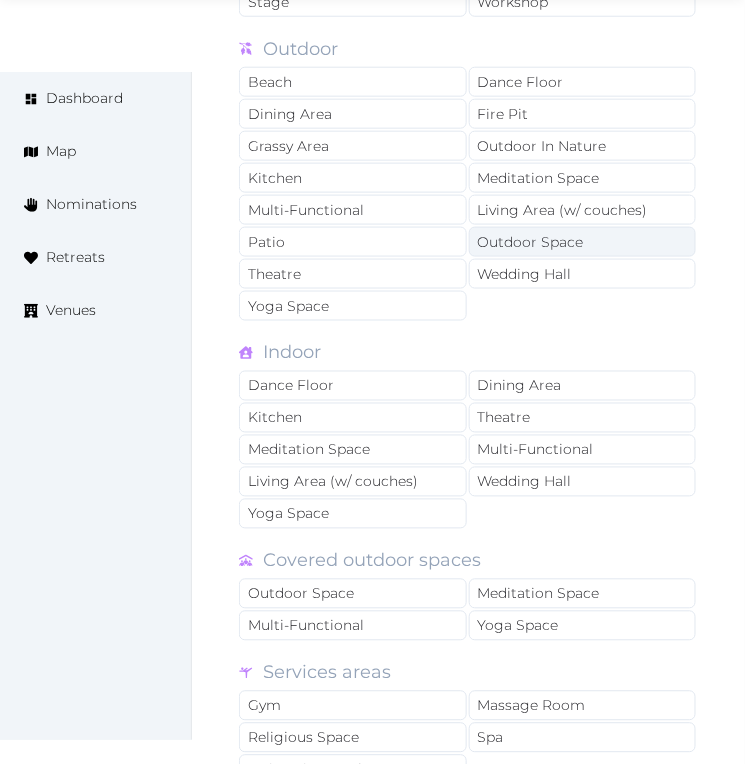 click on "Outdoor Space" at bounding box center (583, 242) 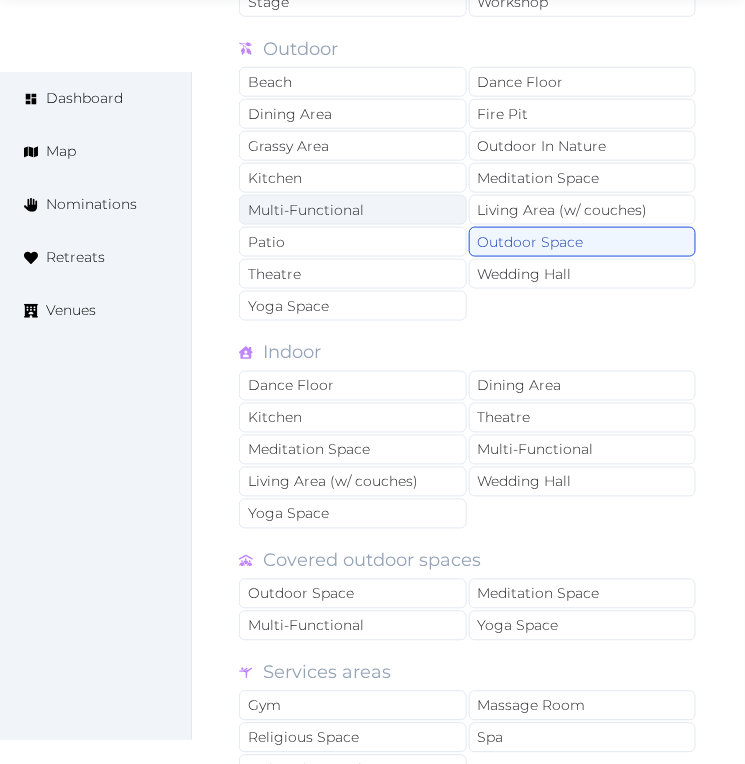 click on "Multi-Functional" at bounding box center (353, 210) 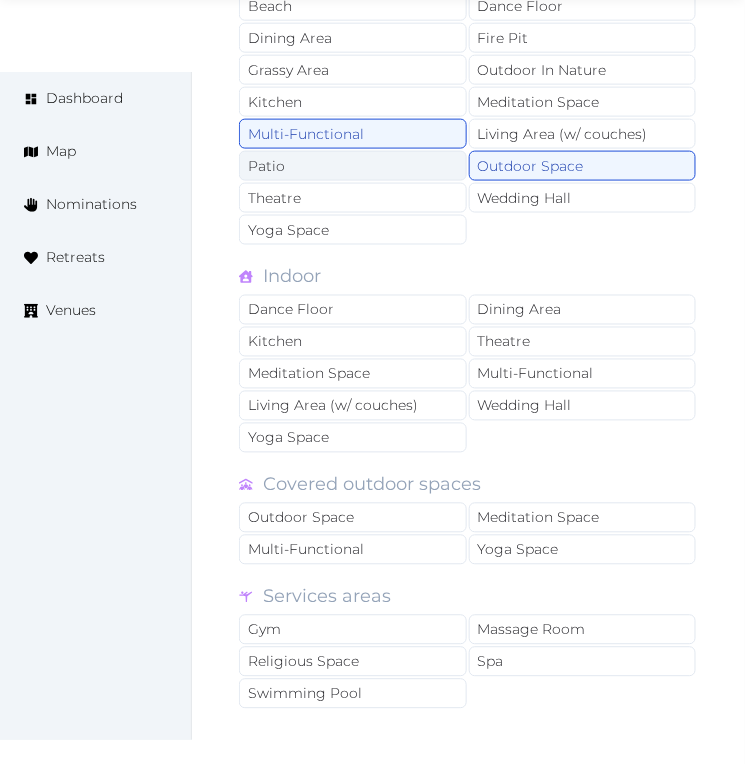 scroll, scrollTop: 1777, scrollLeft: 0, axis: vertical 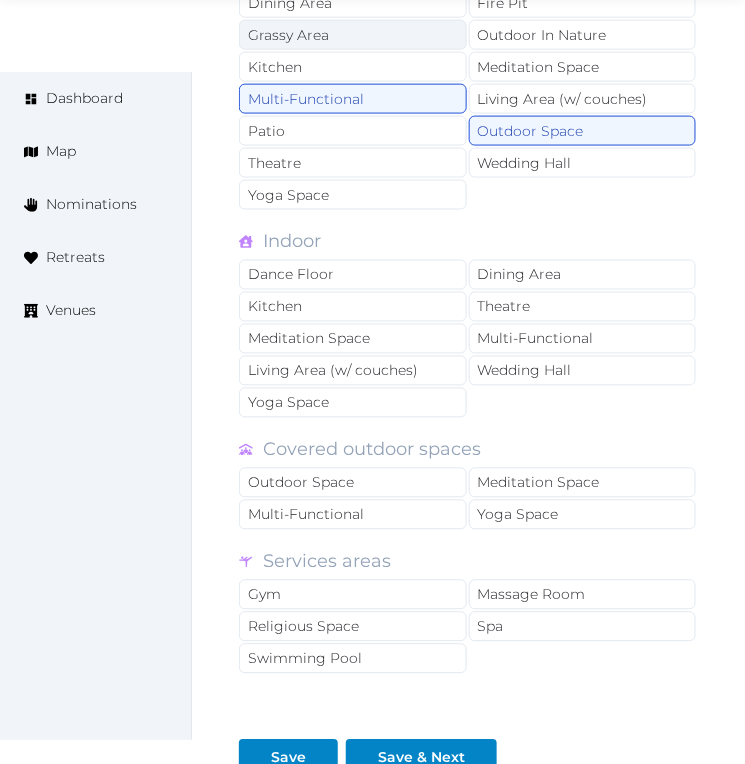 click on "Grassy Area" at bounding box center (353, 35) 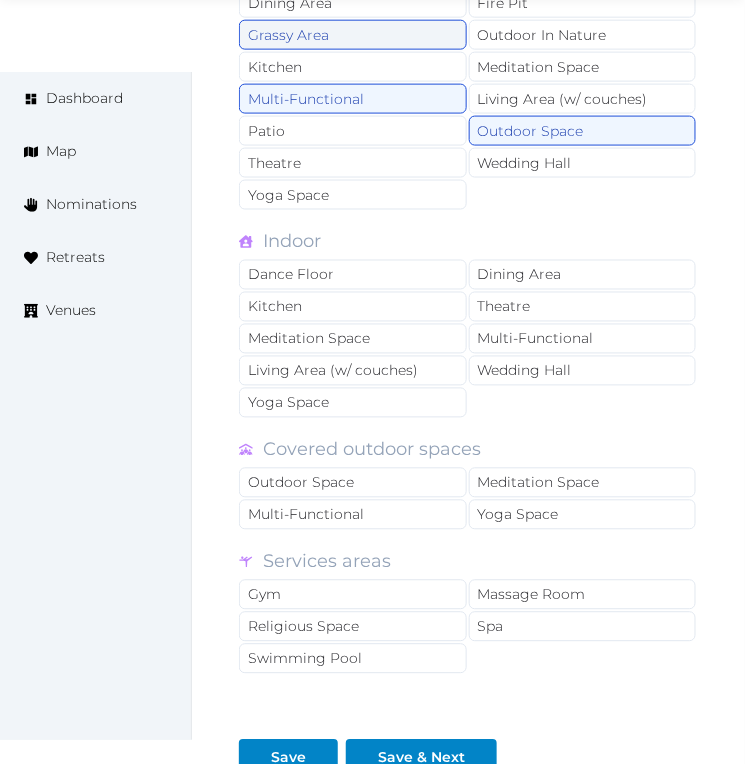 click on "Grassy Area" at bounding box center (353, 35) 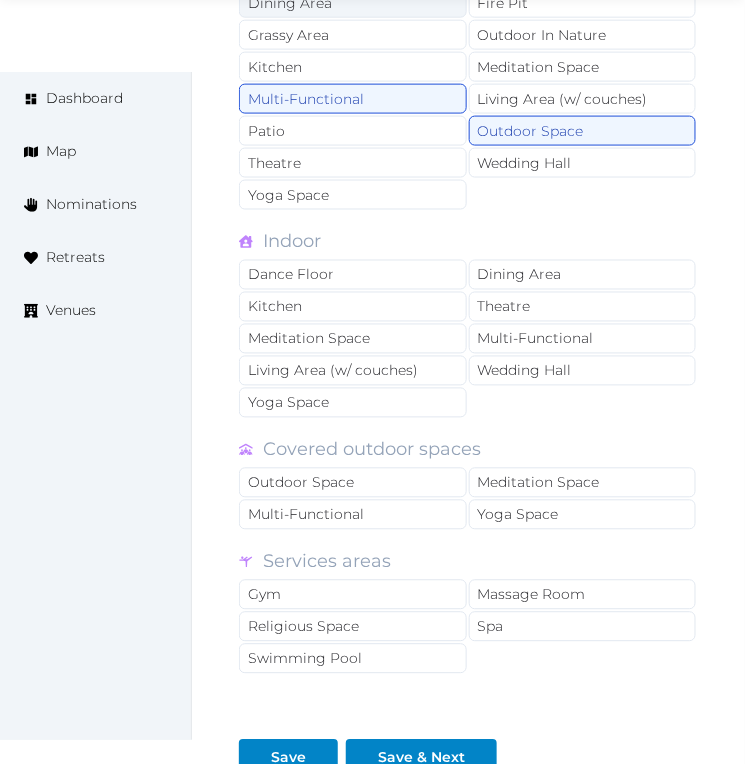 click on "Dining Area" at bounding box center (353, 3) 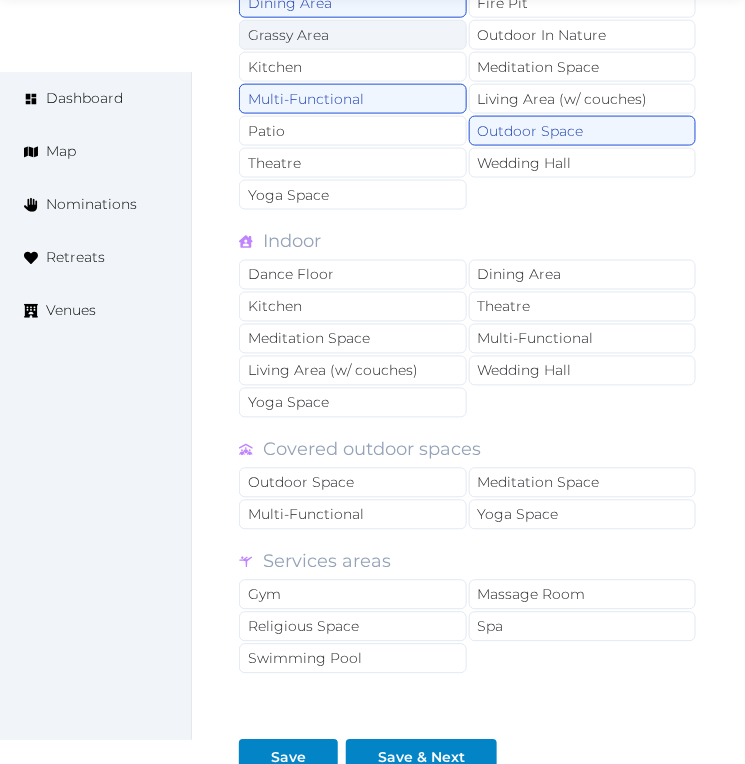 click on "Grassy Area" at bounding box center [353, 35] 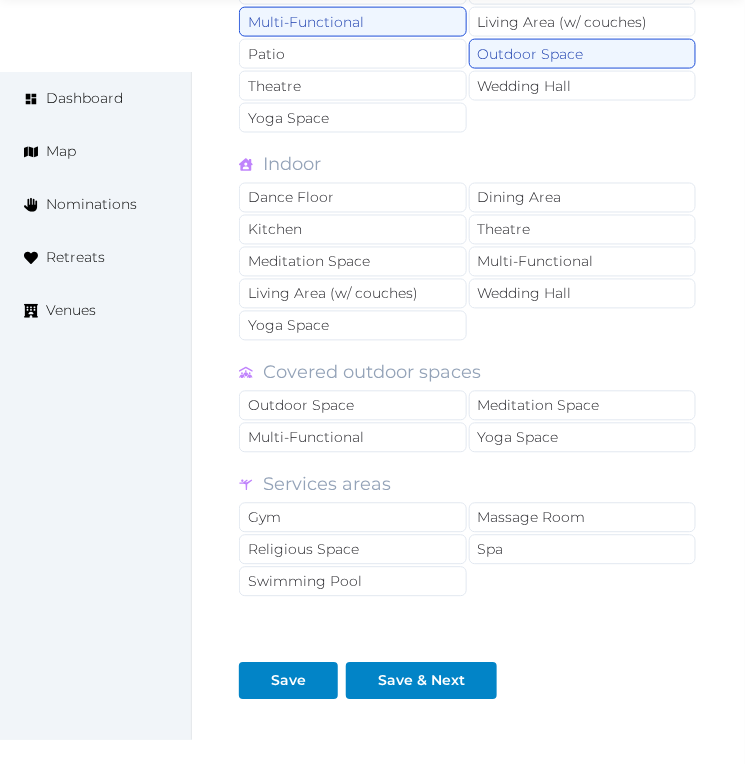 scroll, scrollTop: 1888, scrollLeft: 0, axis: vertical 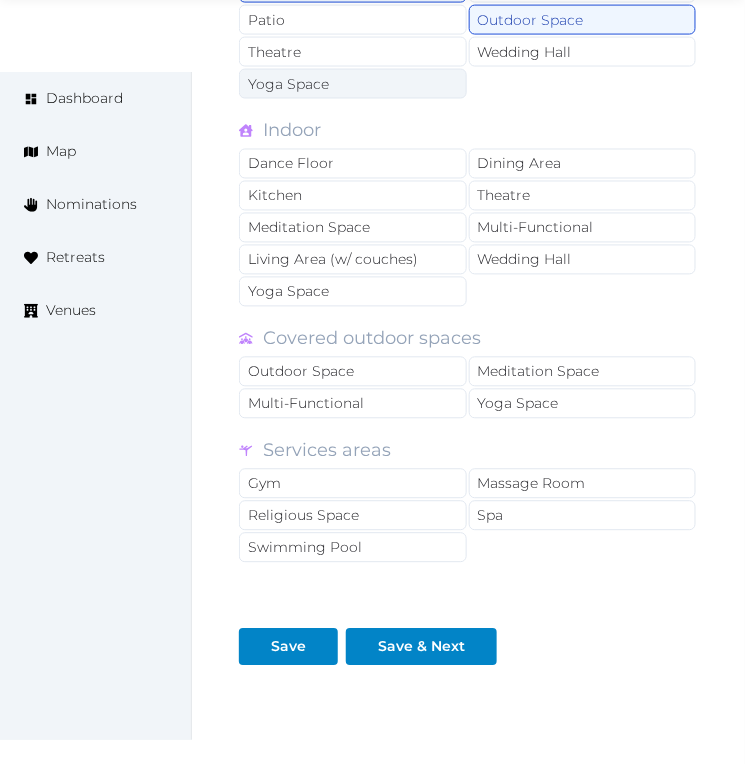 click on "Yoga Space" at bounding box center [353, 84] 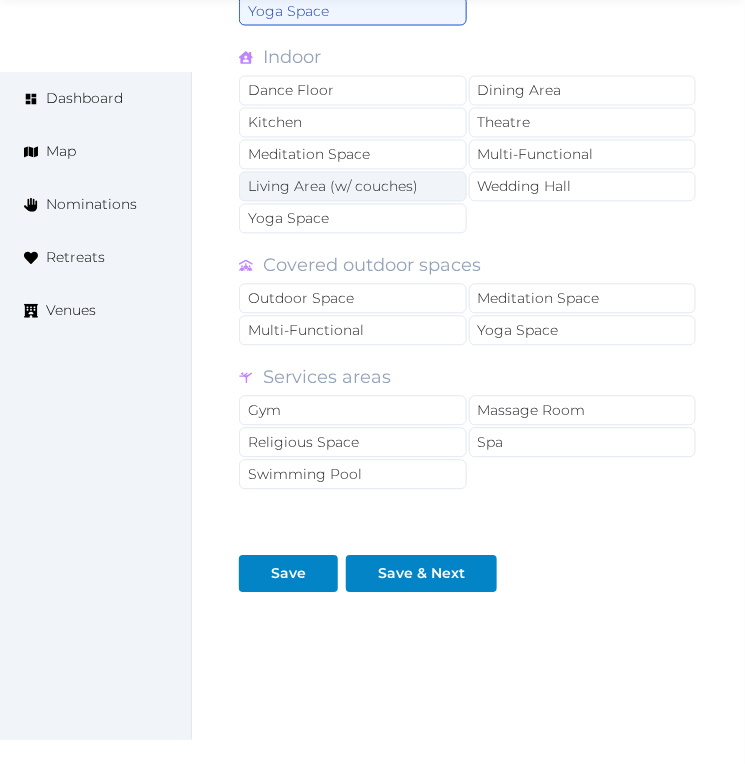 scroll, scrollTop: 2000, scrollLeft: 0, axis: vertical 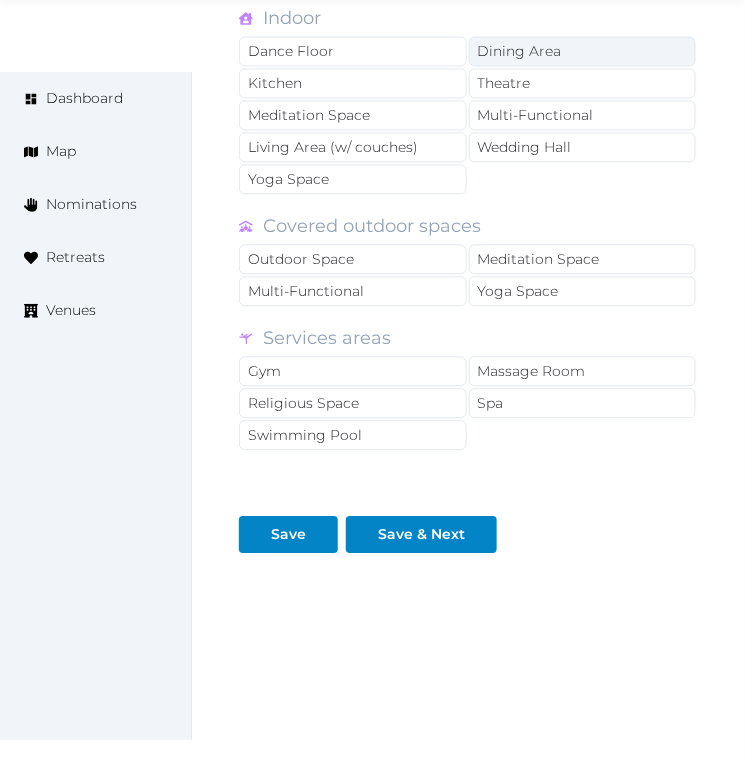click on "Dining Area" at bounding box center (583, 52) 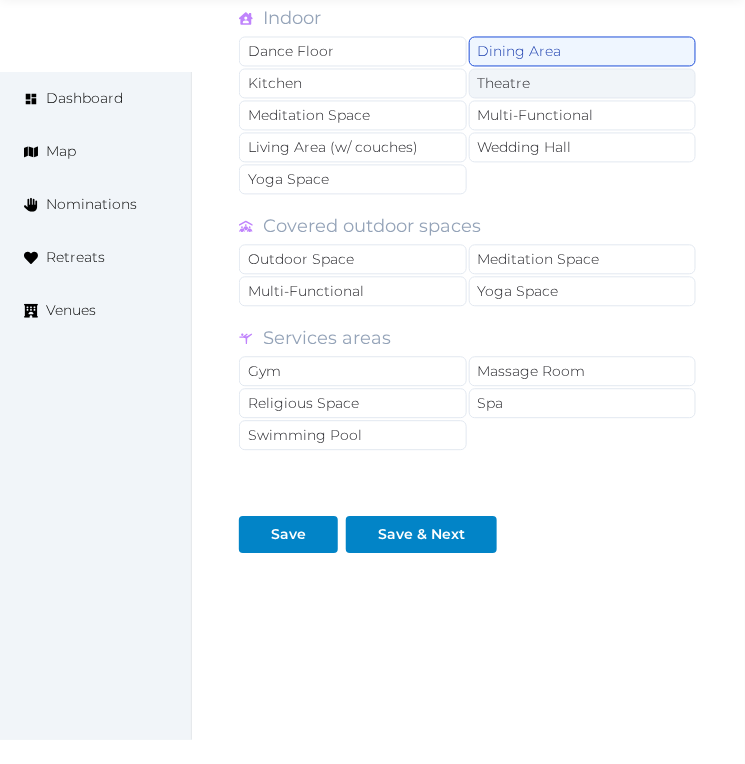 click on "Theatre" at bounding box center [583, 84] 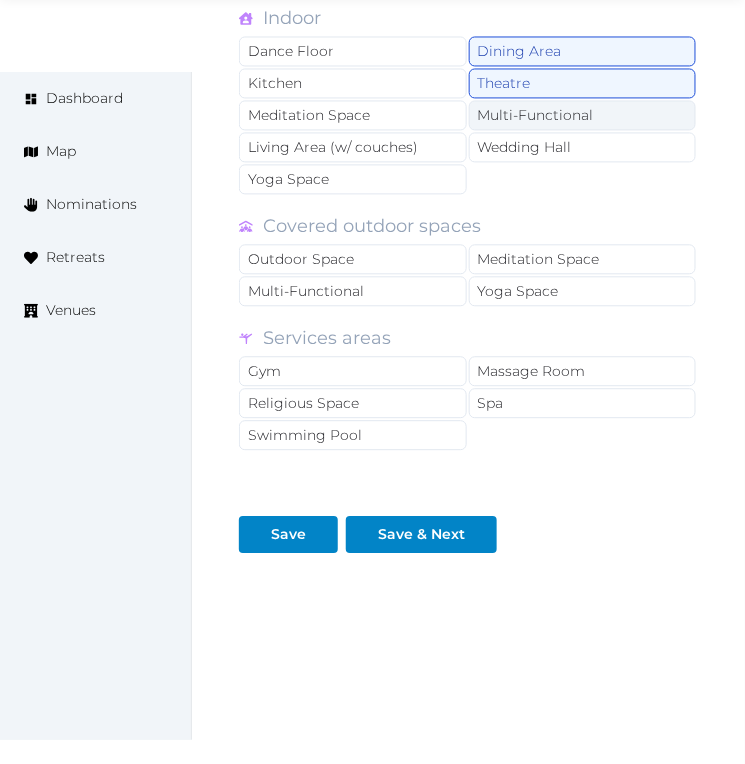 click on "Multi-Functional" at bounding box center [583, 116] 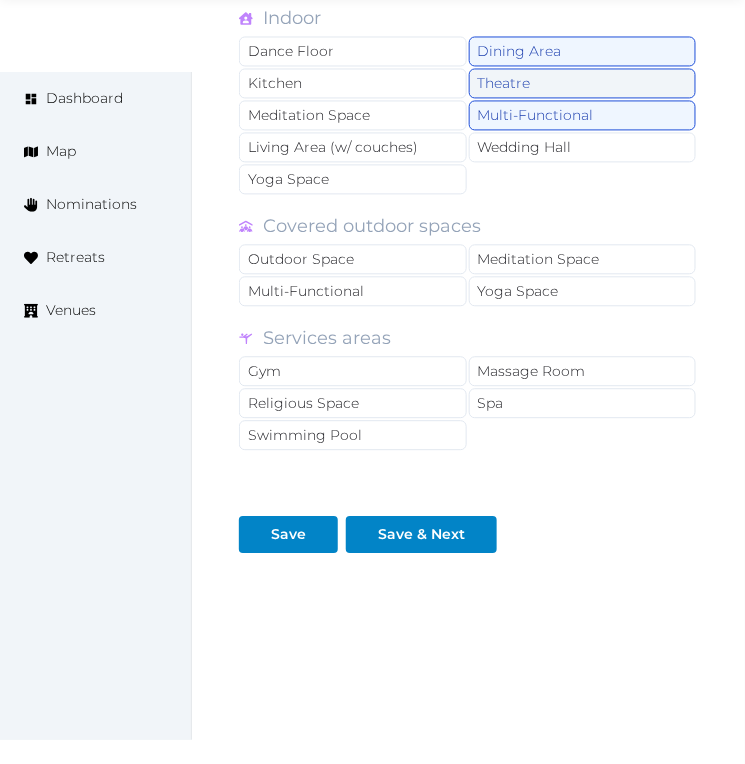 click on "Theatre" at bounding box center [583, 84] 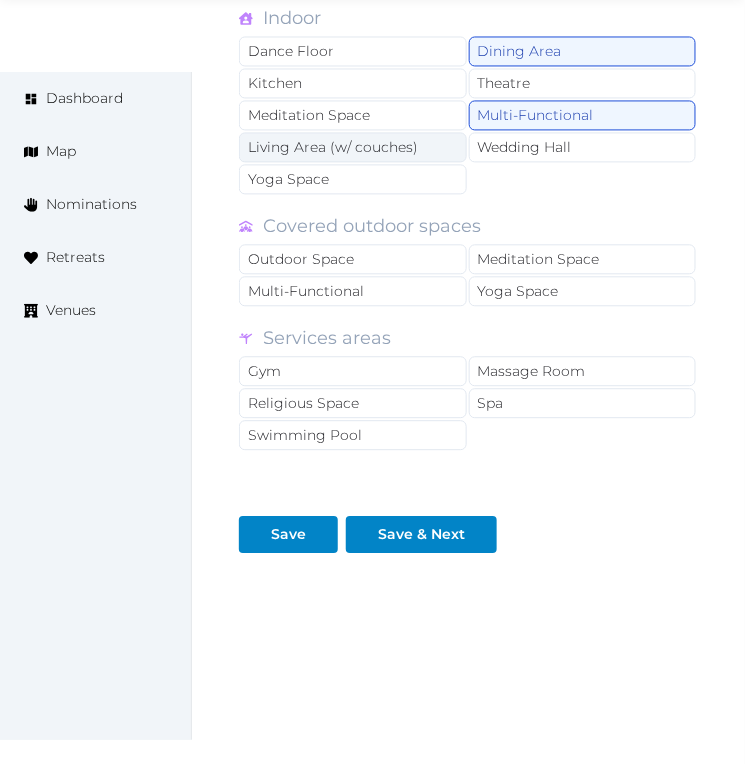 click on "Living Area (w/ couches)" at bounding box center [353, 148] 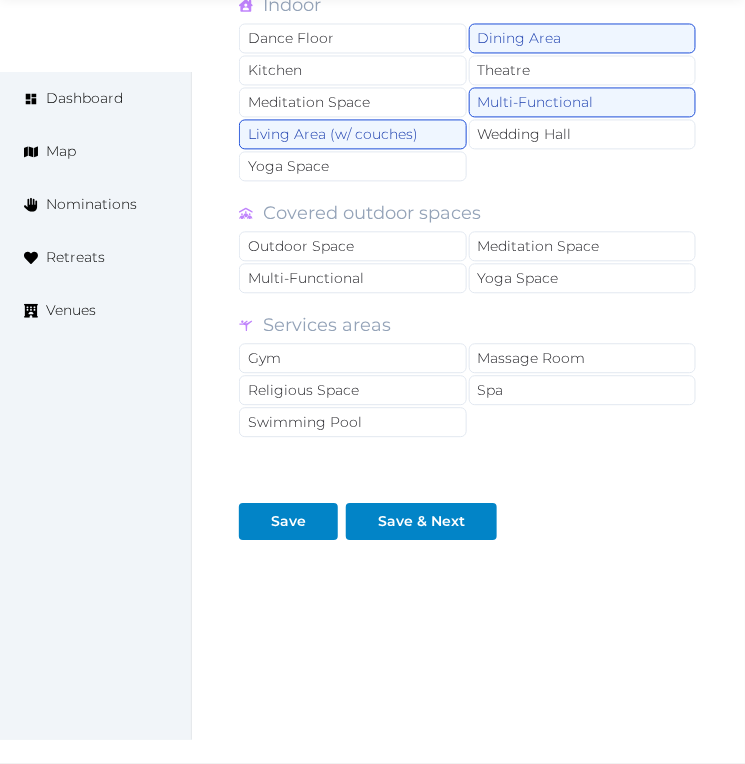 scroll, scrollTop: 2018, scrollLeft: 0, axis: vertical 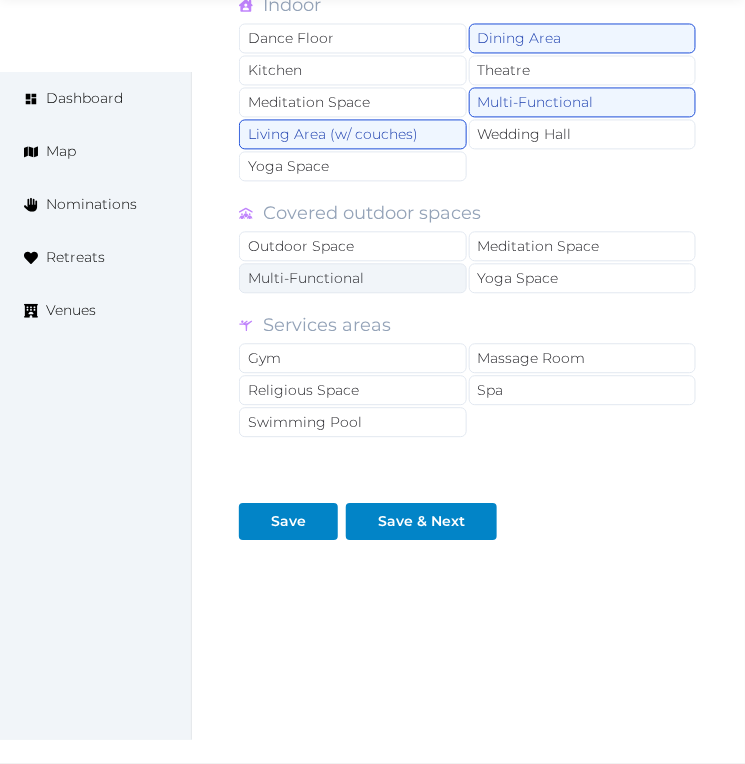 drag, startPoint x: 361, startPoint y: 241, endPoint x: 361, endPoint y: 267, distance: 26 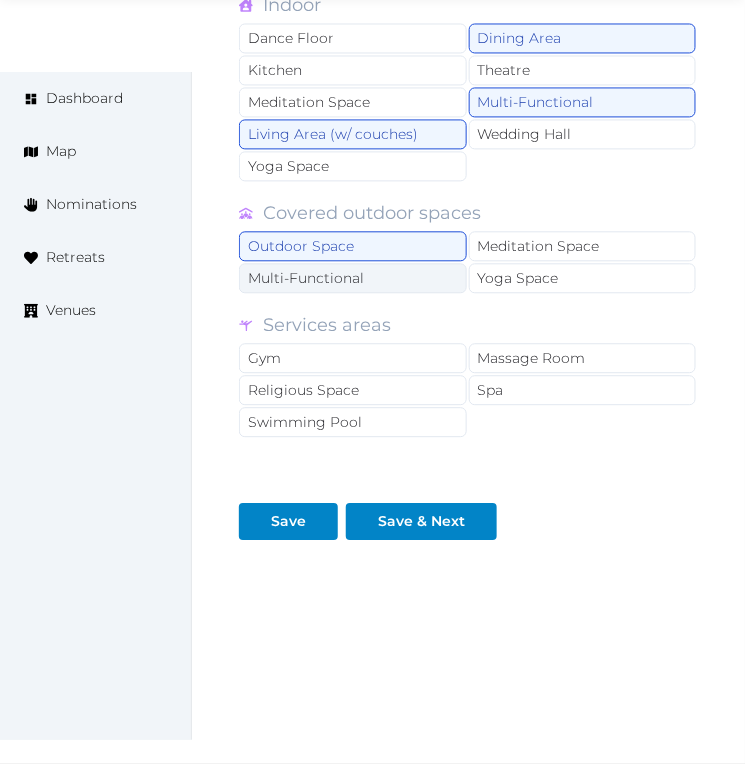 click on "Multi-Functional" at bounding box center (353, 278) 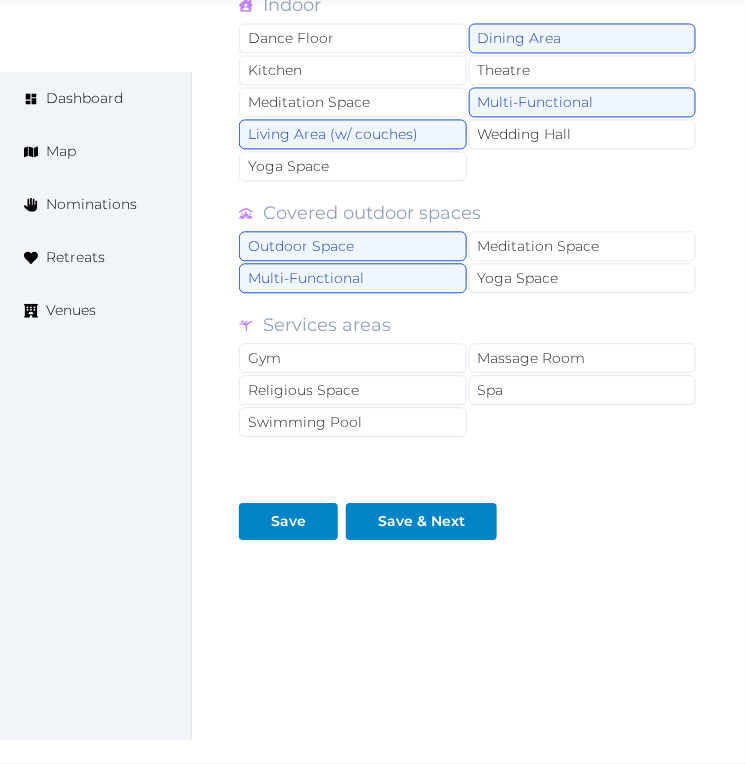 drag, startPoint x: 388, startPoint y: 432, endPoint x: 396, endPoint y: 445, distance: 15.264338 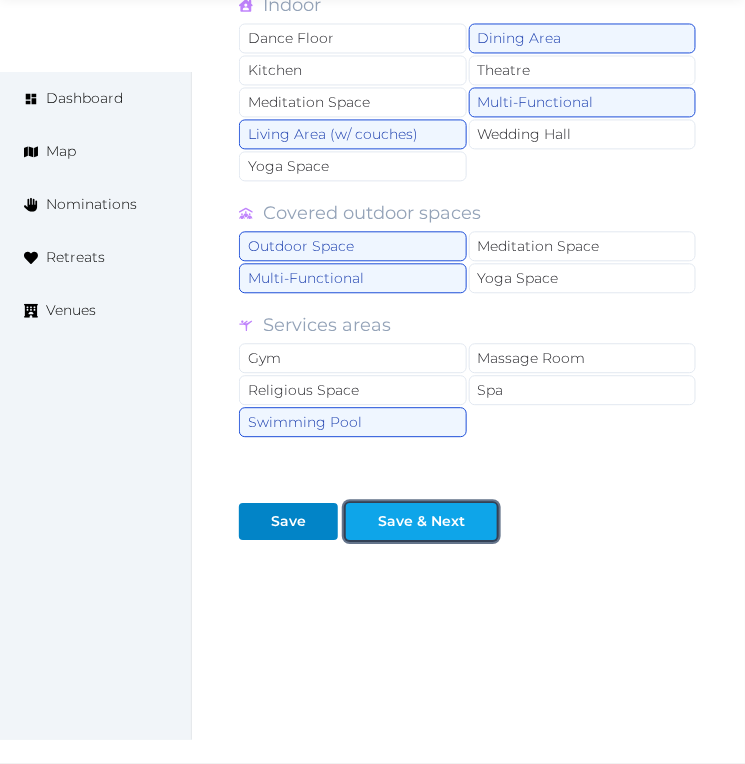 click on "Save & Next" at bounding box center [421, 521] 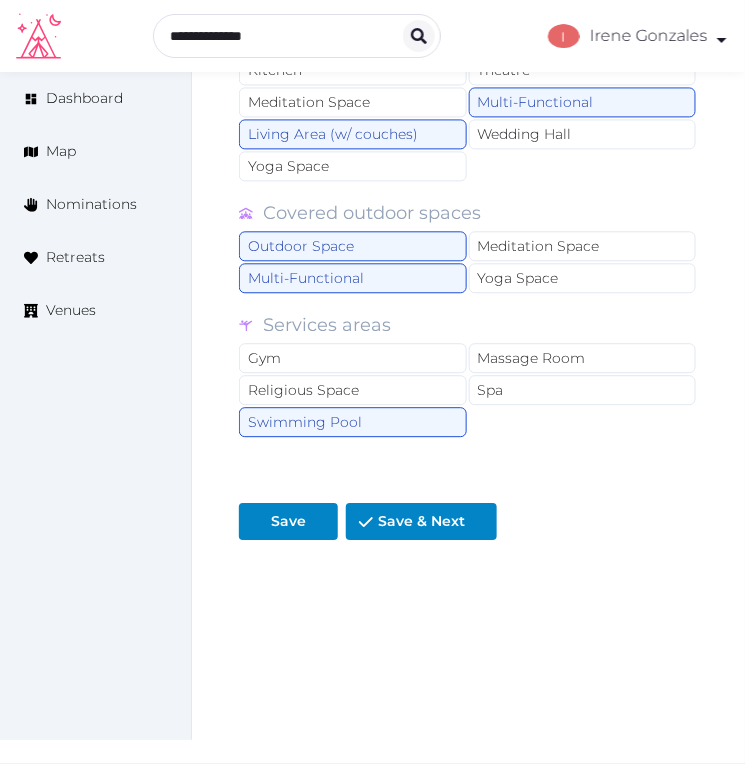 scroll, scrollTop: 2018, scrollLeft: 0, axis: vertical 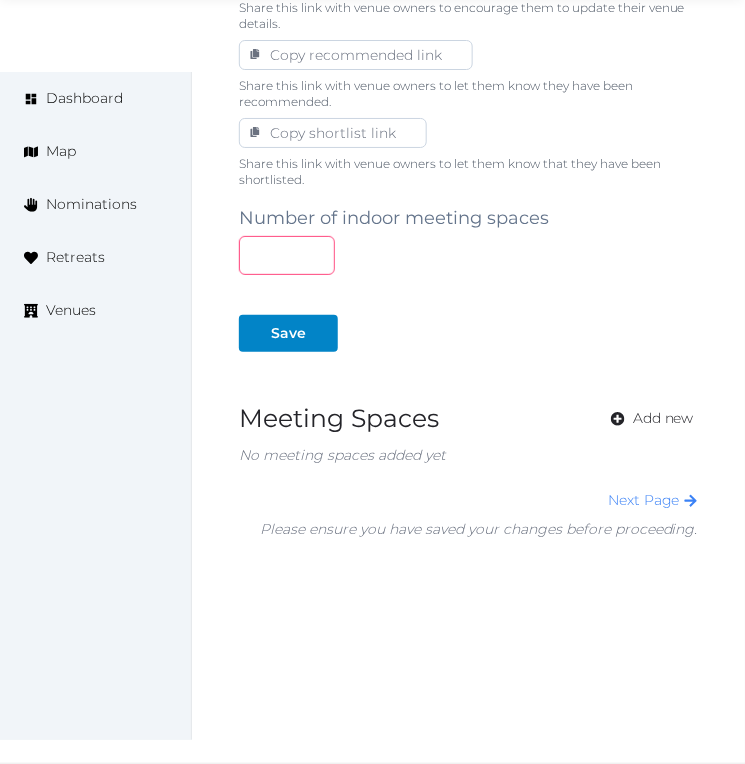 click at bounding box center (287, 255) 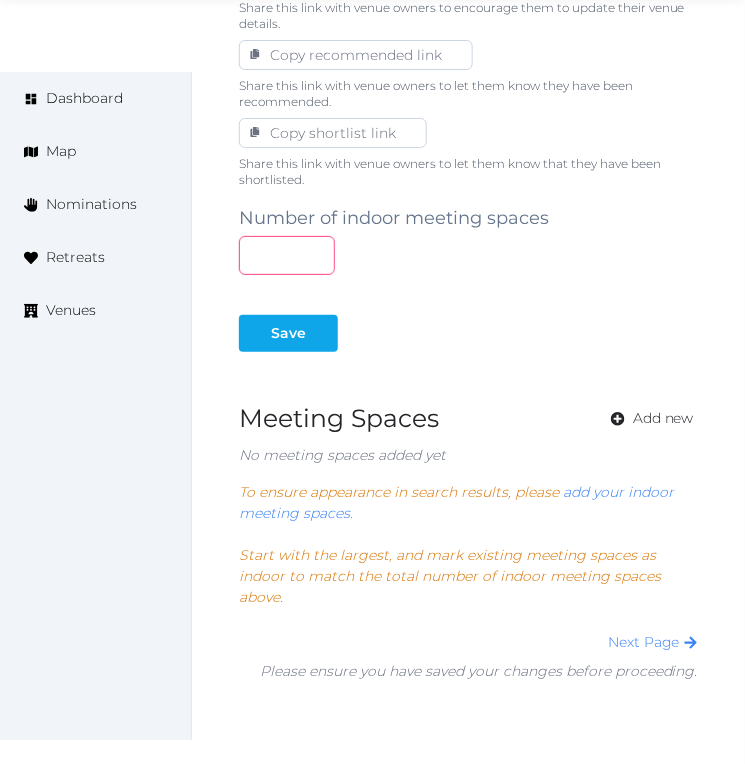 type on "*" 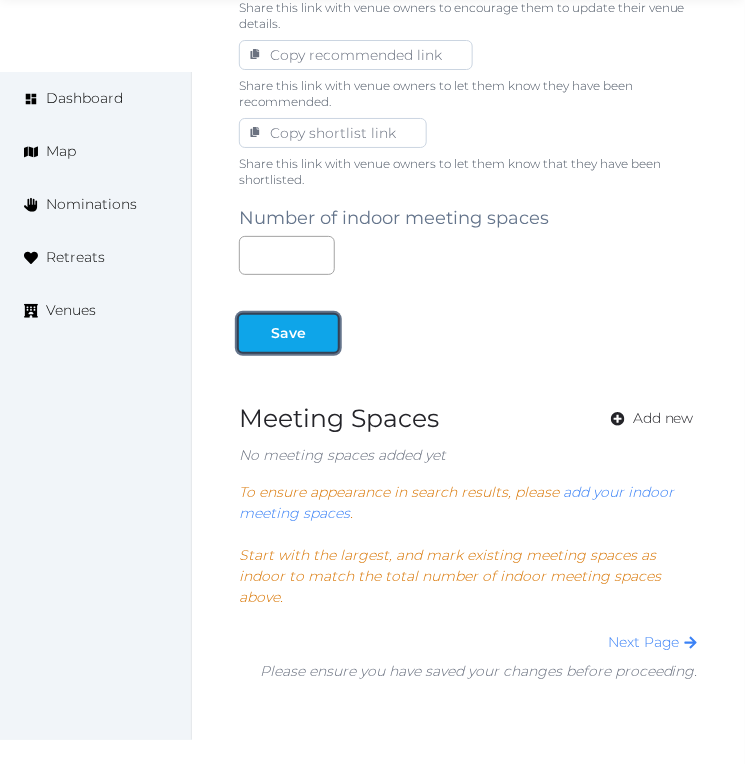click on "Save" at bounding box center [288, 333] 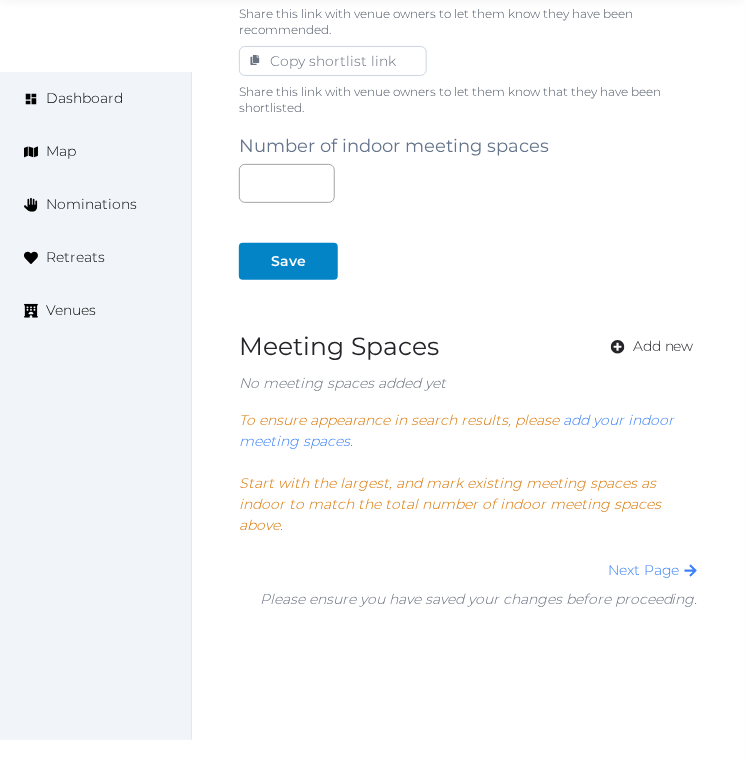 scroll, scrollTop: 1386, scrollLeft: 0, axis: vertical 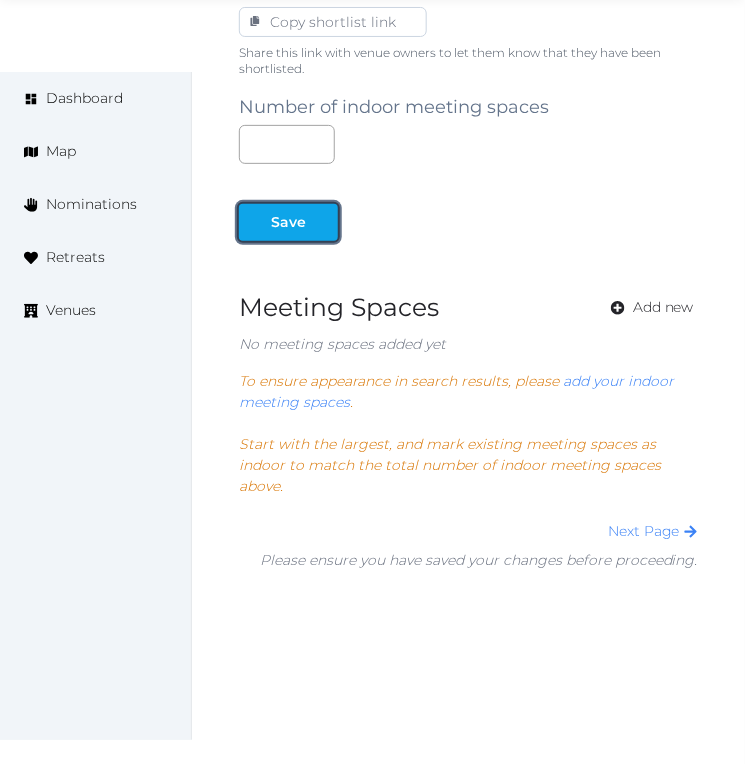 drag, startPoint x: 304, startPoint y: 216, endPoint x: 494, endPoint y: 282, distance: 201.13676 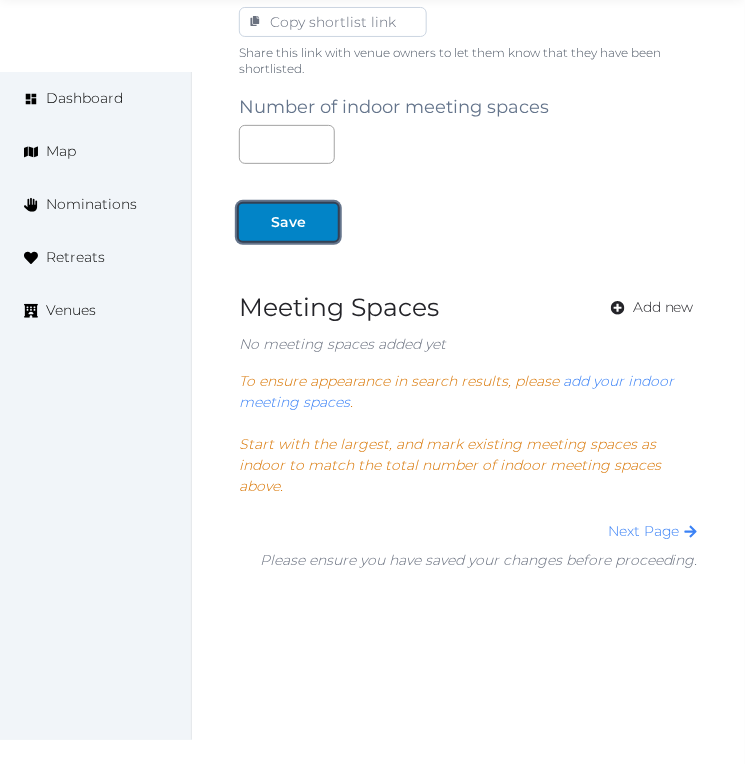 click on "Save" at bounding box center (288, 222) 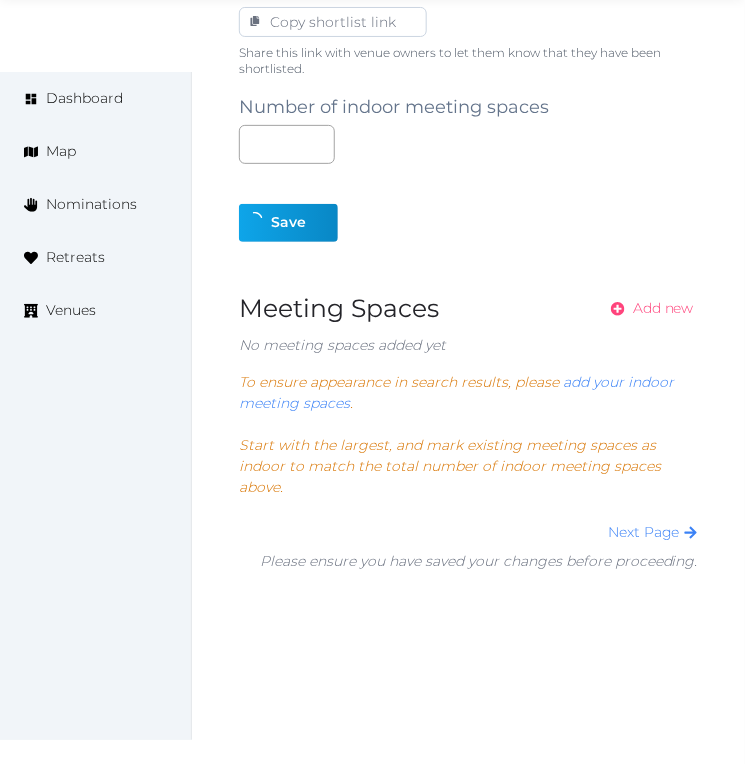 click on "Add new" at bounding box center [663, 308] 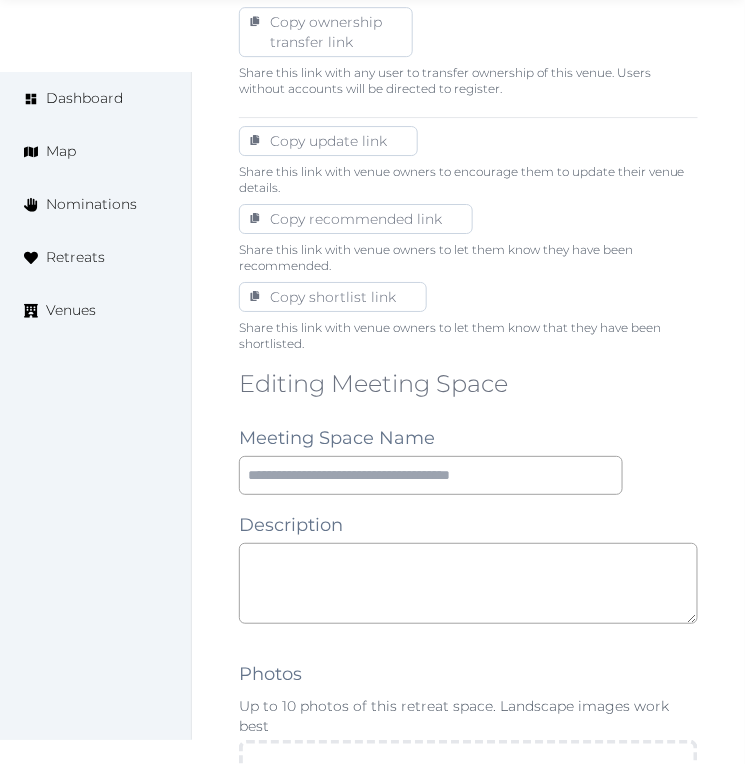 scroll, scrollTop: 1222, scrollLeft: 0, axis: vertical 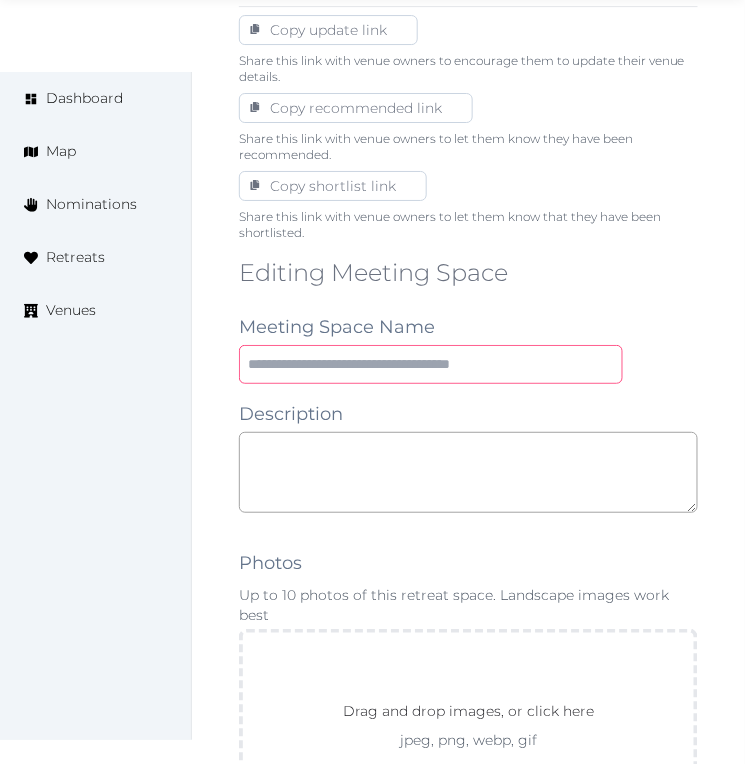 click at bounding box center (431, 364) 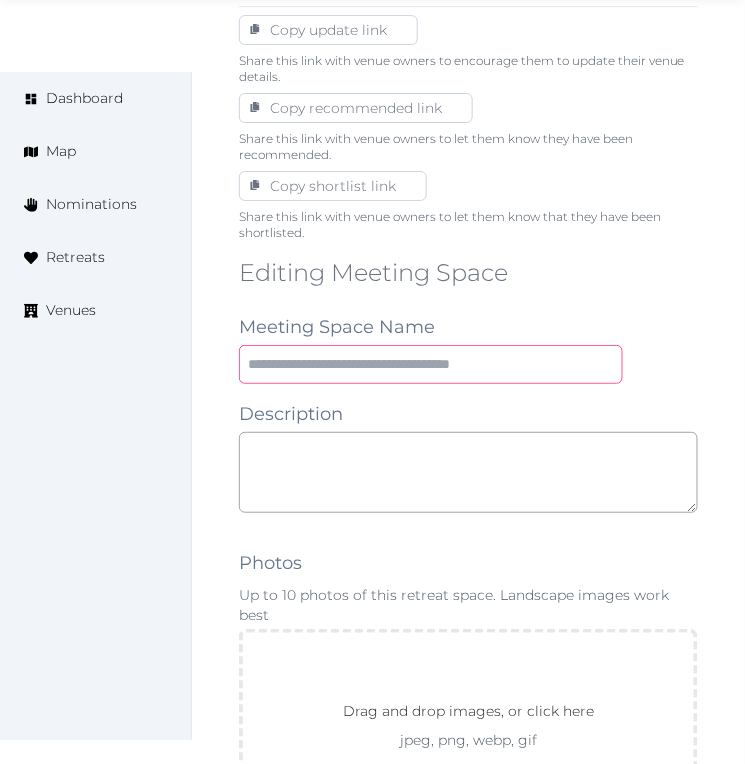 paste on "**********" 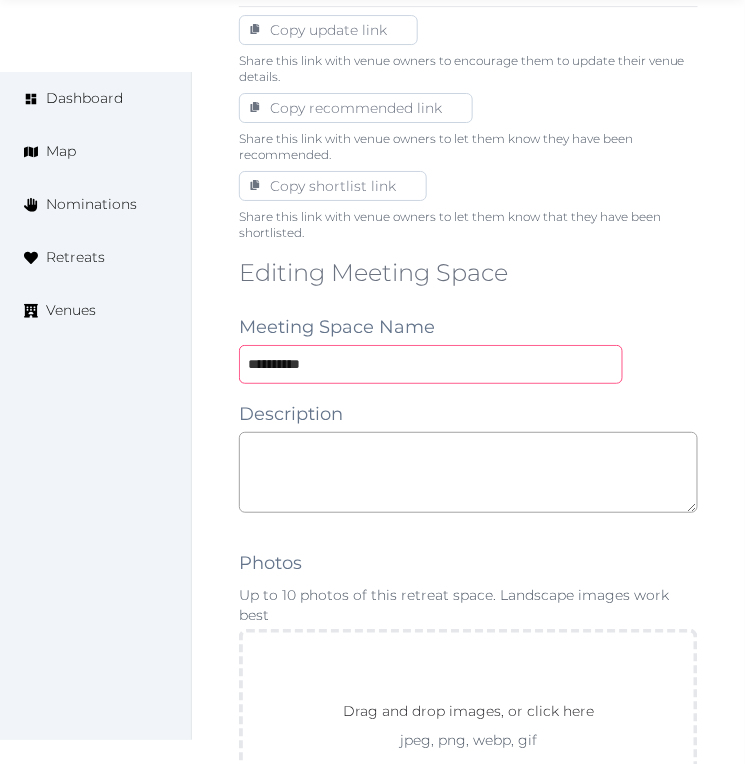 type on "**********" 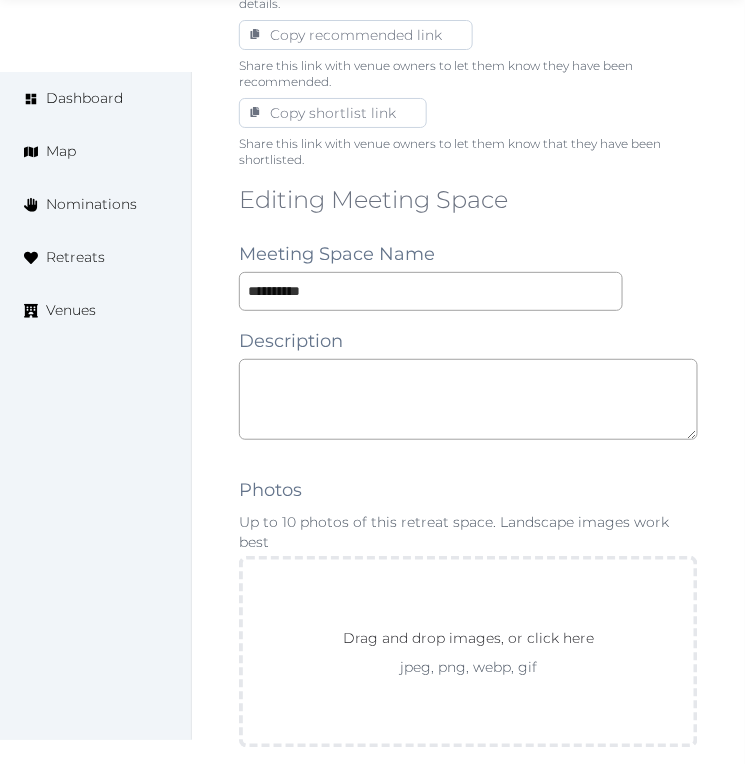 scroll, scrollTop: 1333, scrollLeft: 0, axis: vertical 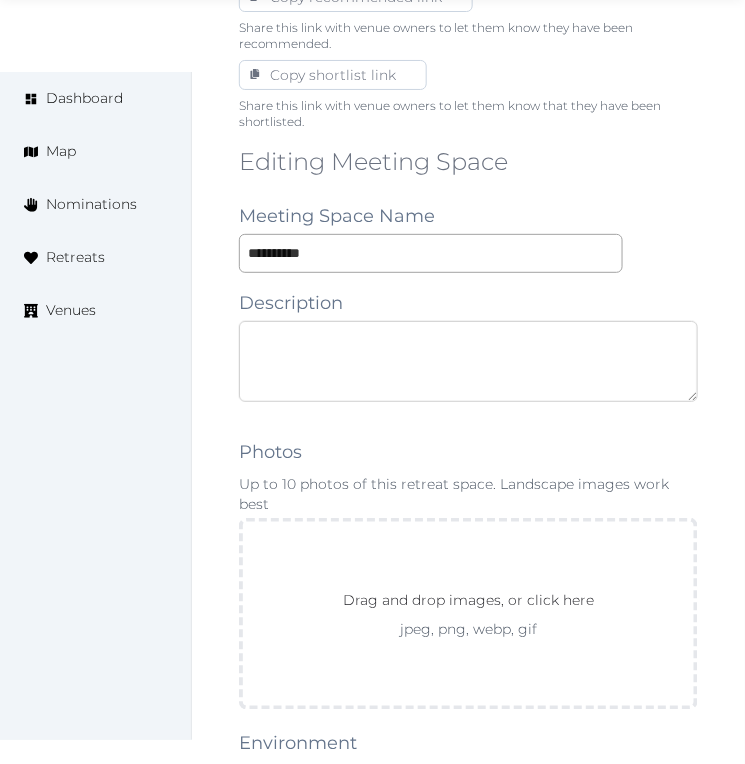 click at bounding box center [468, 361] 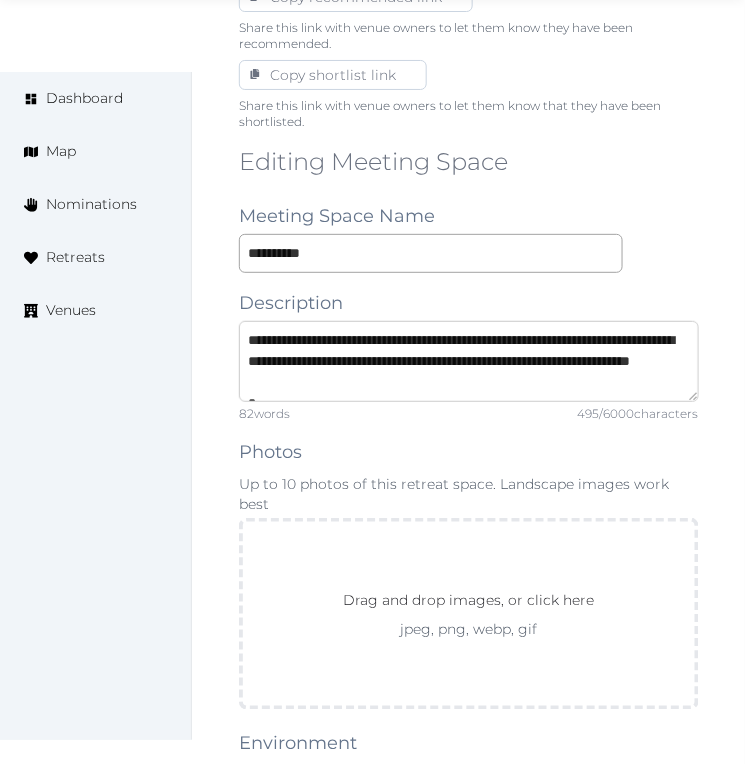 scroll, scrollTop: 241, scrollLeft: 0, axis: vertical 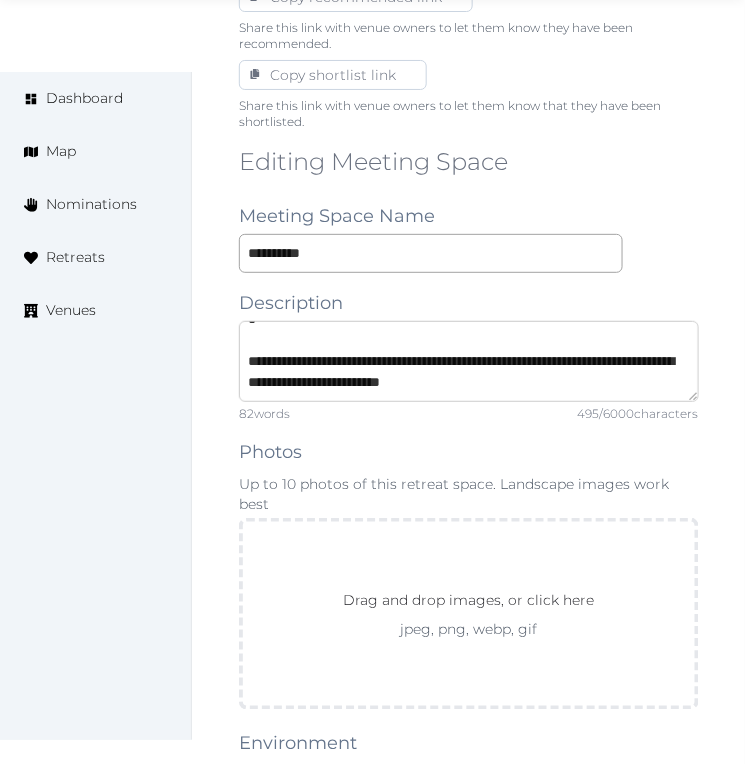 type on "**********" 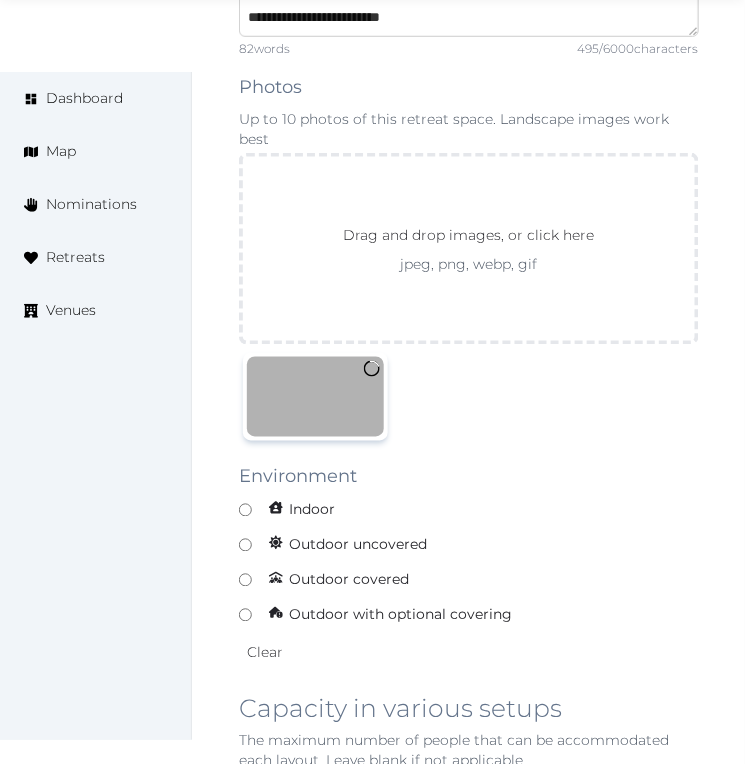 scroll, scrollTop: 1777, scrollLeft: 0, axis: vertical 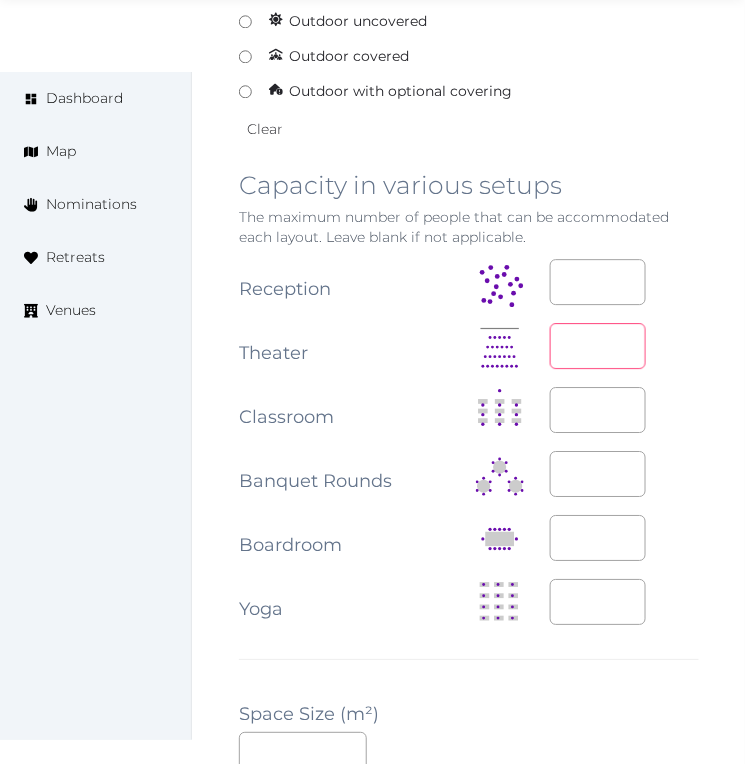 click at bounding box center [598, 346] 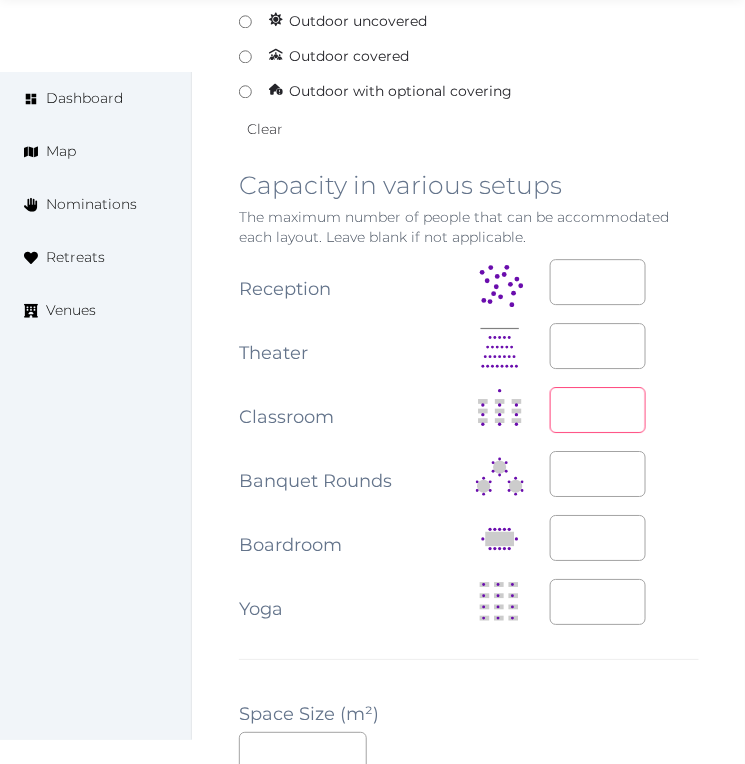 click at bounding box center [598, 410] 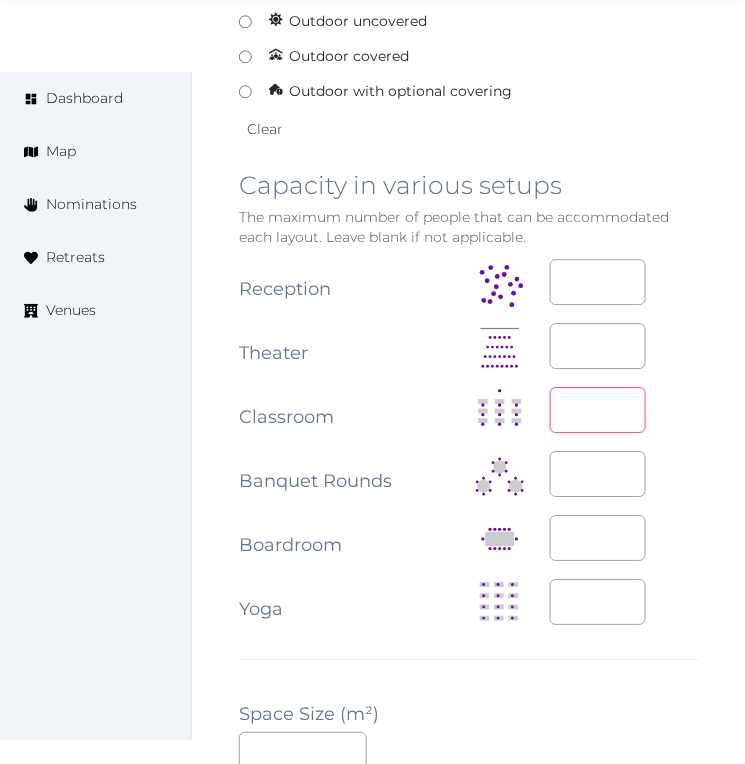 type on "**" 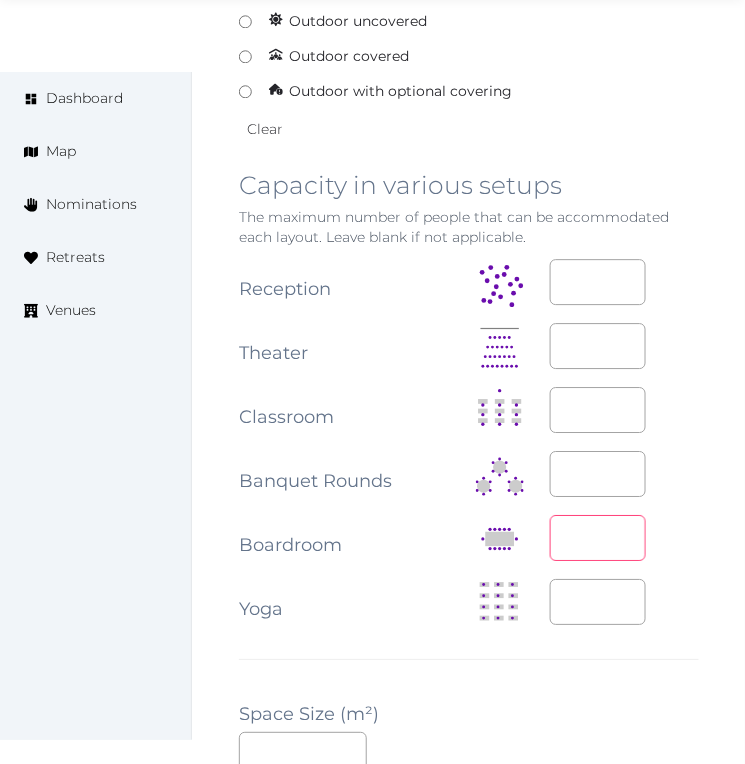 click at bounding box center (598, 538) 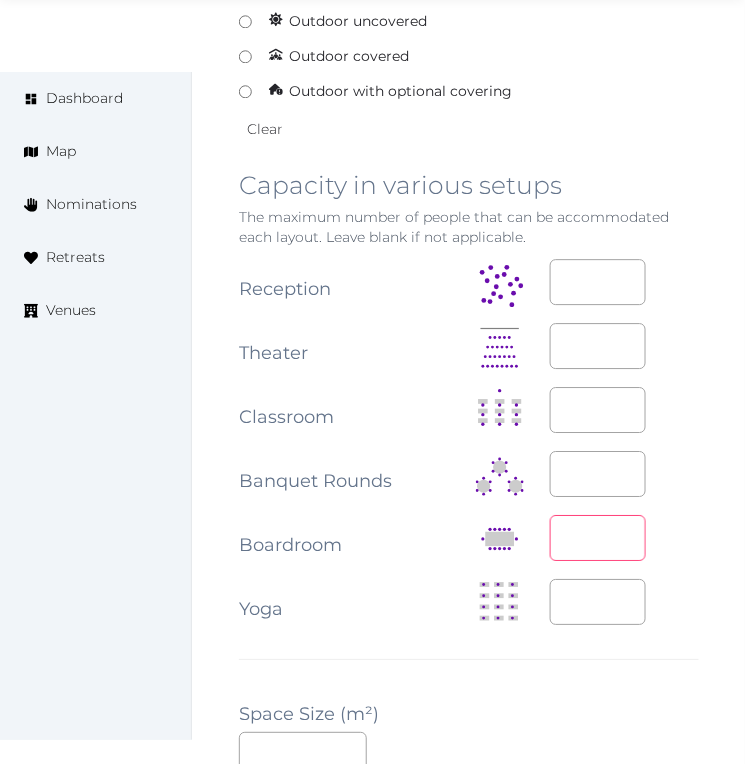 type on "**" 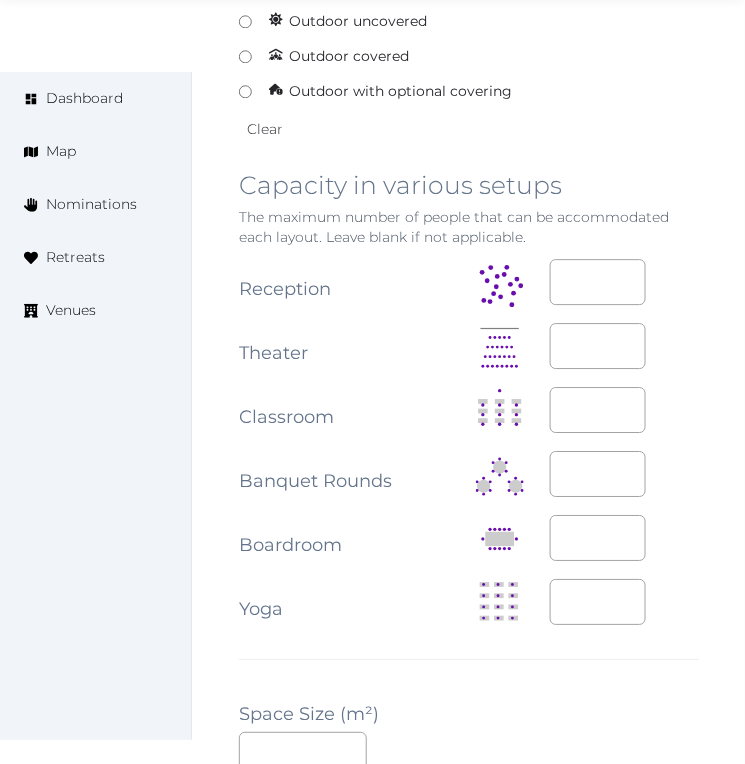 click on "**" at bounding box center (624, 410) 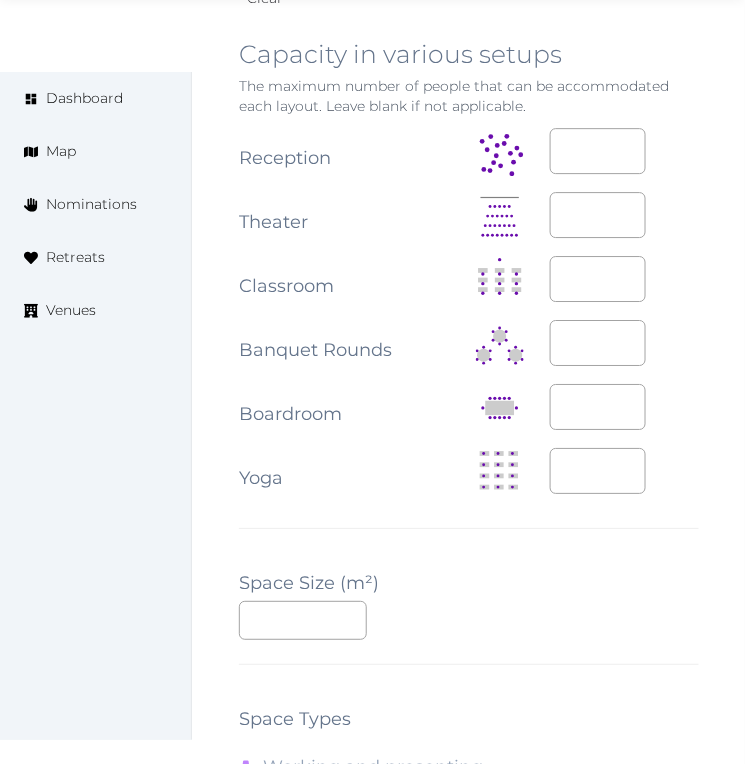 scroll, scrollTop: 2555, scrollLeft: 0, axis: vertical 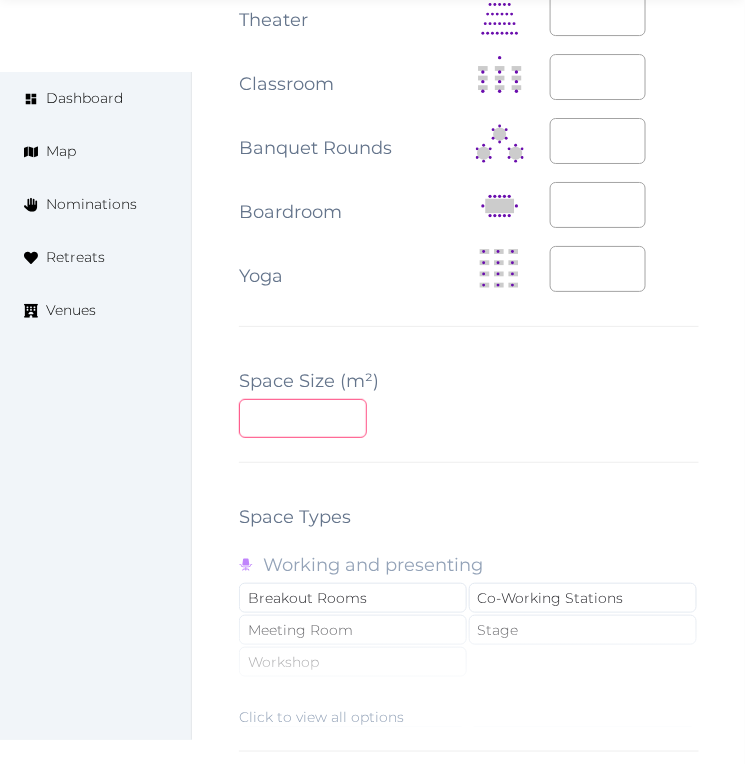 click at bounding box center [303, 418] 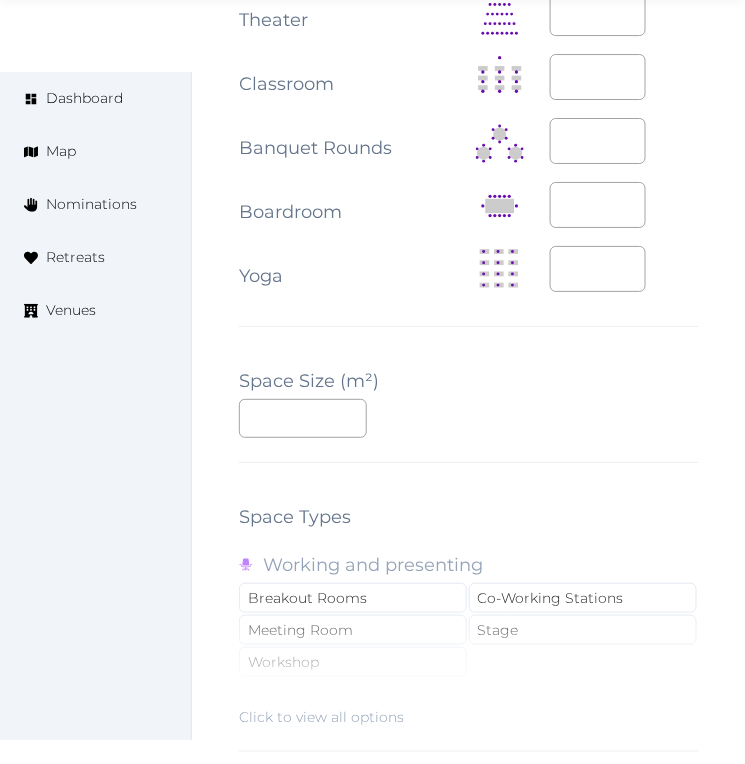 click on "**********" at bounding box center [469, 111] 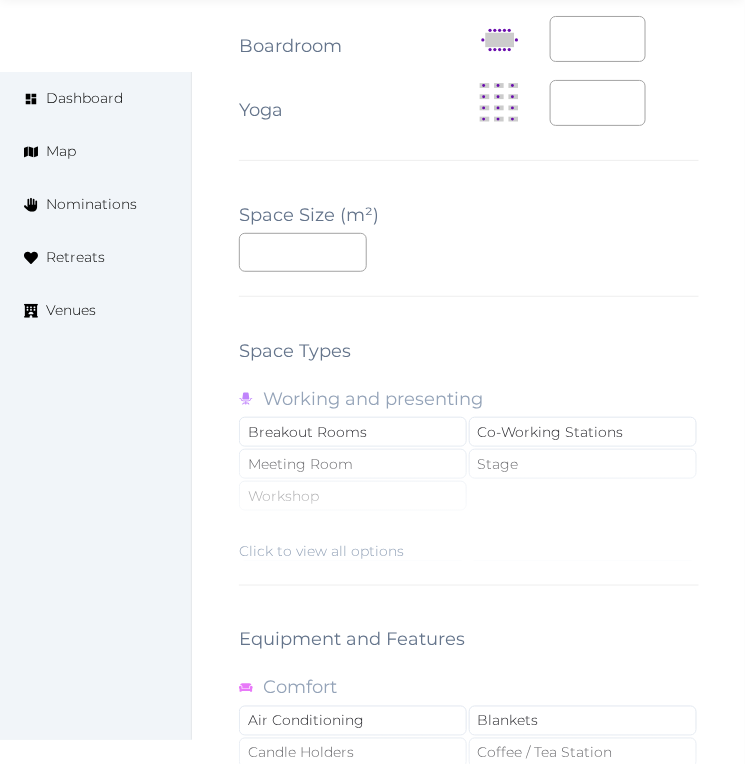 scroll, scrollTop: 2888, scrollLeft: 0, axis: vertical 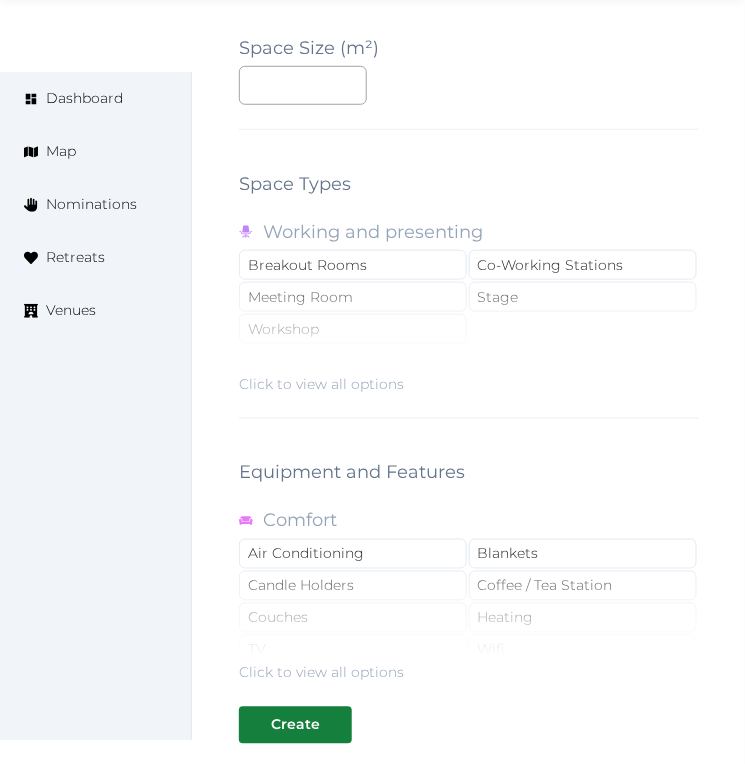 click on "Click to view all options" at bounding box center (469, 330) 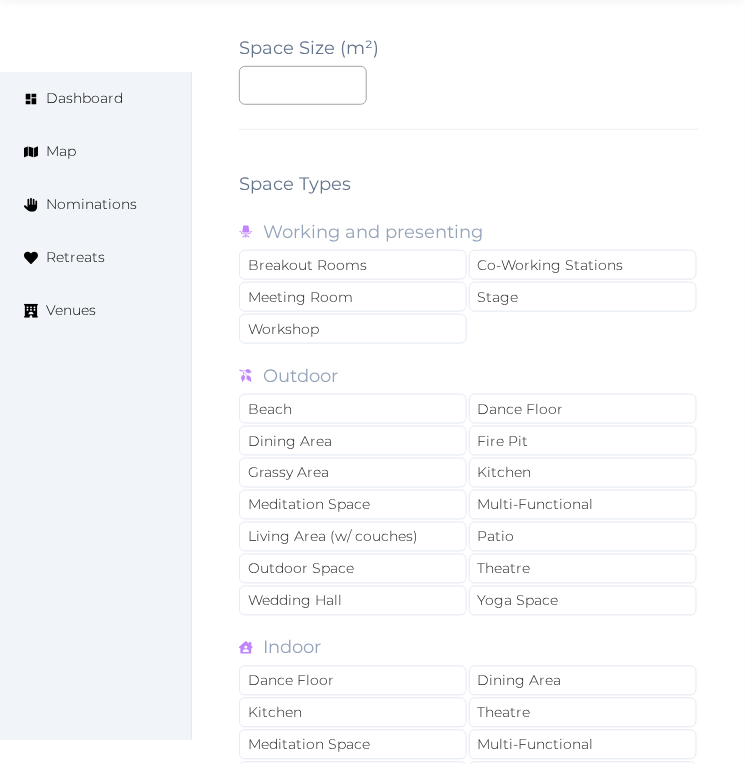 click on "Meeting Room" at bounding box center [353, 297] 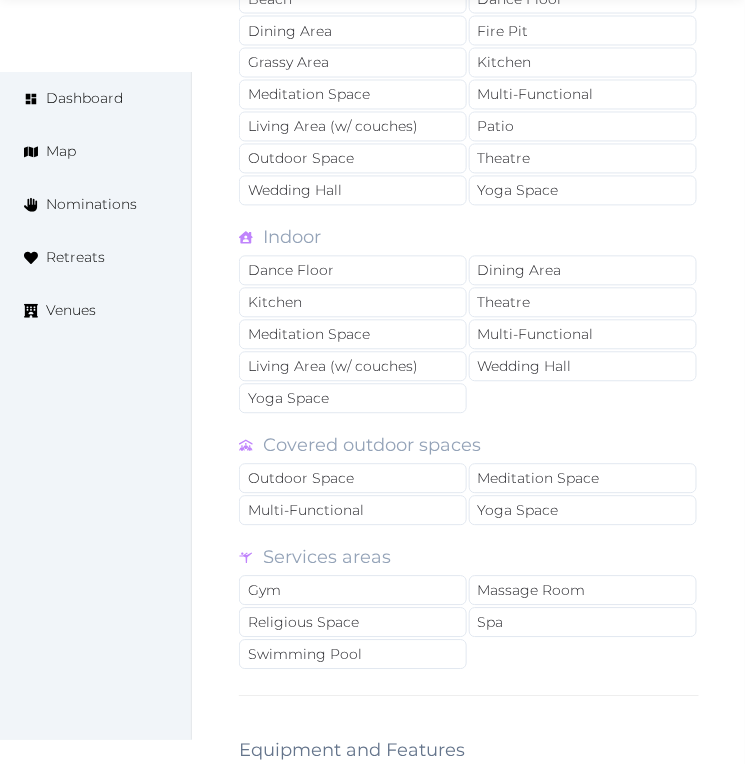 scroll, scrollTop: 3222, scrollLeft: 0, axis: vertical 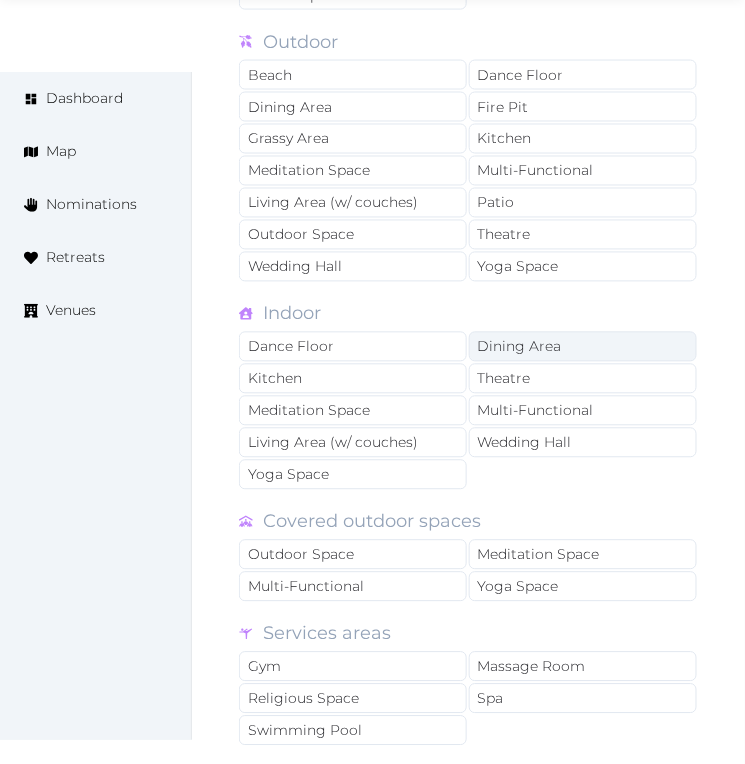 click on "Dining Area" at bounding box center [583, 347] 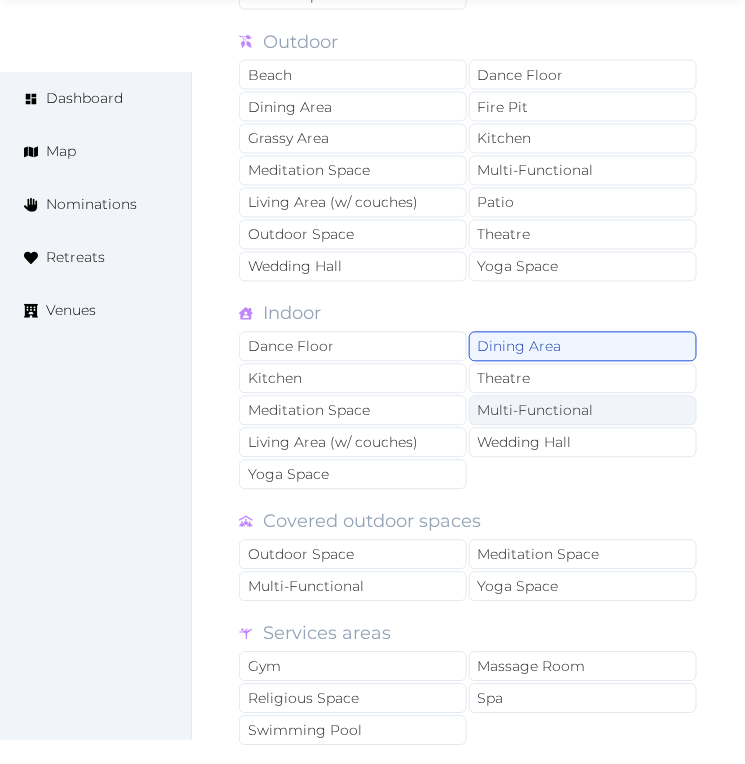 click on "Multi-Functional" at bounding box center (583, 411) 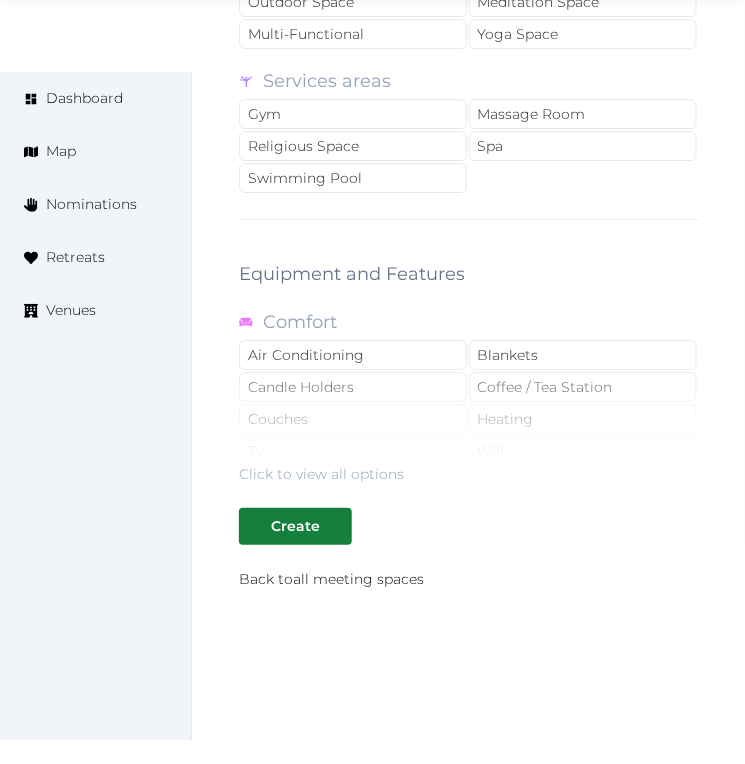scroll, scrollTop: 3777, scrollLeft: 0, axis: vertical 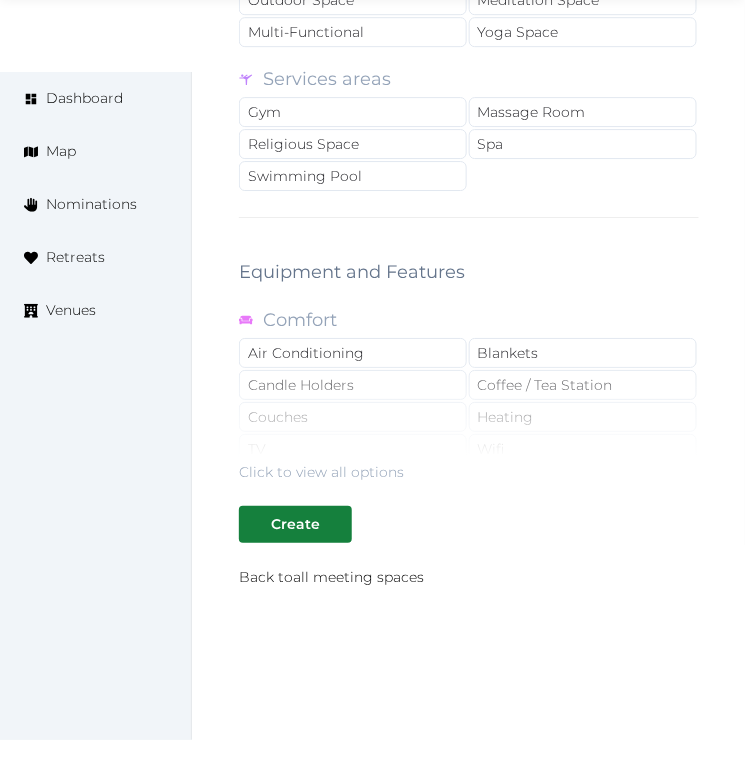 click on "Click to view all options" at bounding box center (469, 418) 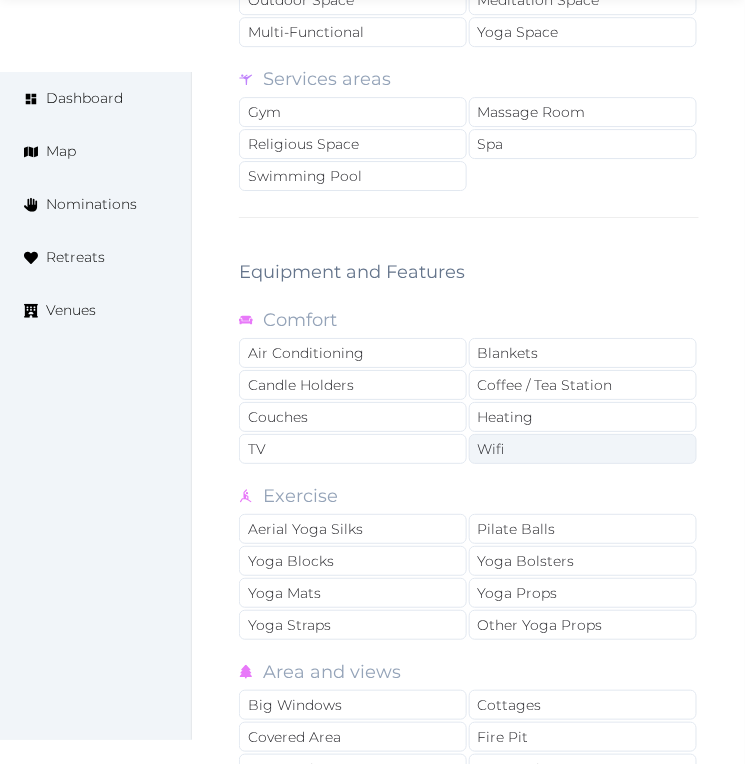 click on "Wifi" at bounding box center [583, 449] 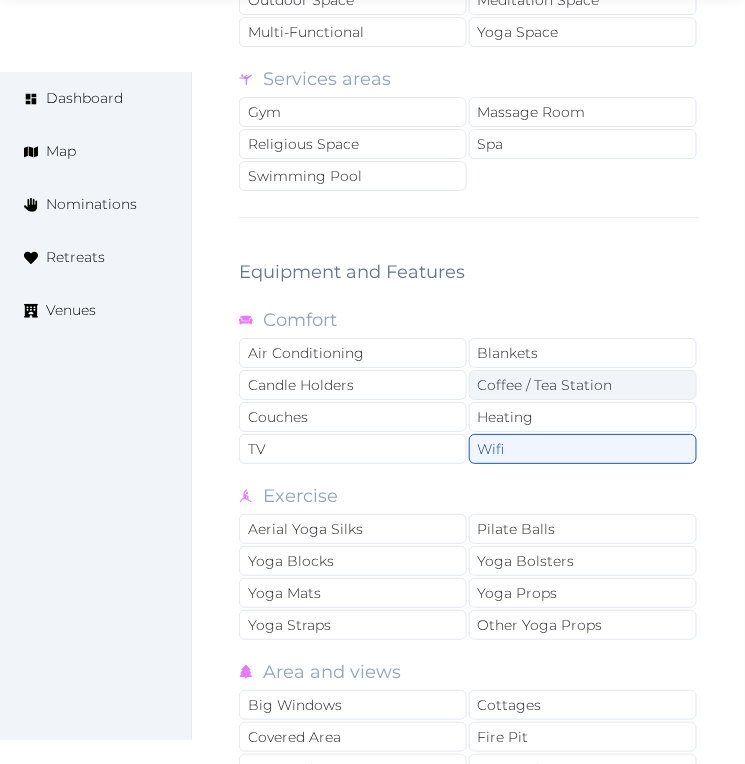click on "Coffee / Tea Station" at bounding box center (583, 385) 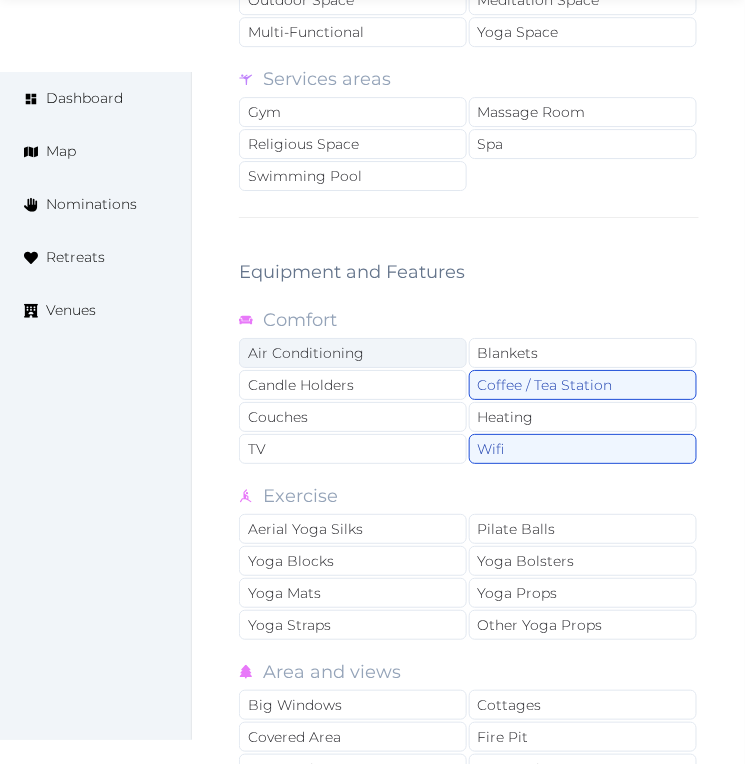 click on "Air Conditioning" at bounding box center (353, 353) 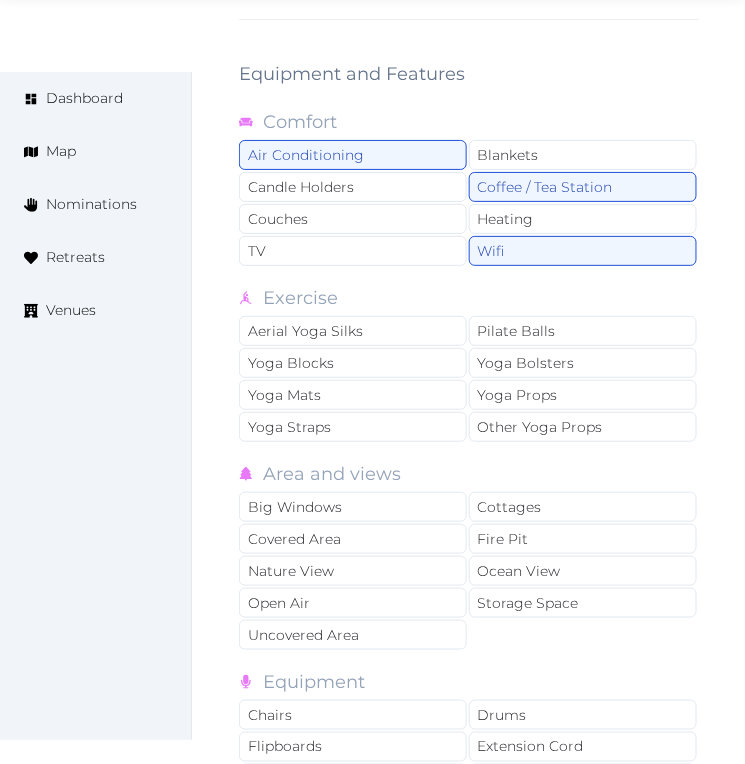 scroll, scrollTop: 4000, scrollLeft: 0, axis: vertical 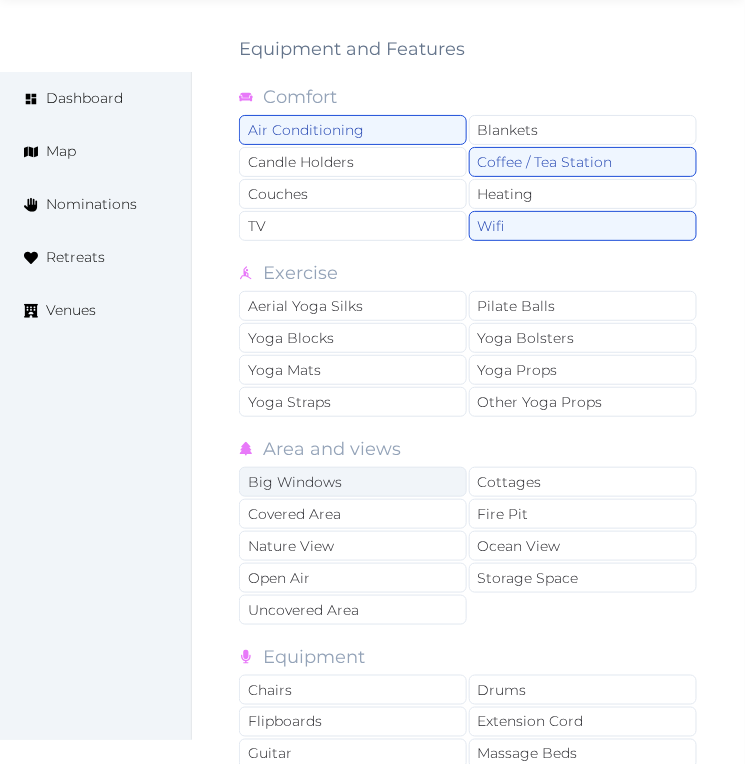 click on "Big Windows" at bounding box center (353, 482) 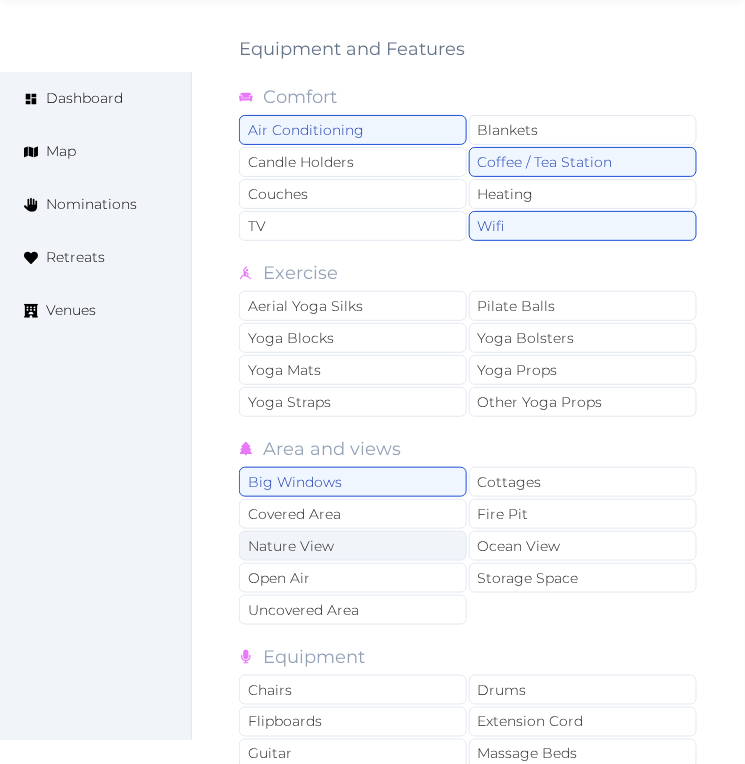 click on "Nature View" at bounding box center (353, 546) 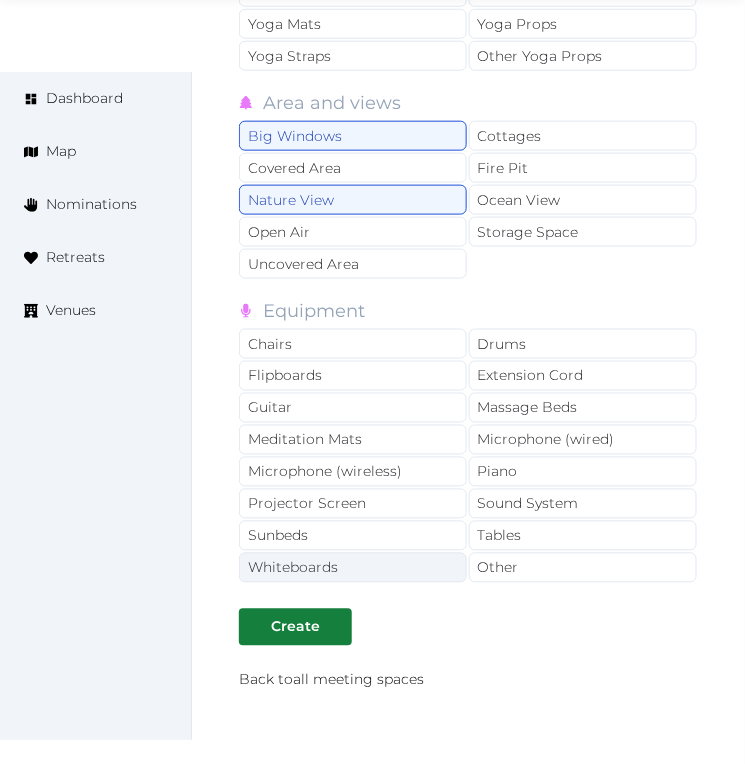 scroll, scrollTop: 4444, scrollLeft: 0, axis: vertical 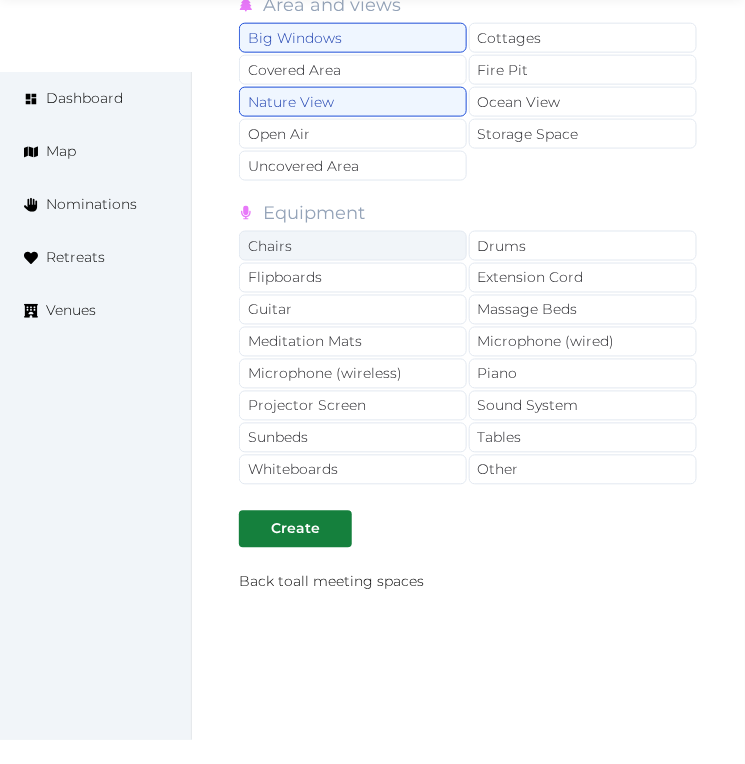 click on "Chairs" at bounding box center [353, 246] 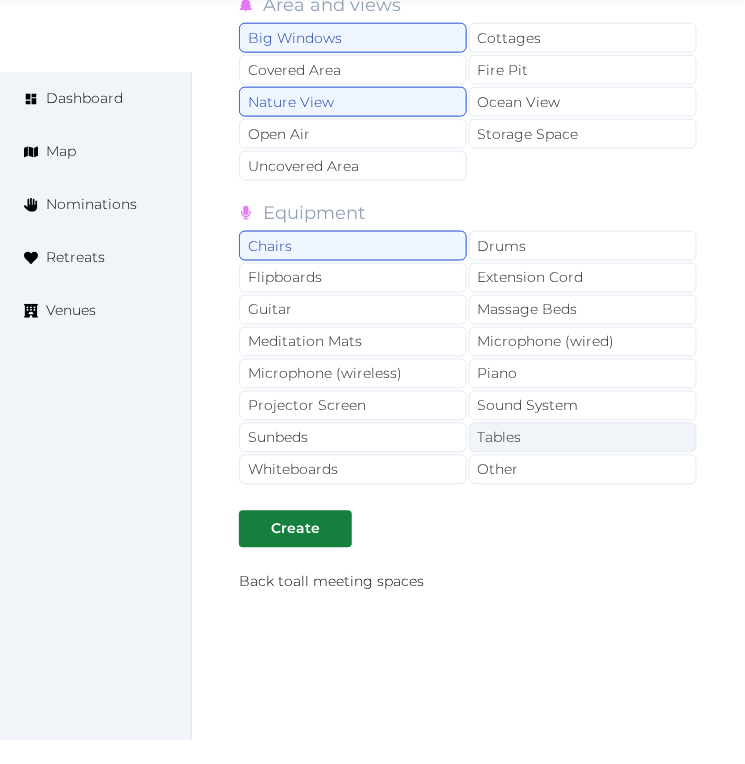 click on "Tables" at bounding box center [583, 438] 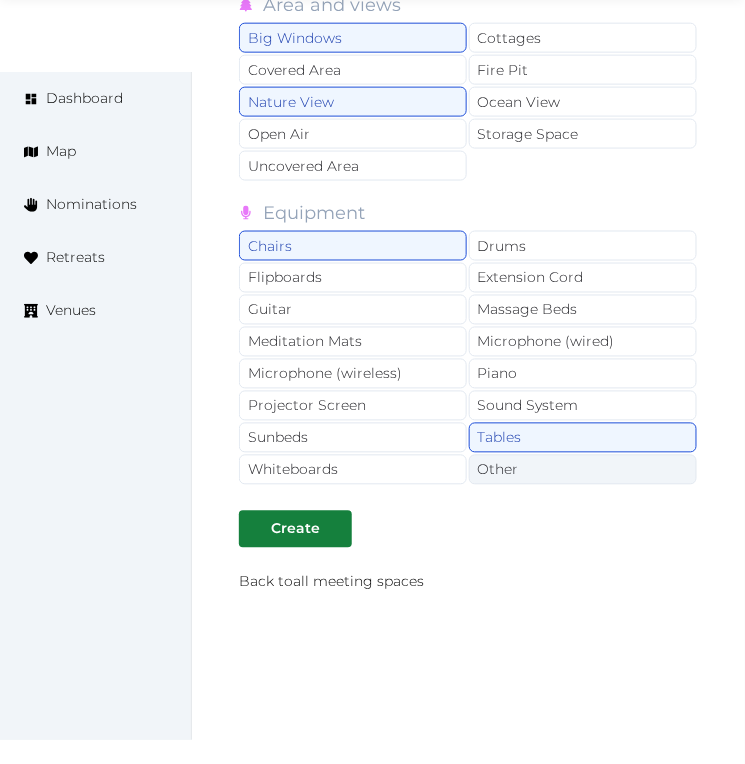 click on "Other" at bounding box center [583, 470] 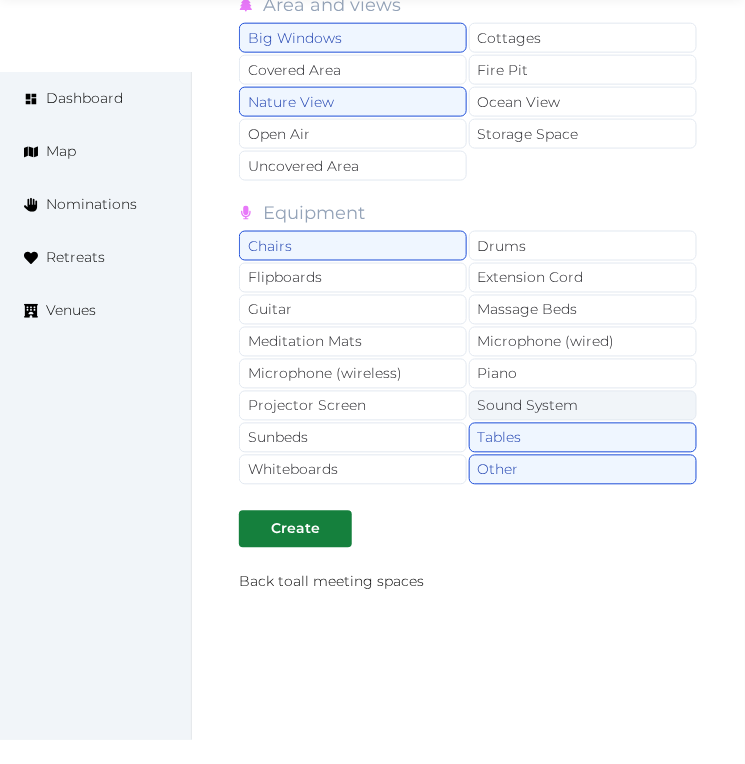 click on "Sound System" at bounding box center (583, 406) 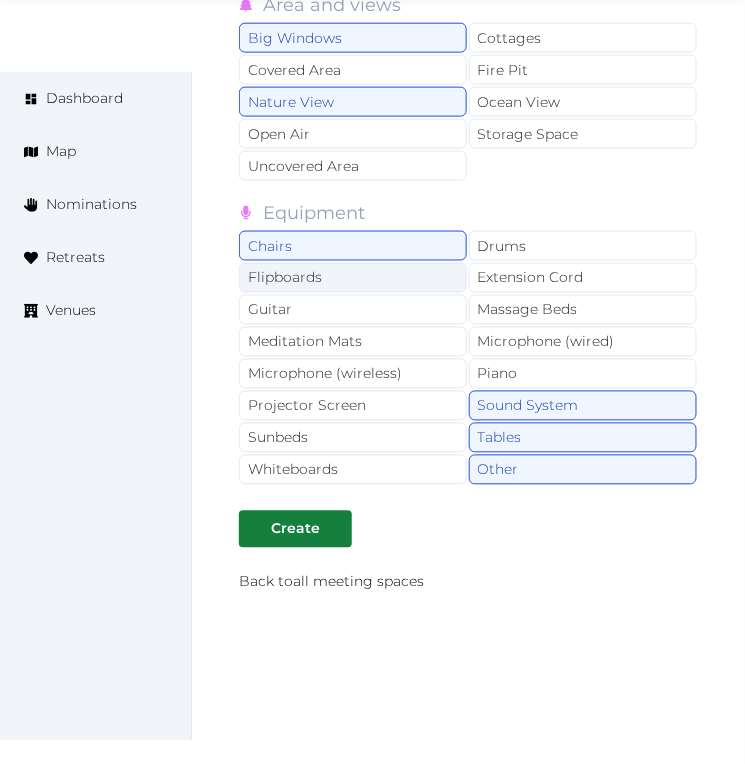 click on "Flipboards" at bounding box center [353, 278] 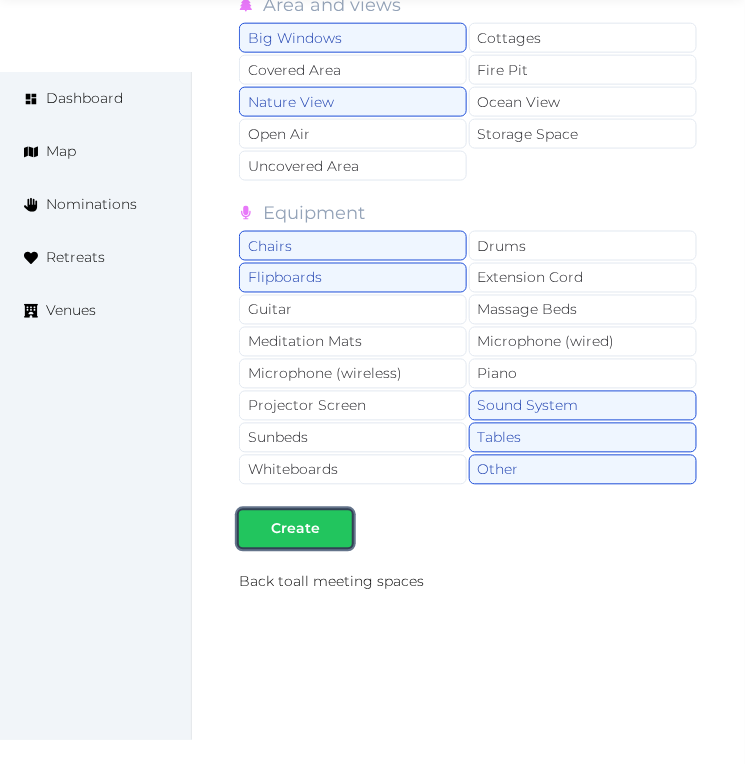click on "Create" at bounding box center (295, 529) 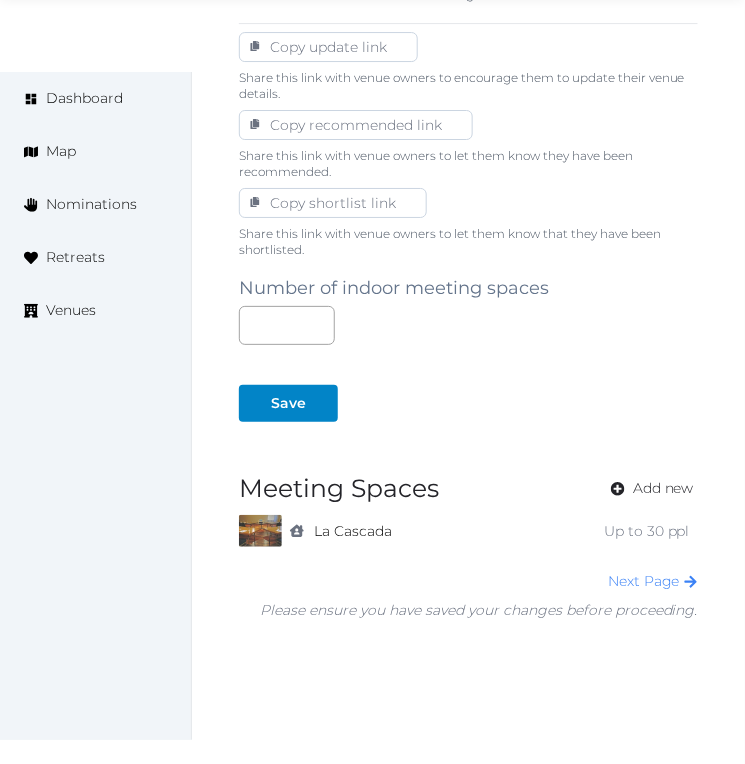 scroll, scrollTop: 1286, scrollLeft: 0, axis: vertical 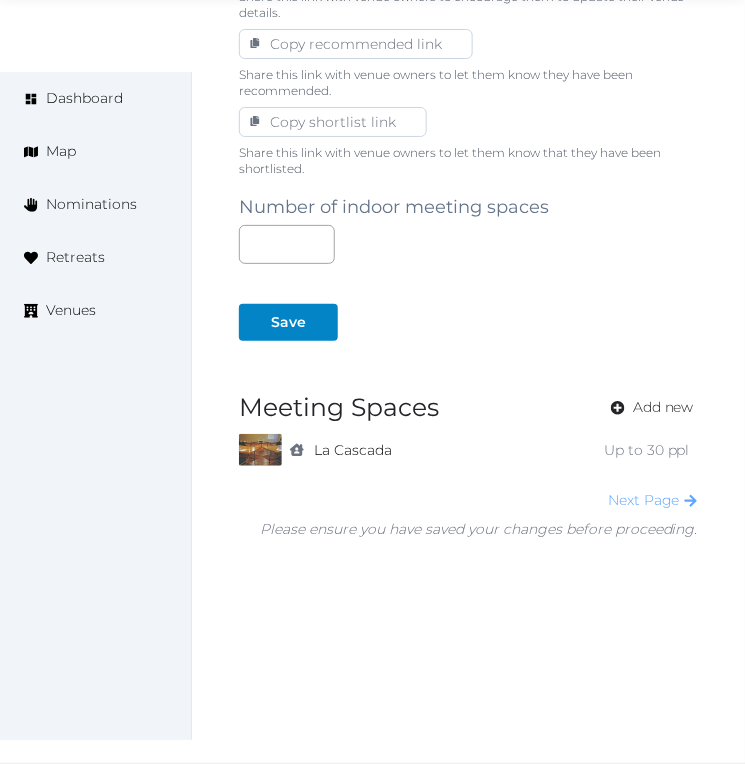 click on "Next Page" at bounding box center (653, 500) 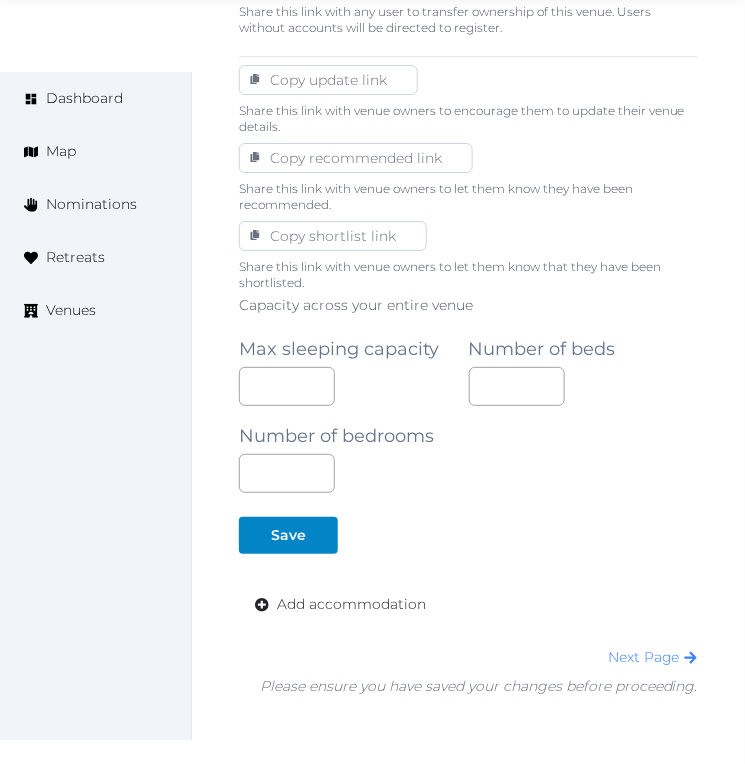 scroll, scrollTop: 1328, scrollLeft: 0, axis: vertical 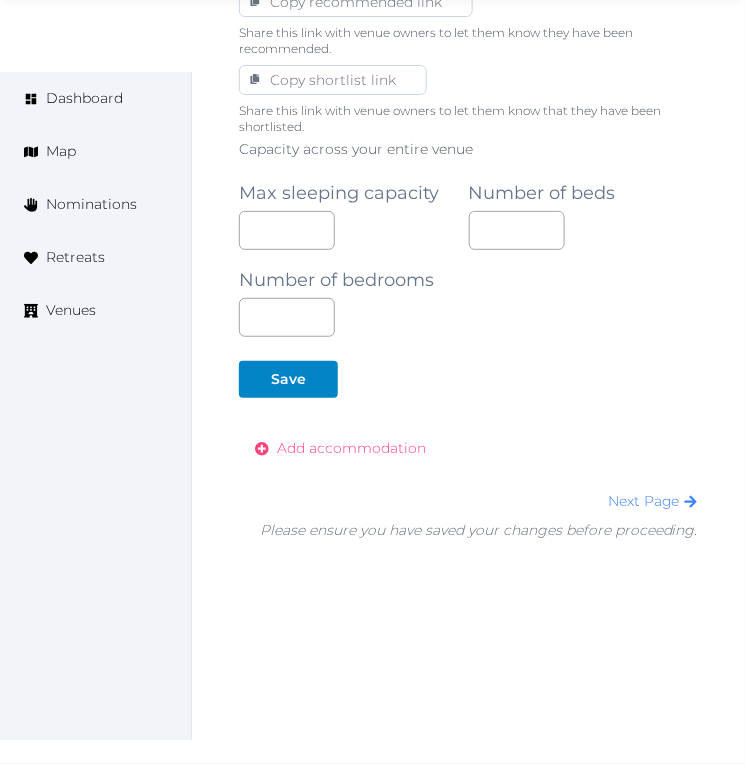 click on "Add accommodation" at bounding box center (351, 448) 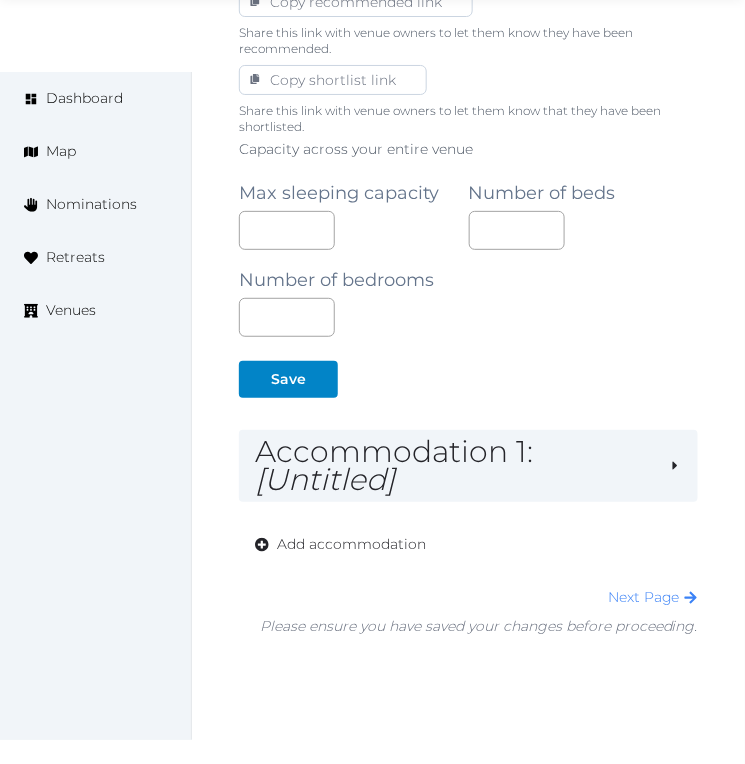 drag, startPoint x: 394, startPoint y: 481, endPoint x: 414, endPoint y: 501, distance: 28.284271 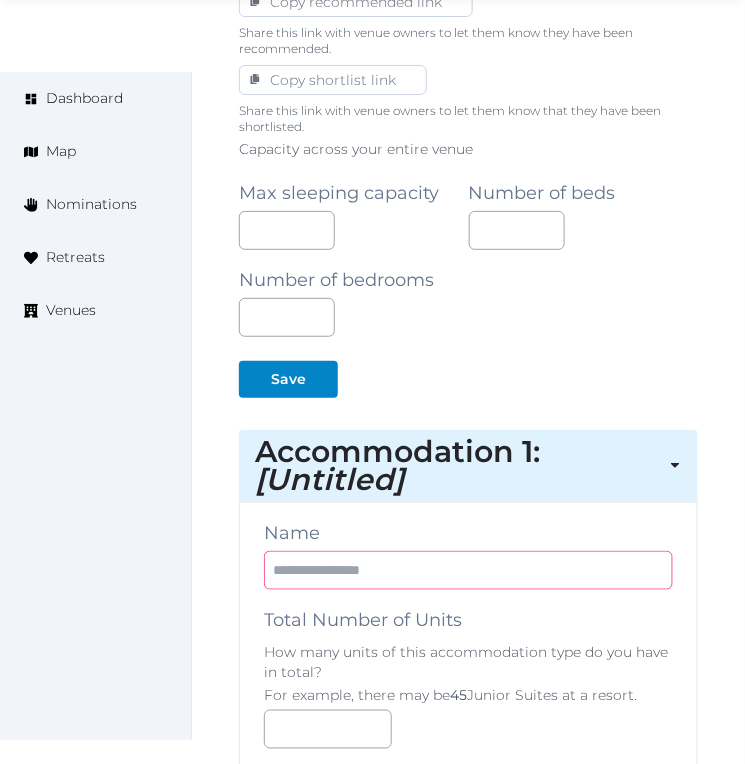 click at bounding box center [468, 570] 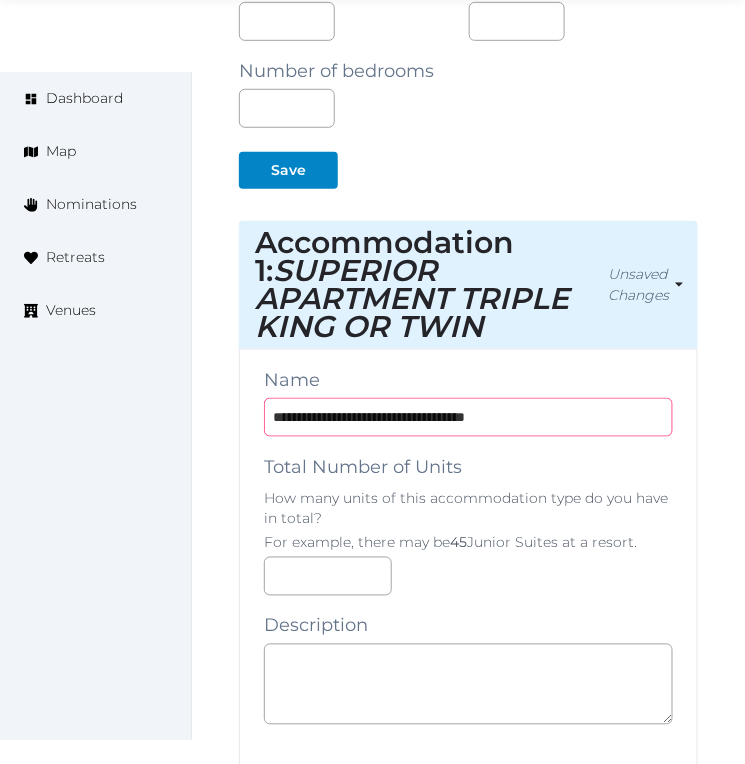 scroll, scrollTop: 1551, scrollLeft: 0, axis: vertical 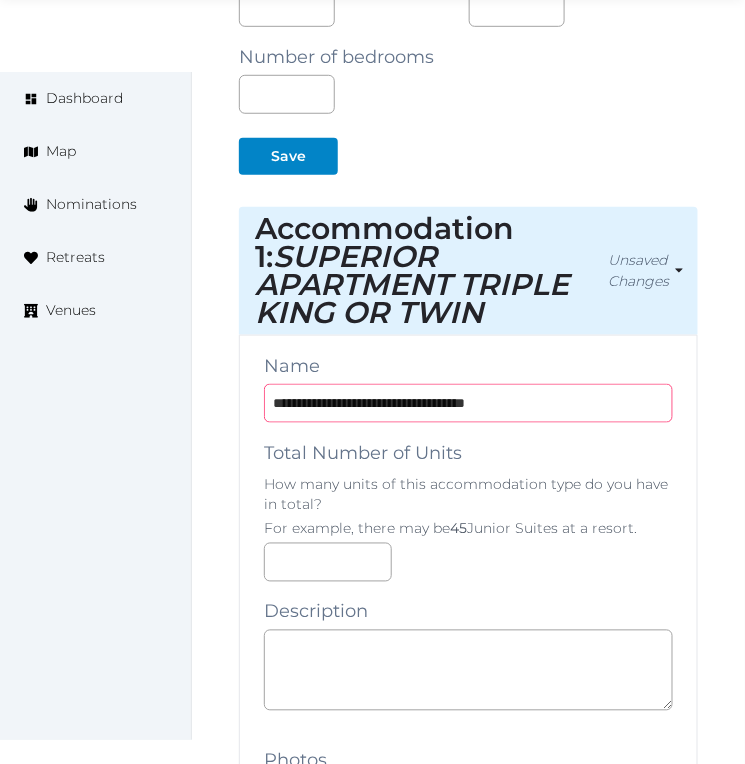 click on "**********" at bounding box center (468, 403) 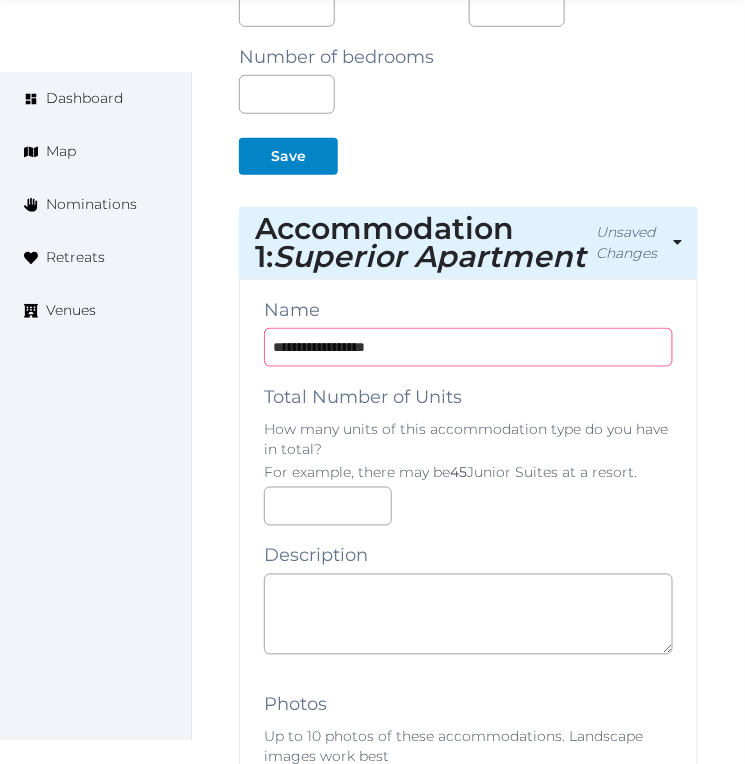 type on "**********" 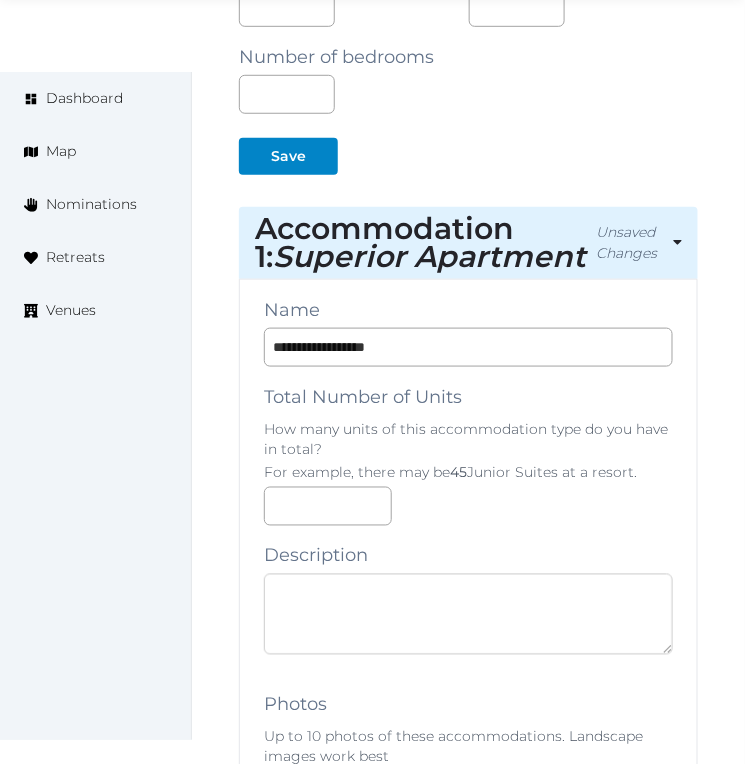 click at bounding box center [468, 614] 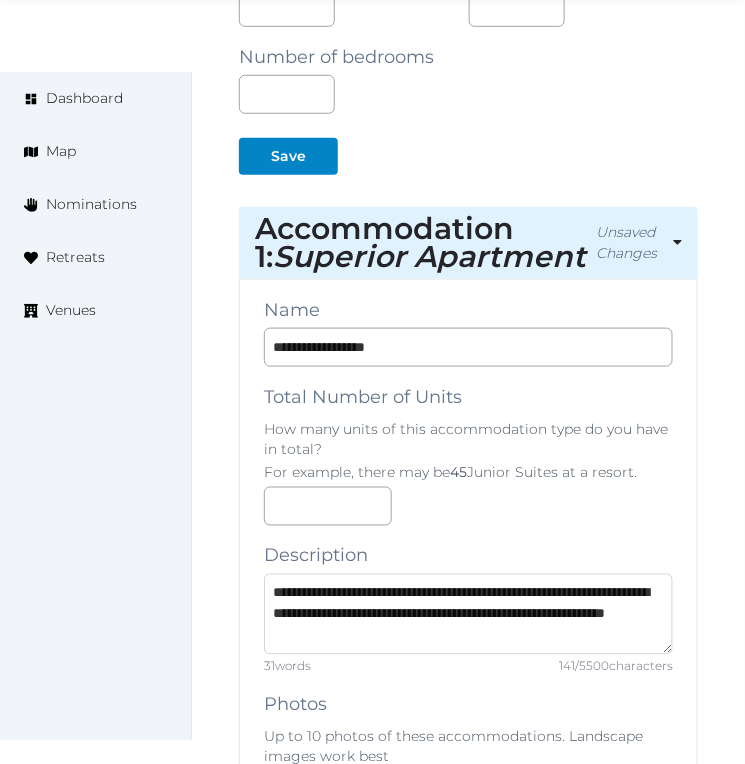 scroll, scrollTop: 31, scrollLeft: 0, axis: vertical 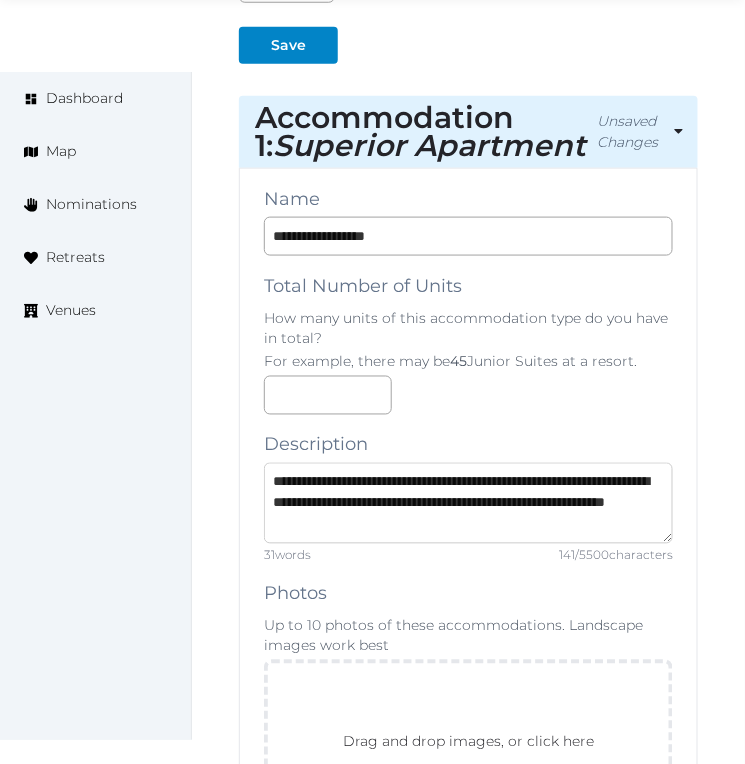 drag, startPoint x: 493, startPoint y: 505, endPoint x: 512, endPoint y: 517, distance: 22.472204 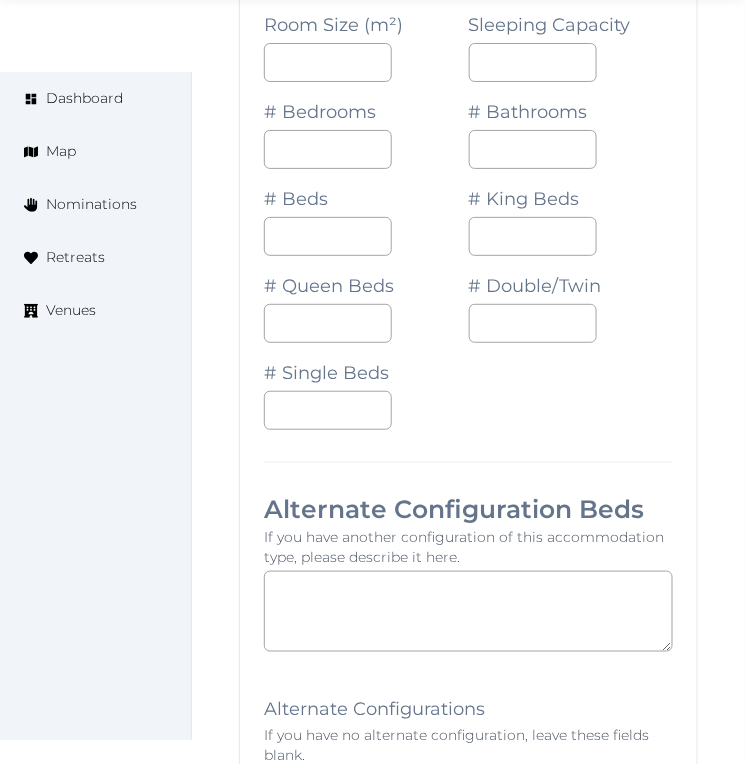 scroll, scrollTop: 2773, scrollLeft: 0, axis: vertical 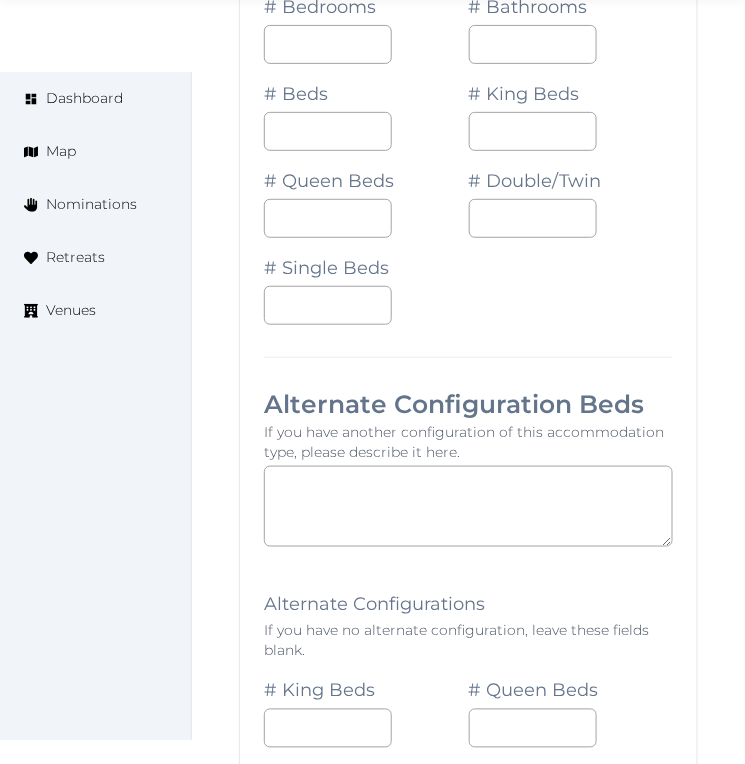 type on "**********" 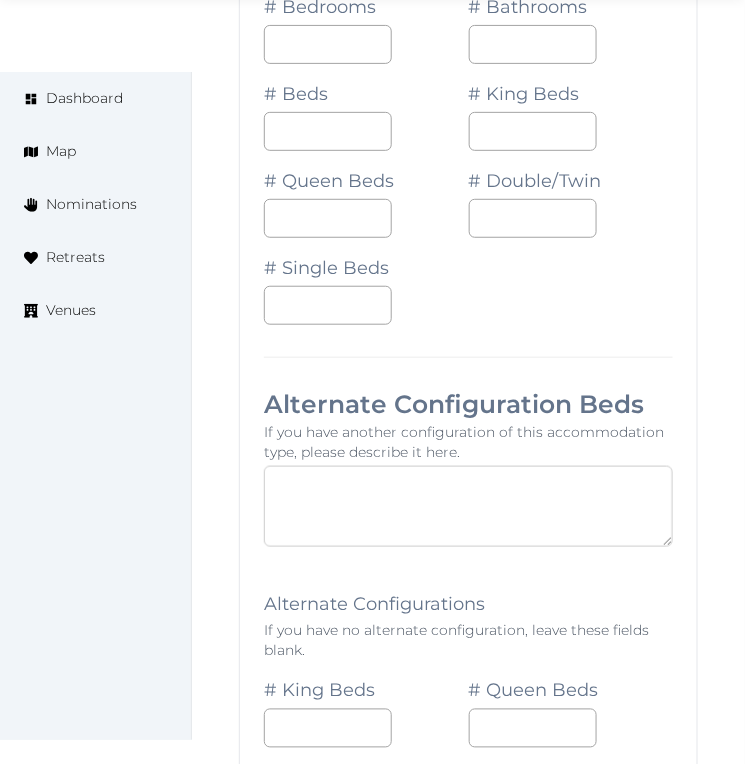 click at bounding box center [468, 506] 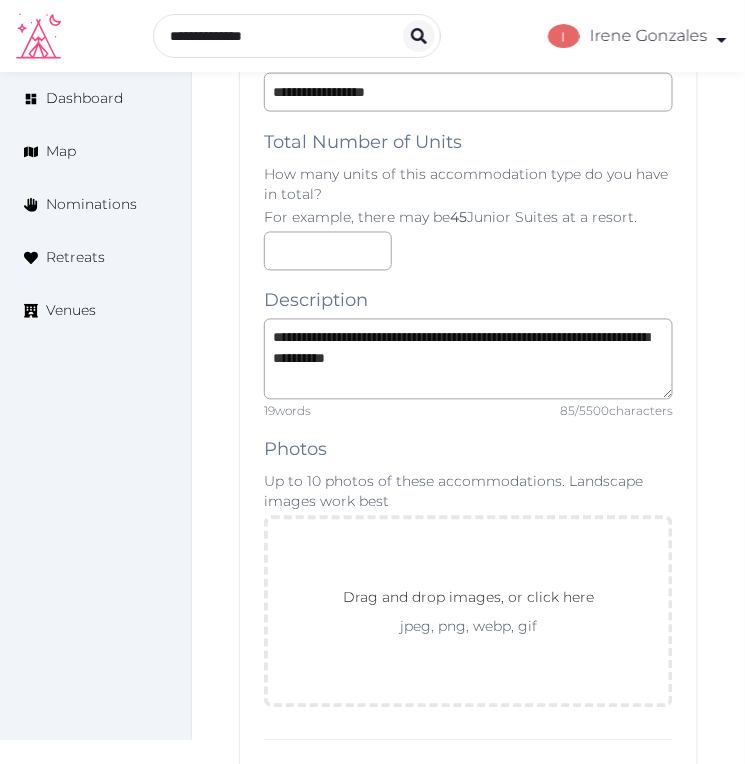 scroll, scrollTop: 1773, scrollLeft: 0, axis: vertical 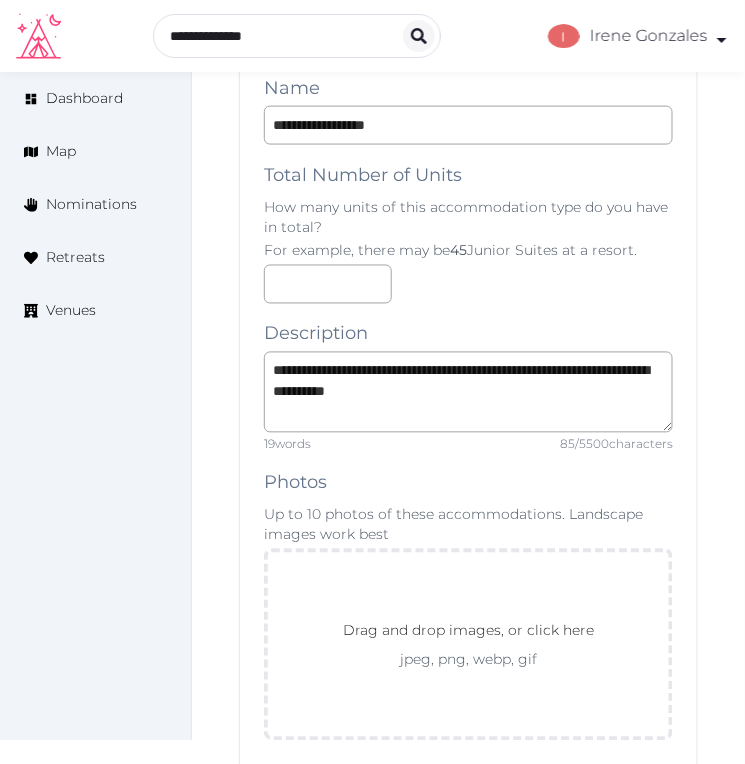 type on "**********" 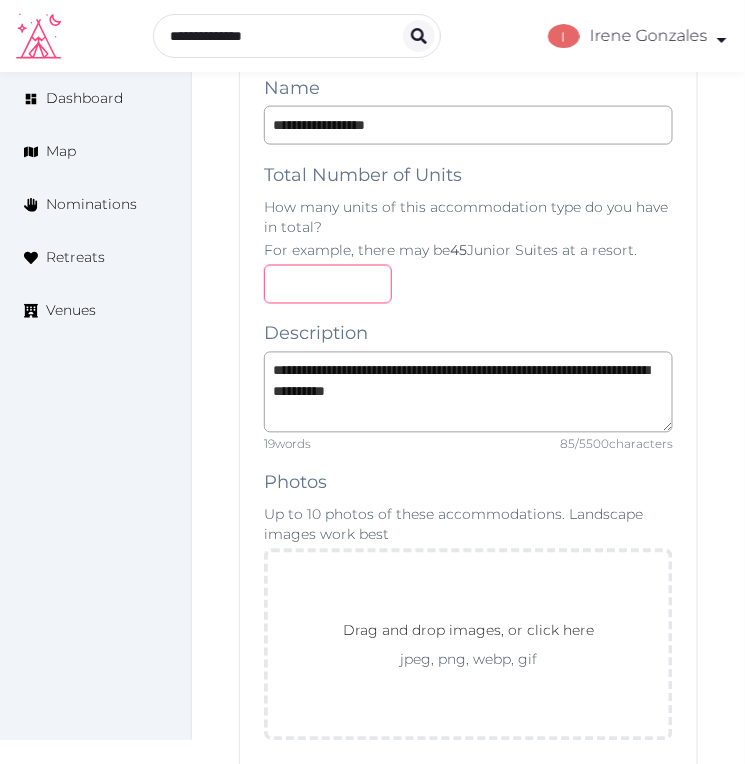 click on "**********" at bounding box center (468, 1600) 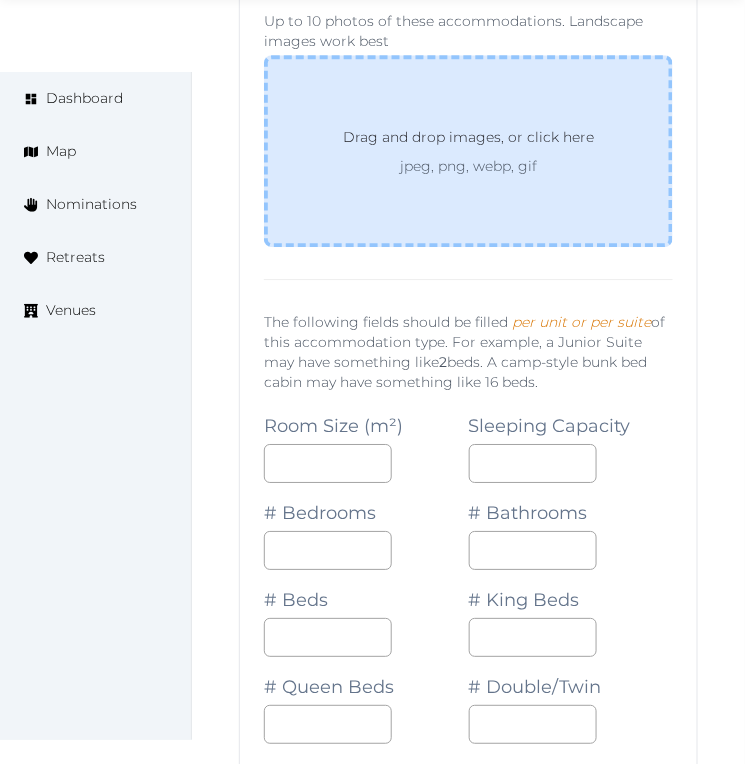 scroll, scrollTop: 2440, scrollLeft: 0, axis: vertical 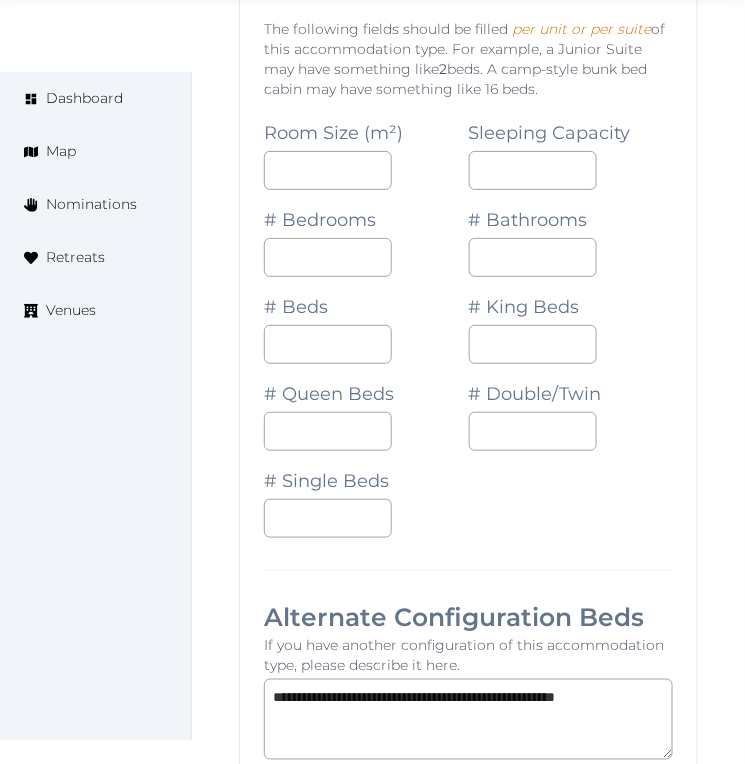 click on "Sleeping Capacity" at bounding box center [571, 146] 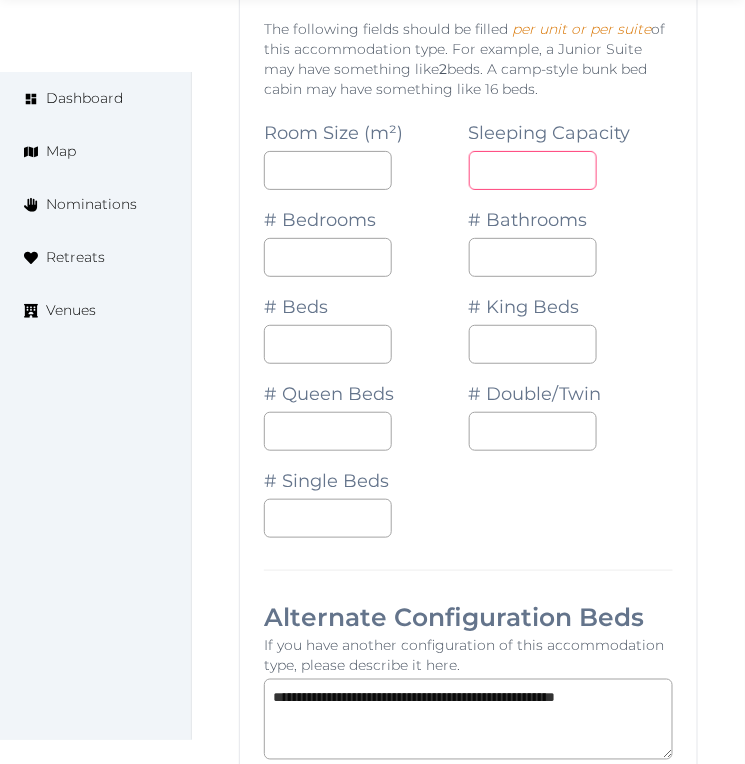 click on "*" at bounding box center [533, 170] 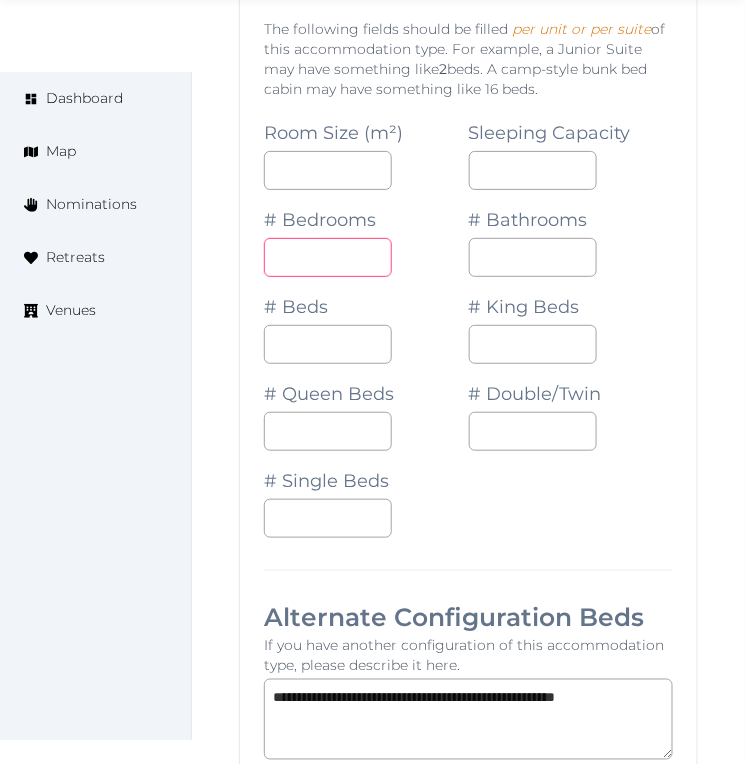 click at bounding box center [328, 257] 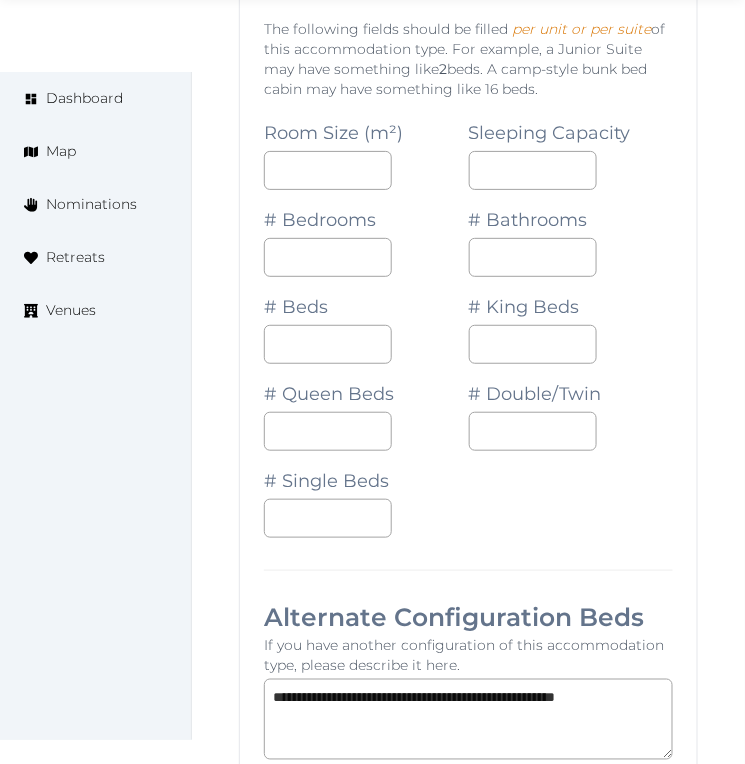 drag, startPoint x: 480, startPoint y: 284, endPoint x: 502, endPoint y: 262, distance: 31.112698 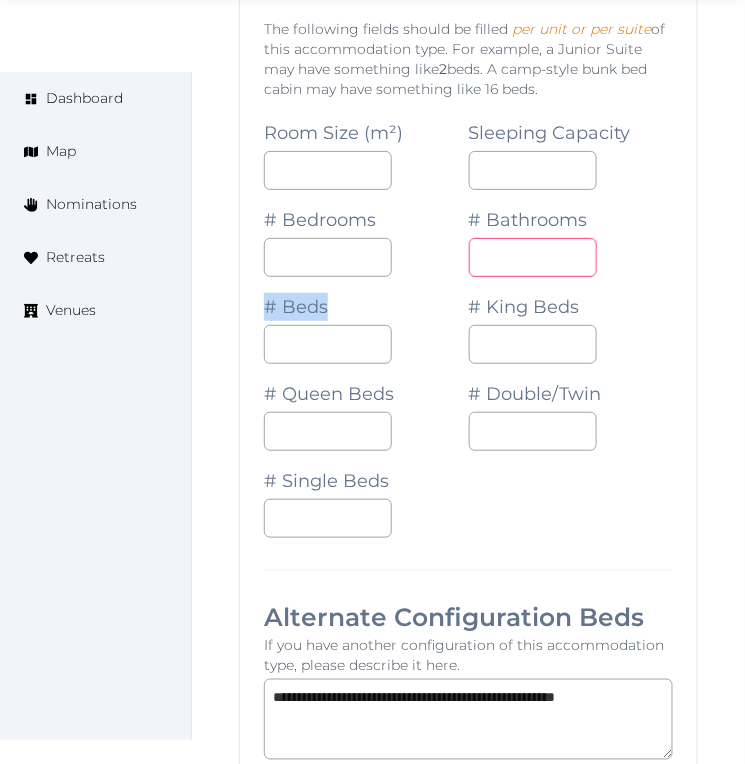 click at bounding box center (533, 257) 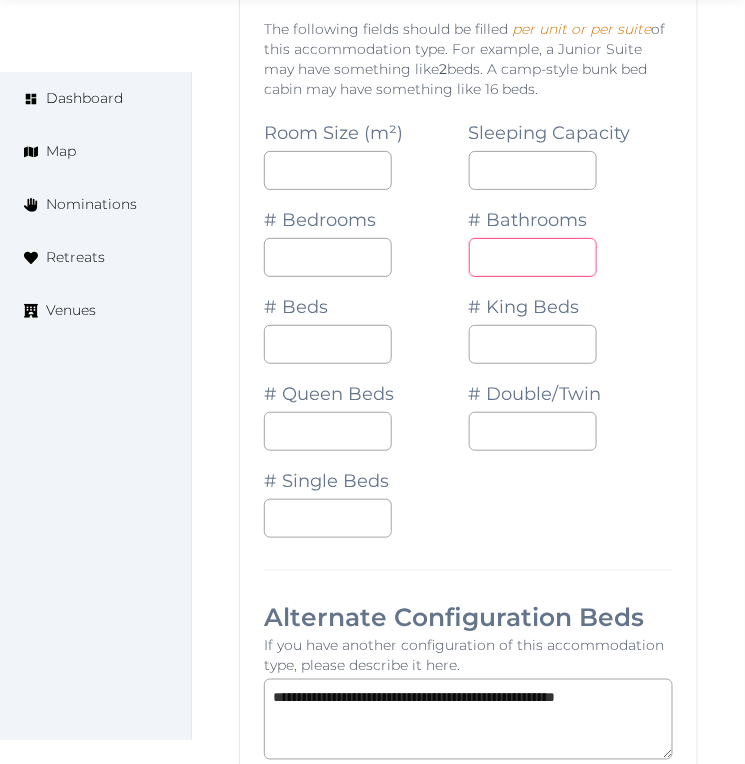 type on "*" 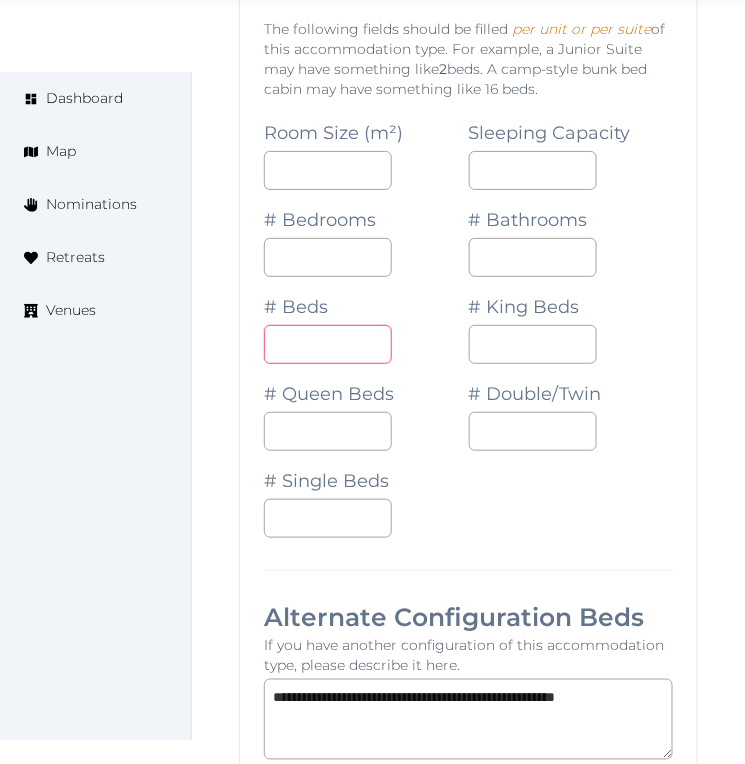 click at bounding box center [328, 344] 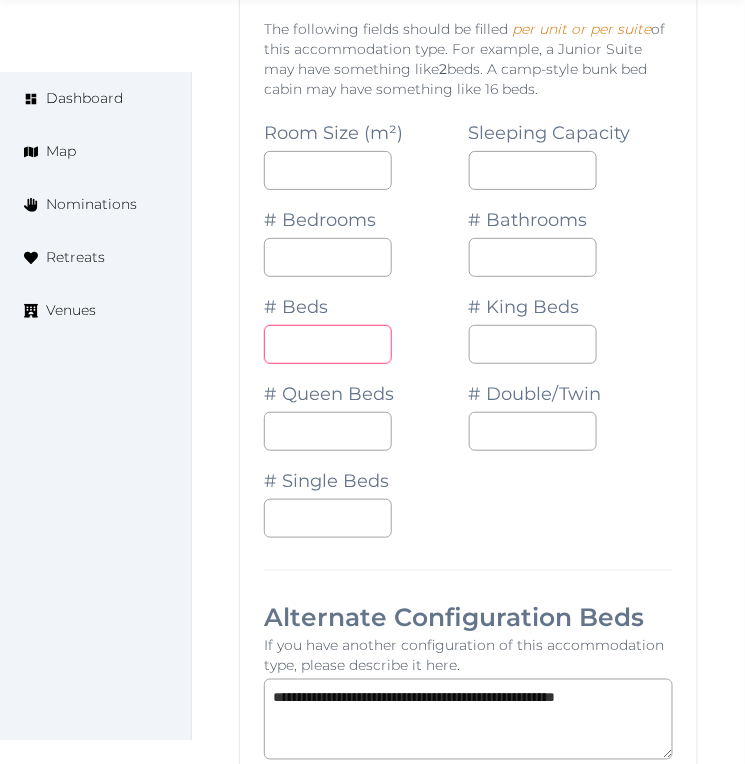 type on "*" 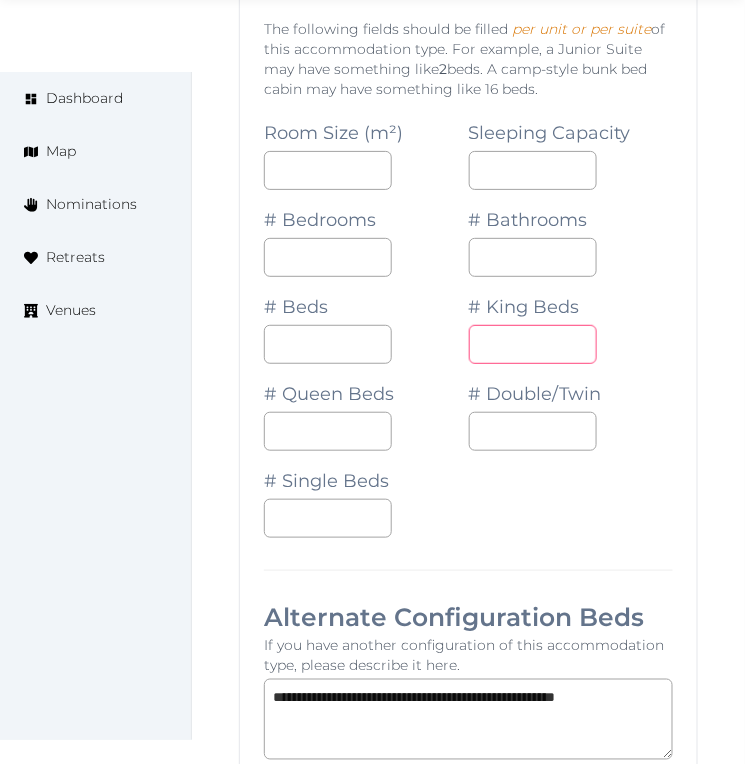 click at bounding box center (533, 344) 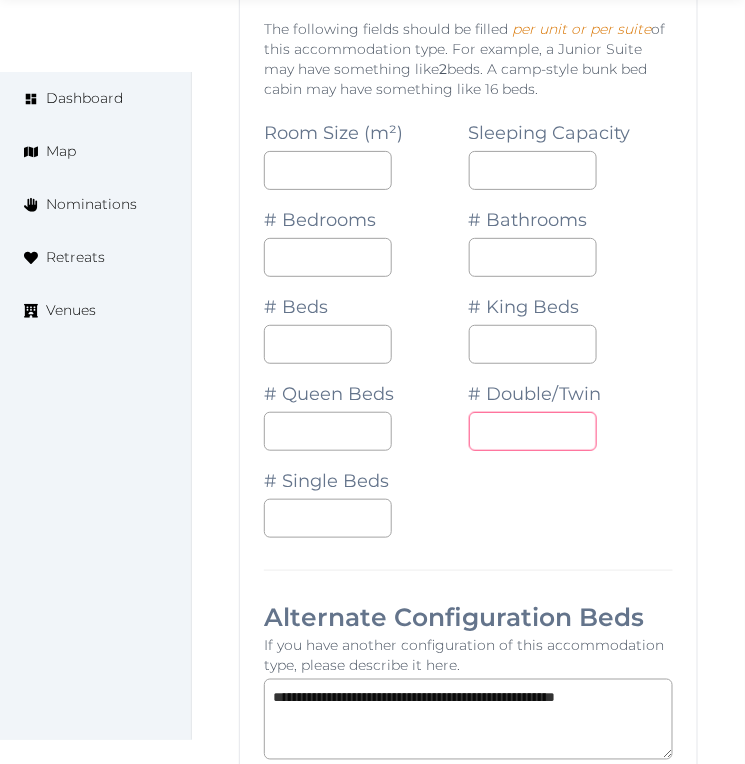 click at bounding box center [533, 431] 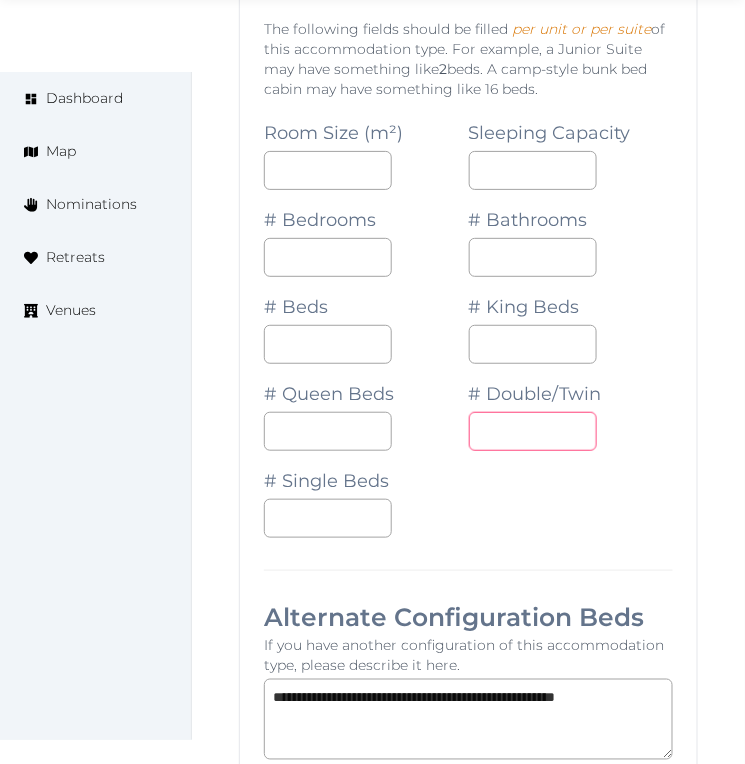 type on "*" 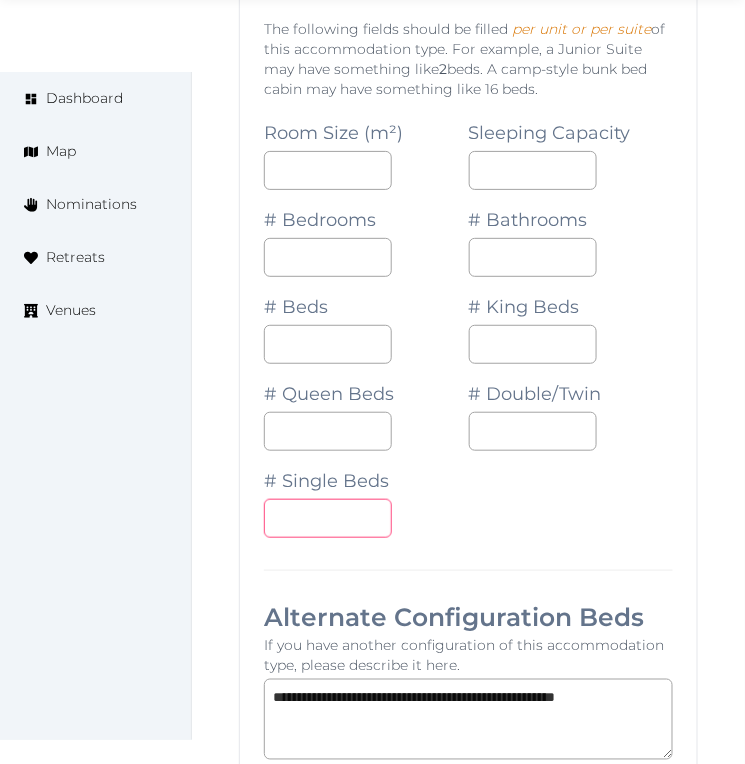 click at bounding box center (328, 518) 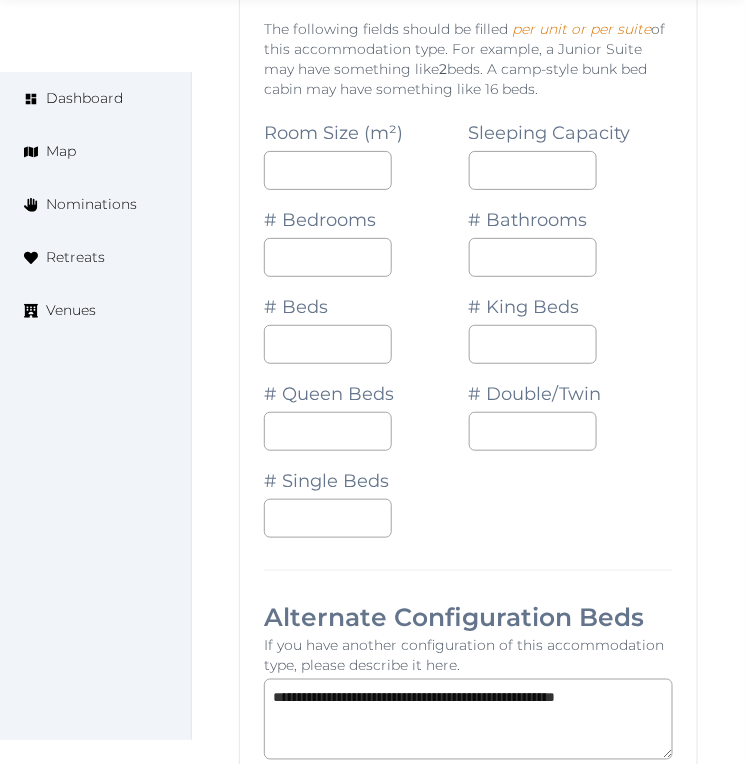click on "**********" at bounding box center (468, 762) 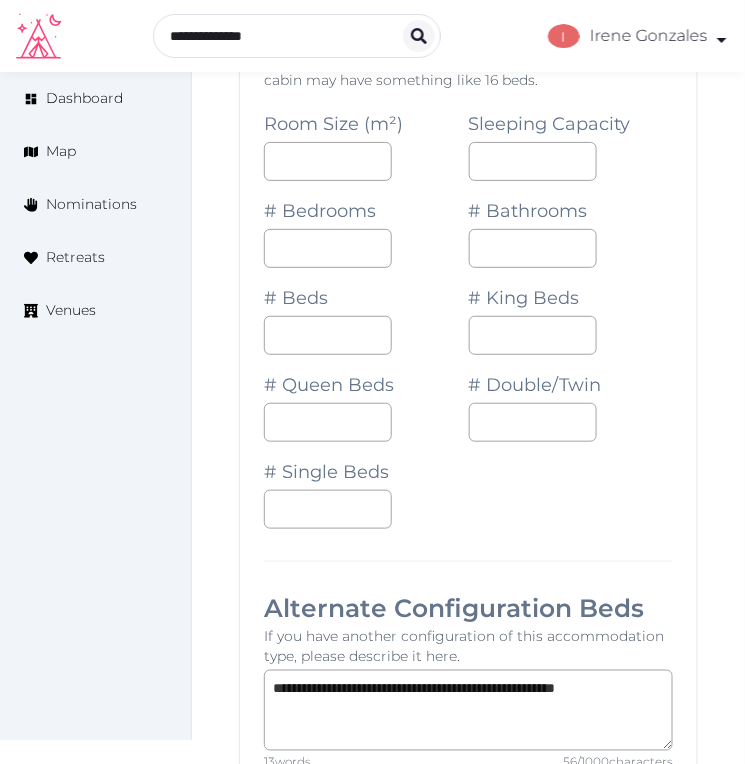 scroll, scrollTop: 2662, scrollLeft: 0, axis: vertical 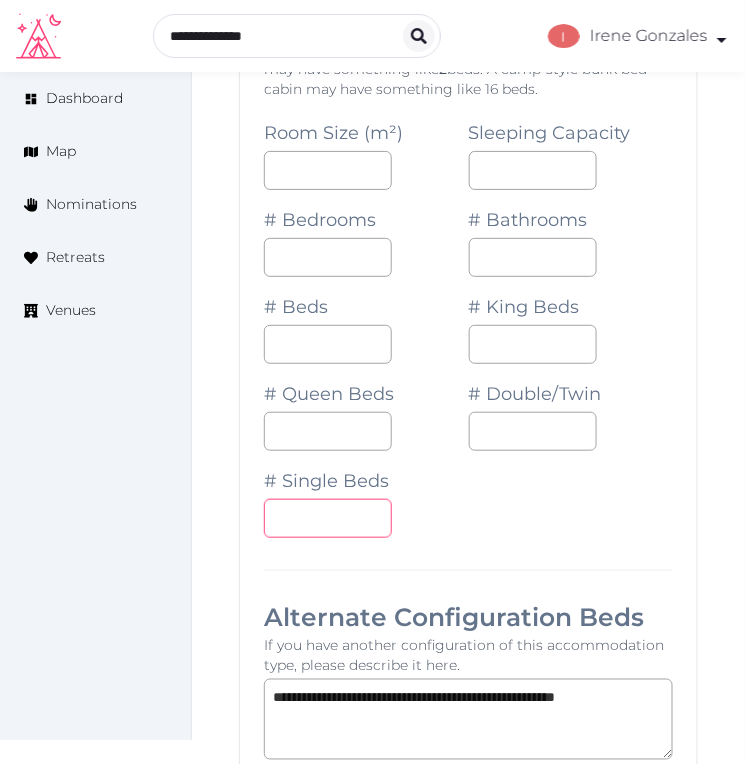 drag, startPoint x: 317, startPoint y: 518, endPoint x: 240, endPoint y: 506, distance: 77.92946 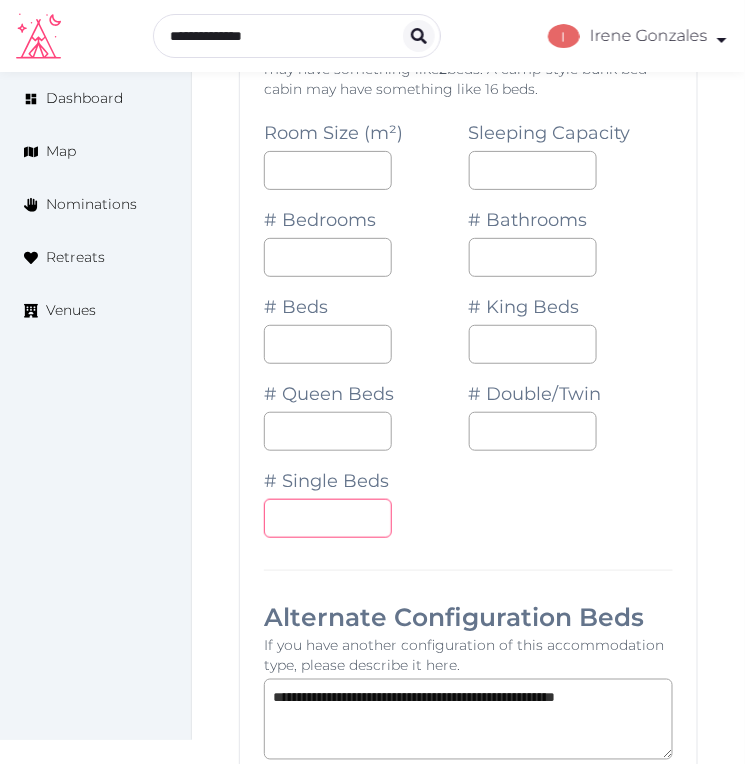 type on "*" 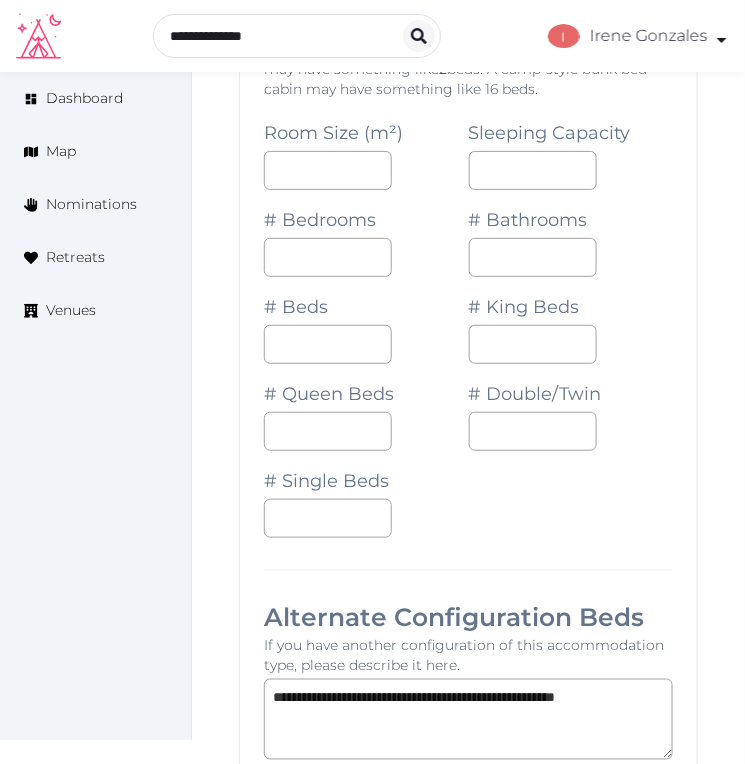 click on "Room Size (m²) Sleeping Capacity * # Bedrooms * # Bathrooms * # Beds * # King Beds # Queen Beds # Double/Twin * # Single Beds *" at bounding box center (468, 320) 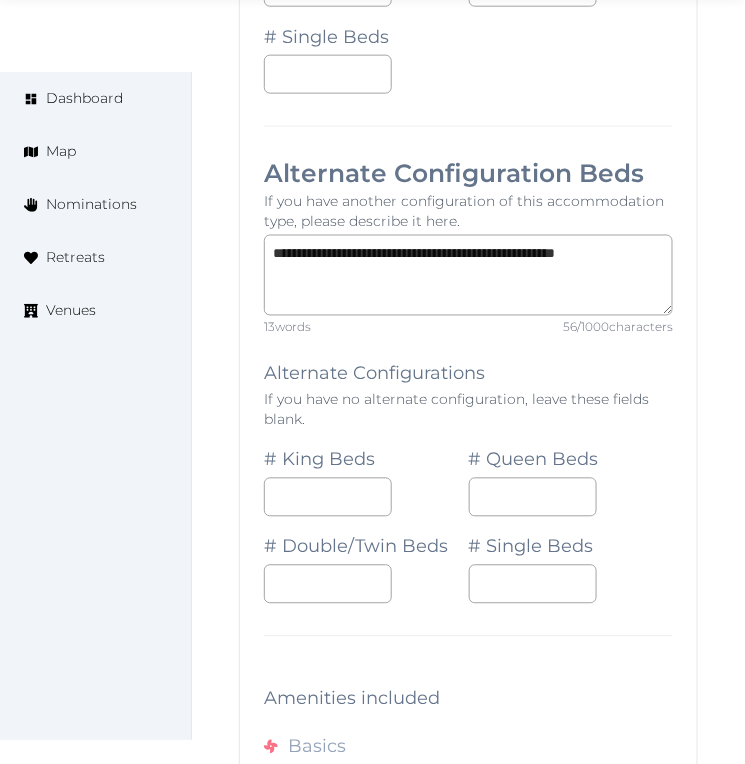 scroll, scrollTop: 3551, scrollLeft: 0, axis: vertical 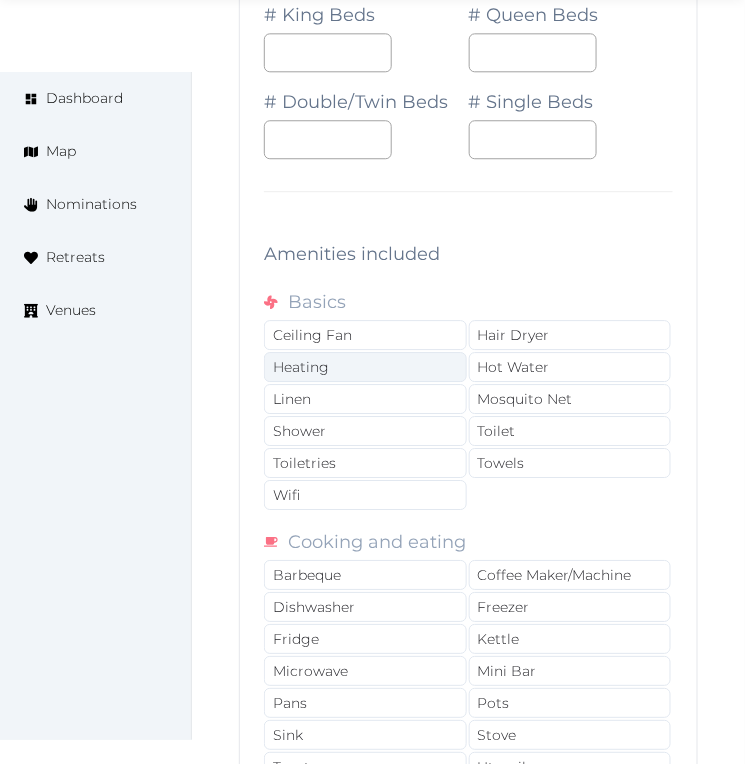 click on "Heating" at bounding box center (365, 367) 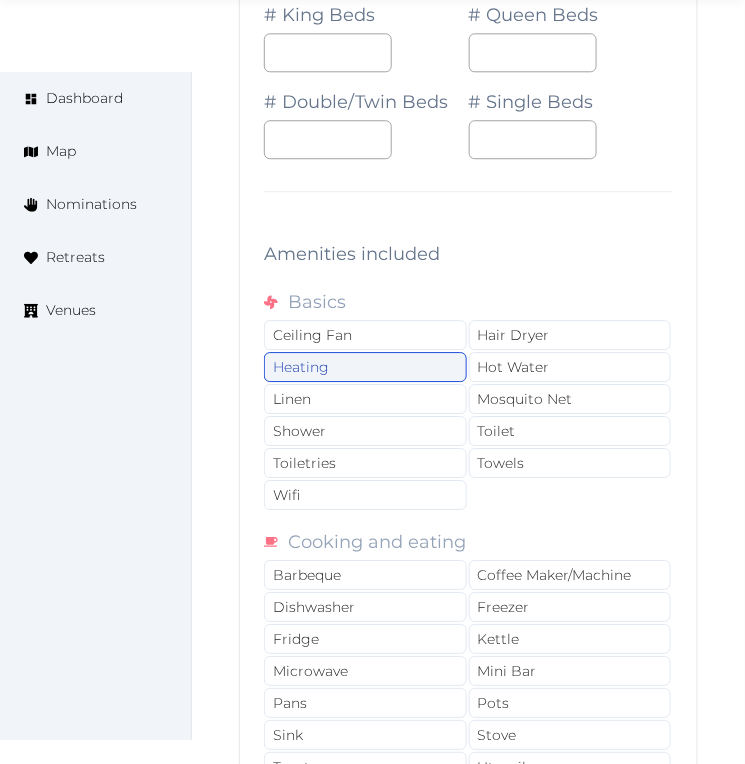 click on "Heating" at bounding box center [365, 367] 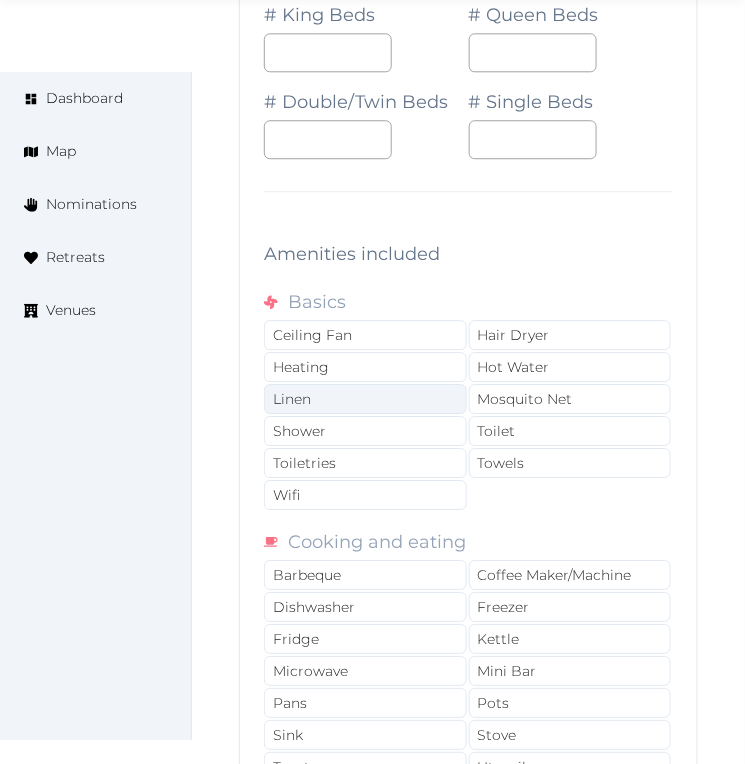 click on "Linen" at bounding box center [365, 399] 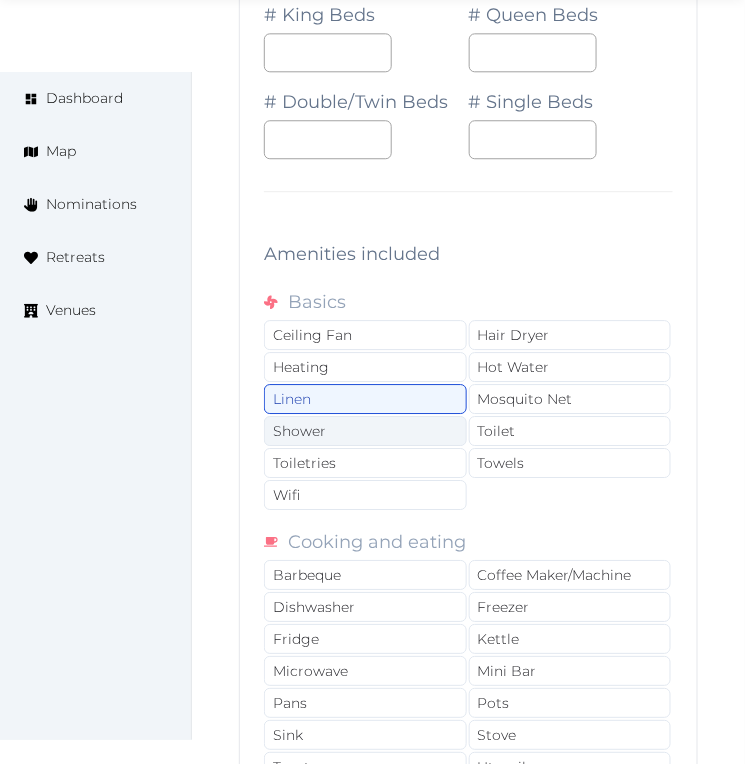 click on "Shower" at bounding box center (365, 431) 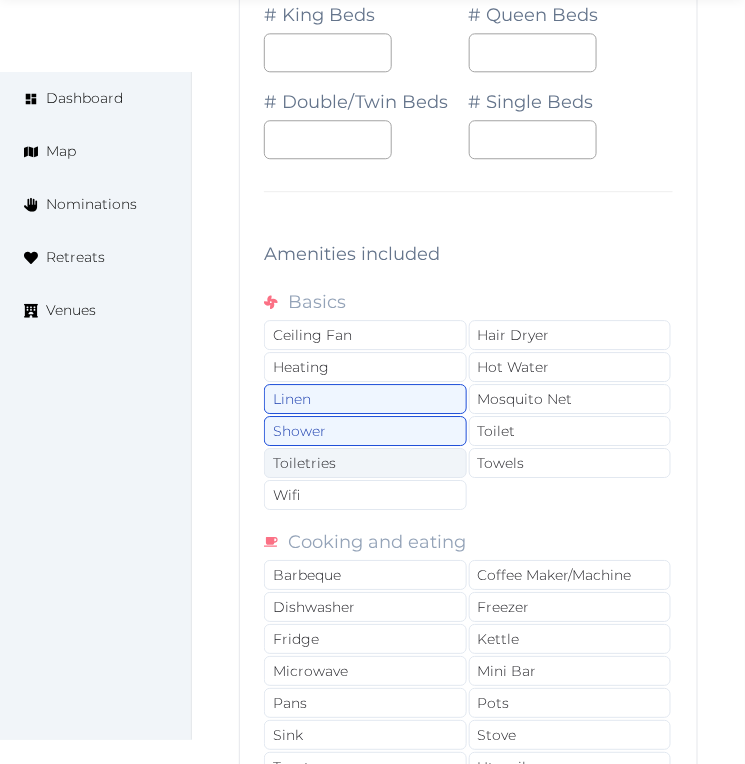 click on "Toiletries" at bounding box center (365, 463) 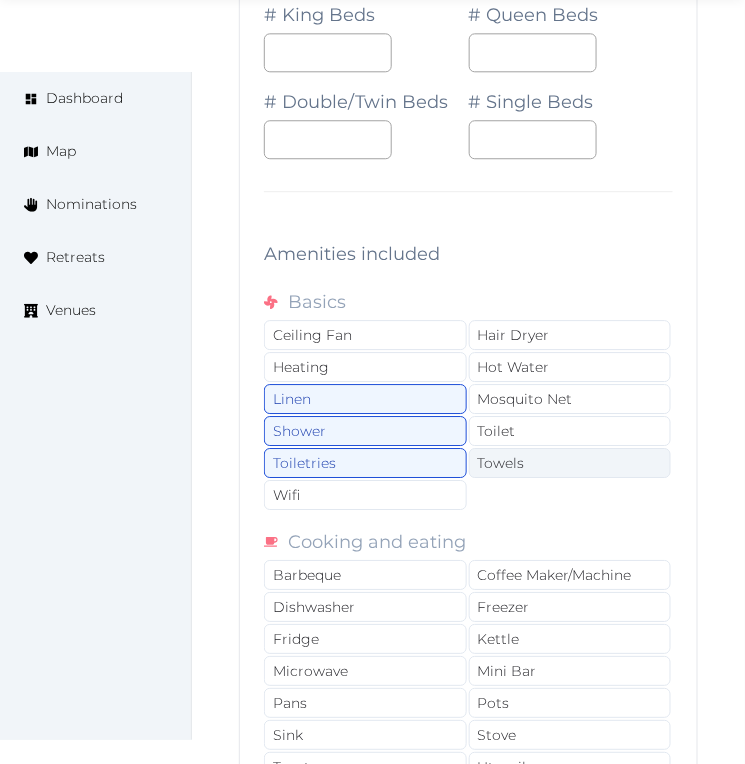 drag, startPoint x: 332, startPoint y: 502, endPoint x: 493, endPoint y: 466, distance: 164.97575 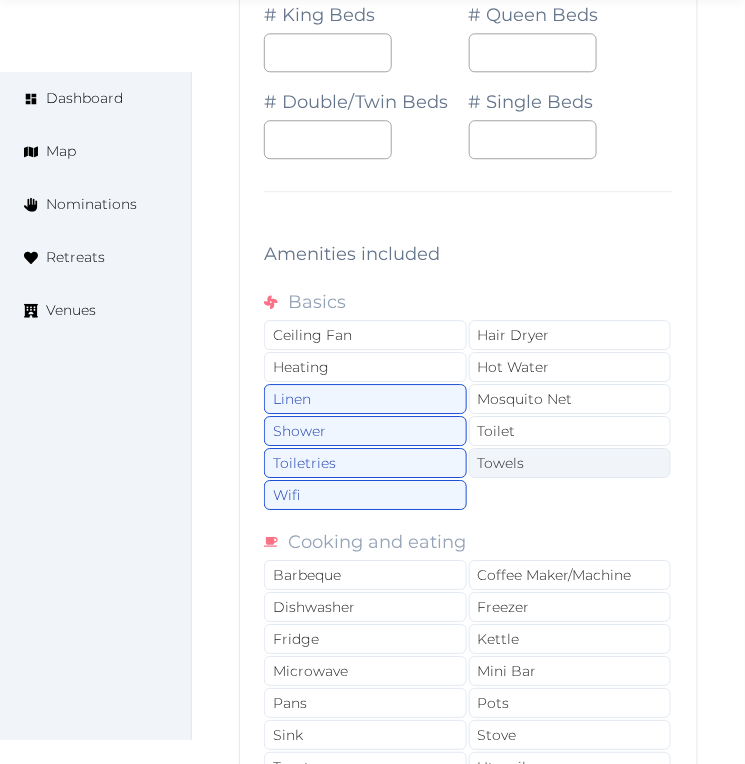 click on "Towels" at bounding box center [570, 463] 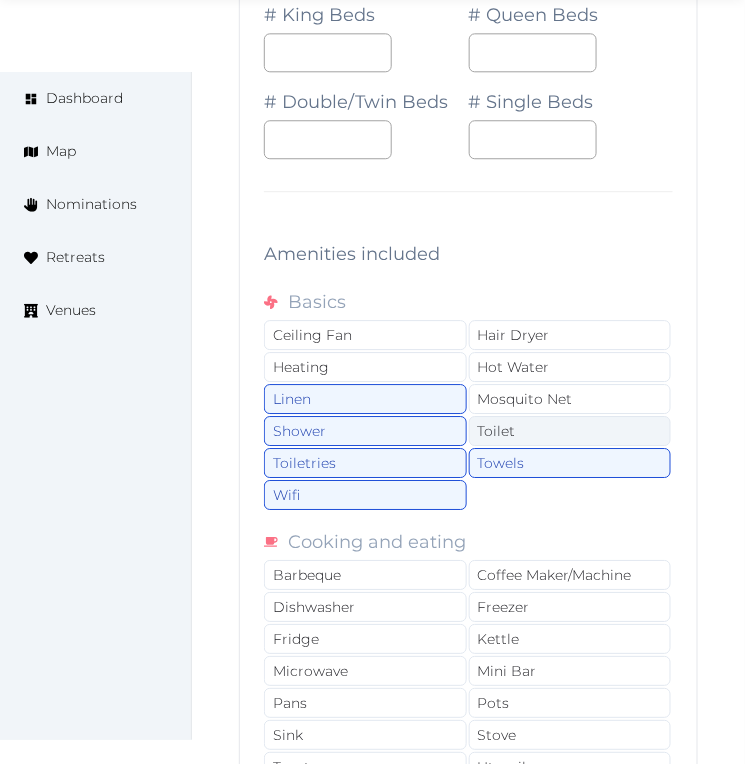 click on "Toilet" at bounding box center (570, 431) 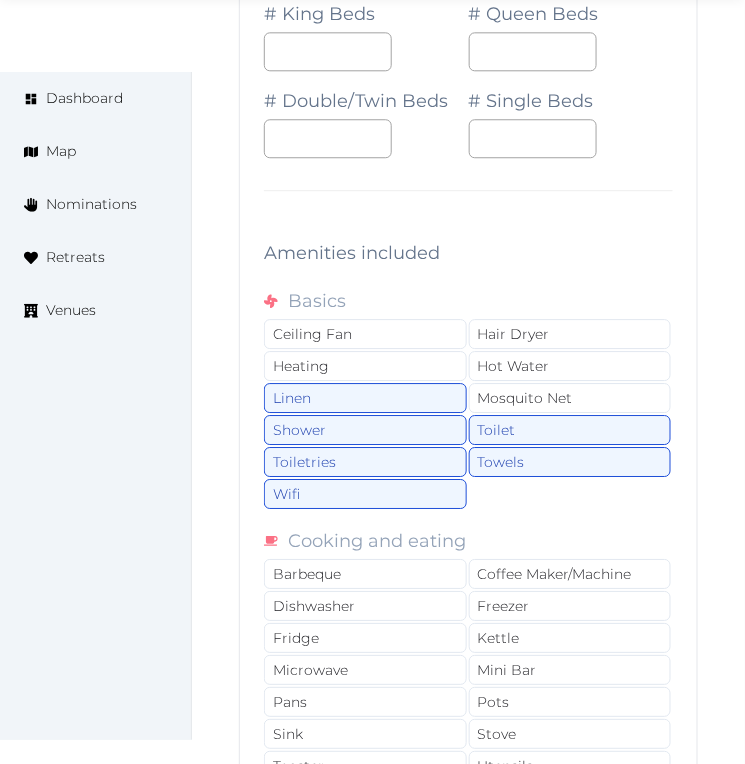 scroll, scrollTop: 3995, scrollLeft: 0, axis: vertical 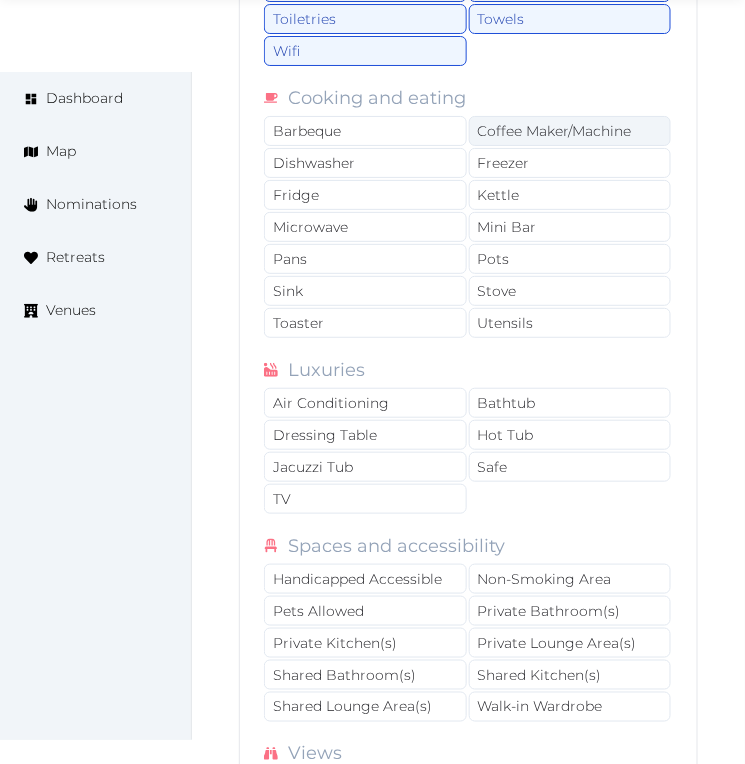 click on "Coffee Maker/Machine" at bounding box center (570, 131) 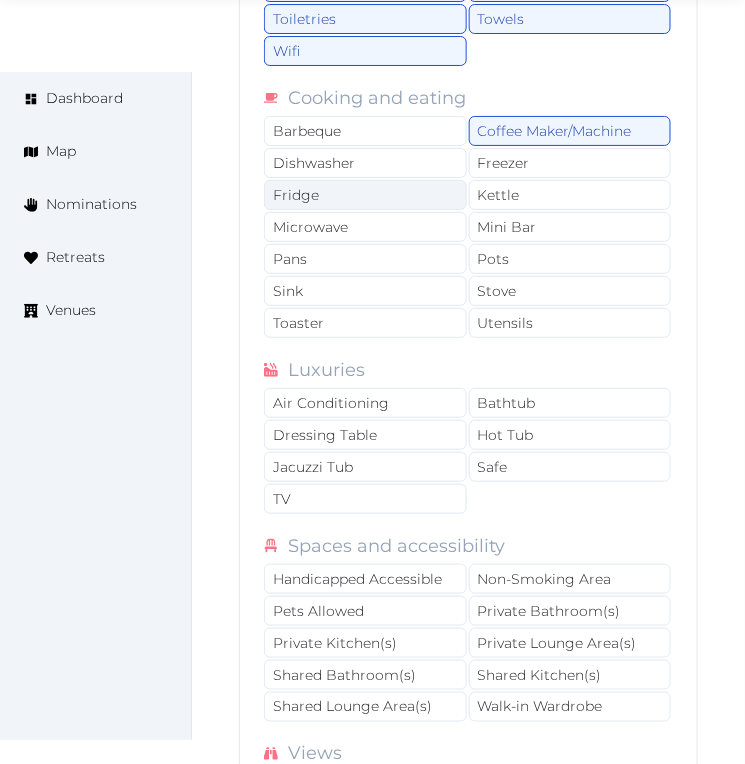 click on "Fridge" at bounding box center [365, 195] 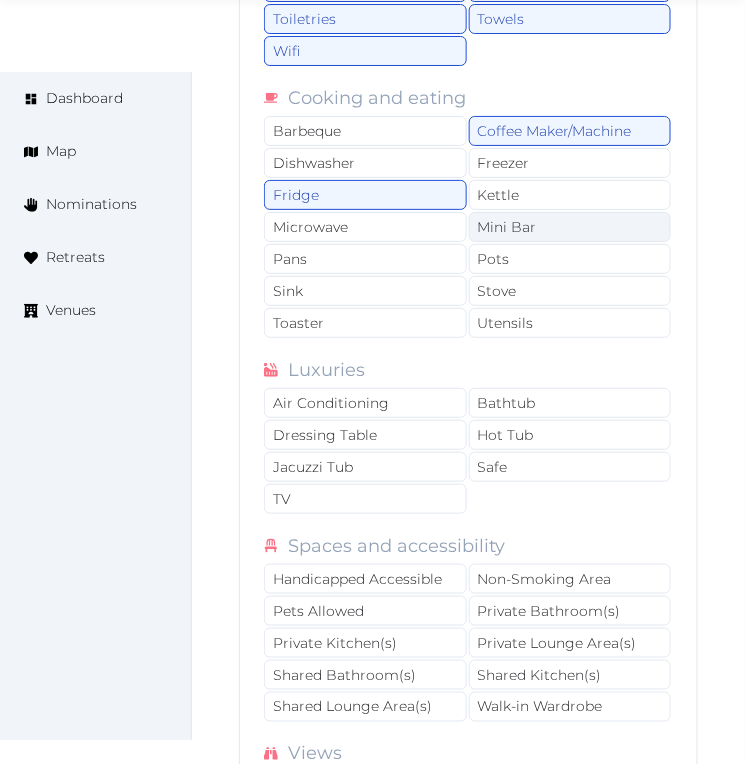 drag, startPoint x: 475, startPoint y: 233, endPoint x: 501, endPoint y: 242, distance: 27.513634 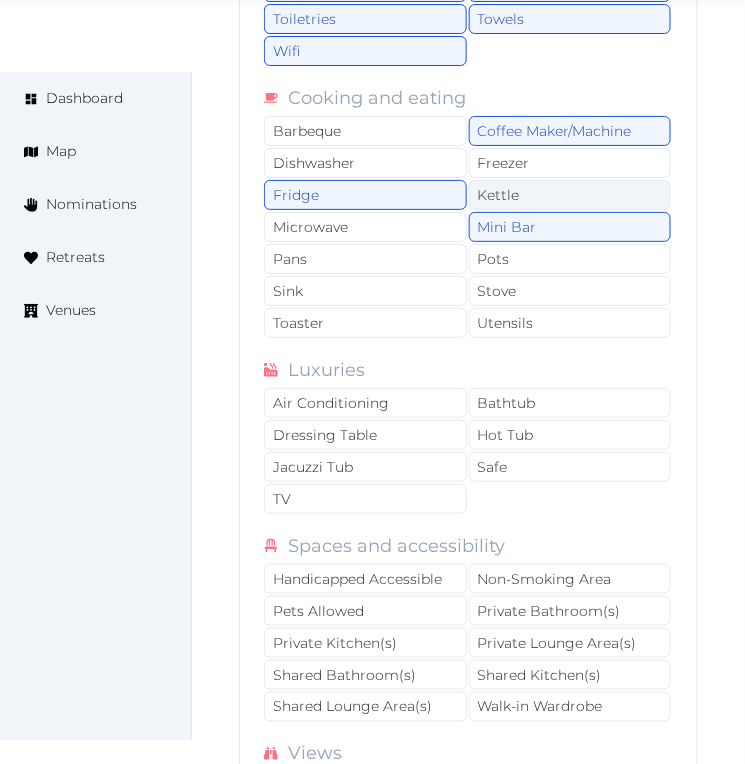 click on "Kettle" at bounding box center (570, 195) 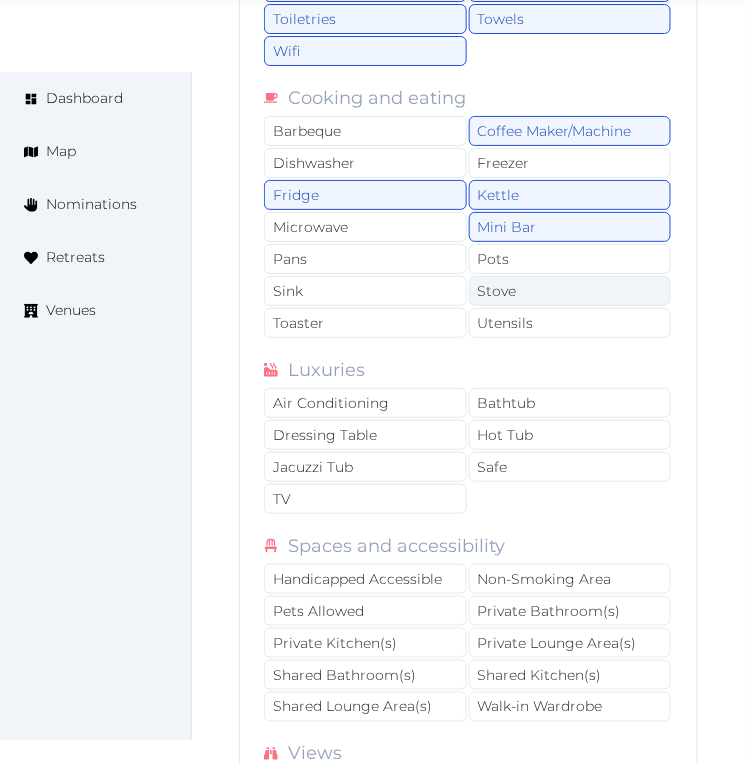 drag, startPoint x: 532, startPoint y: 320, endPoint x: 520, endPoint y: 303, distance: 20.808653 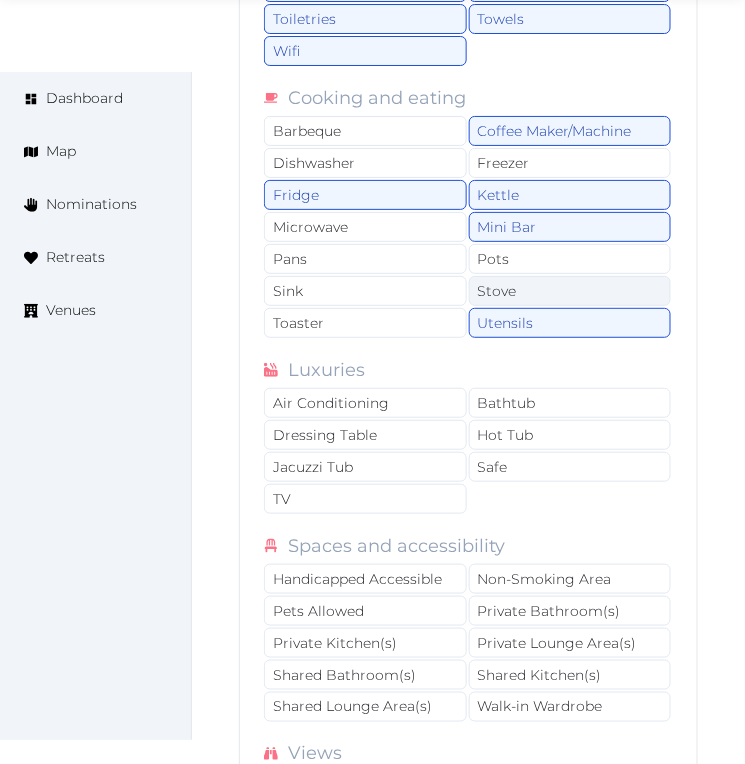 click on "Stove" at bounding box center (570, 291) 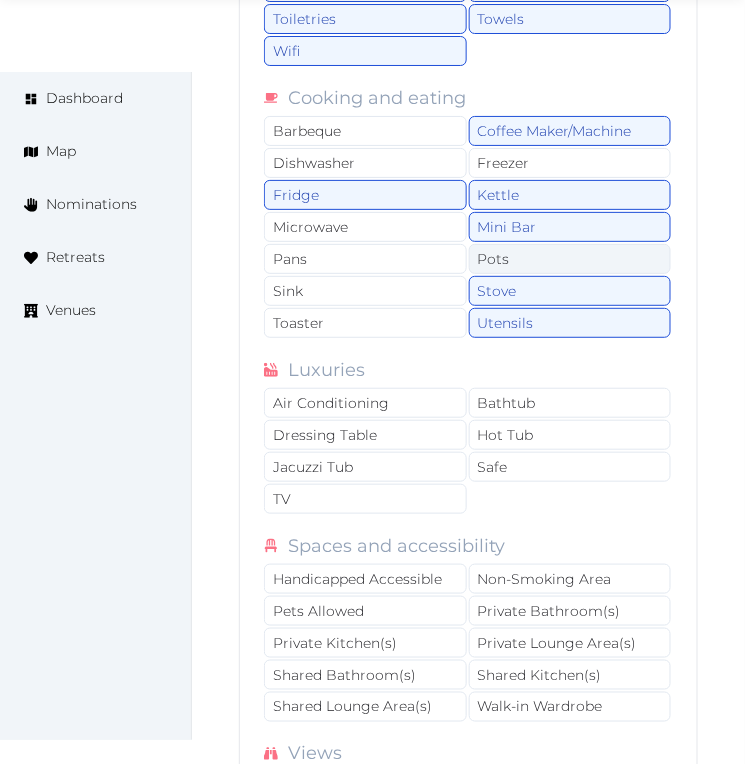 click on "Pots" at bounding box center [570, 259] 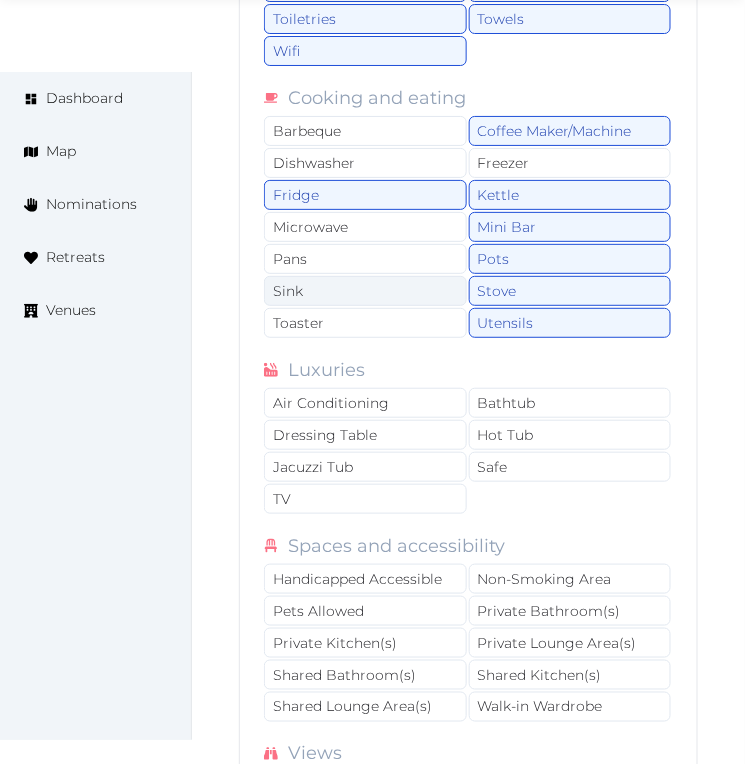 click on "Sink" at bounding box center (365, 291) 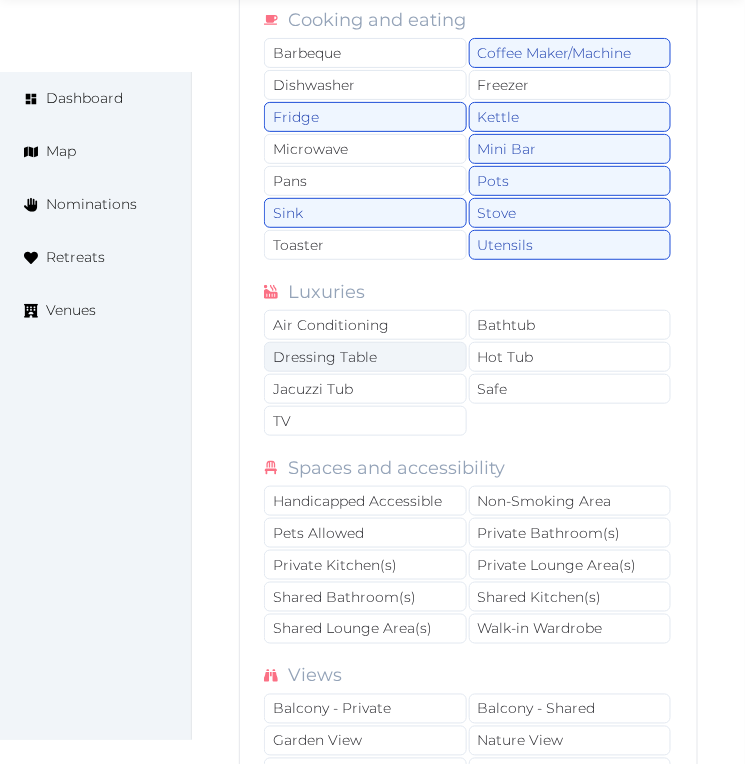 scroll, scrollTop: 4106, scrollLeft: 0, axis: vertical 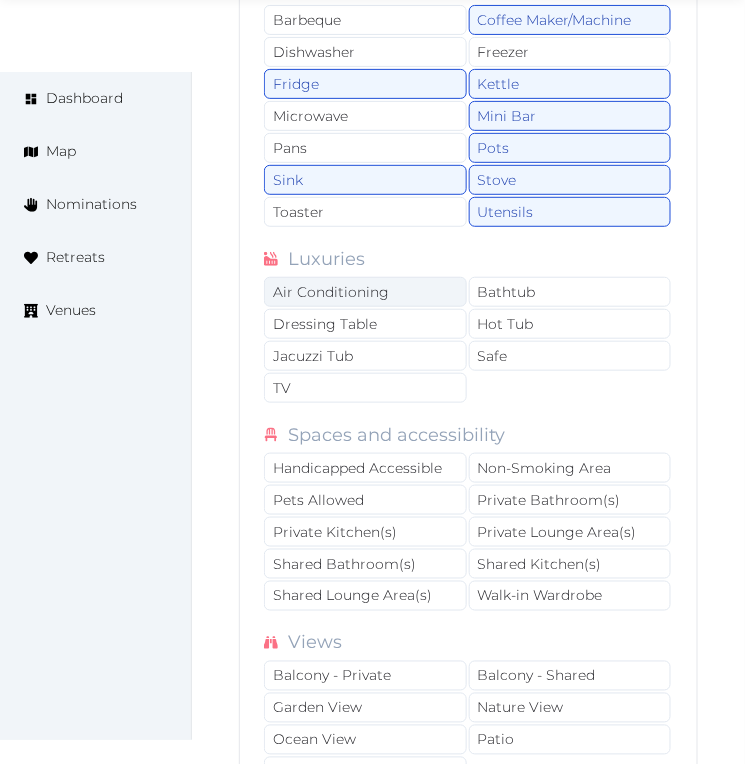 click on "Air Conditioning" at bounding box center [365, 292] 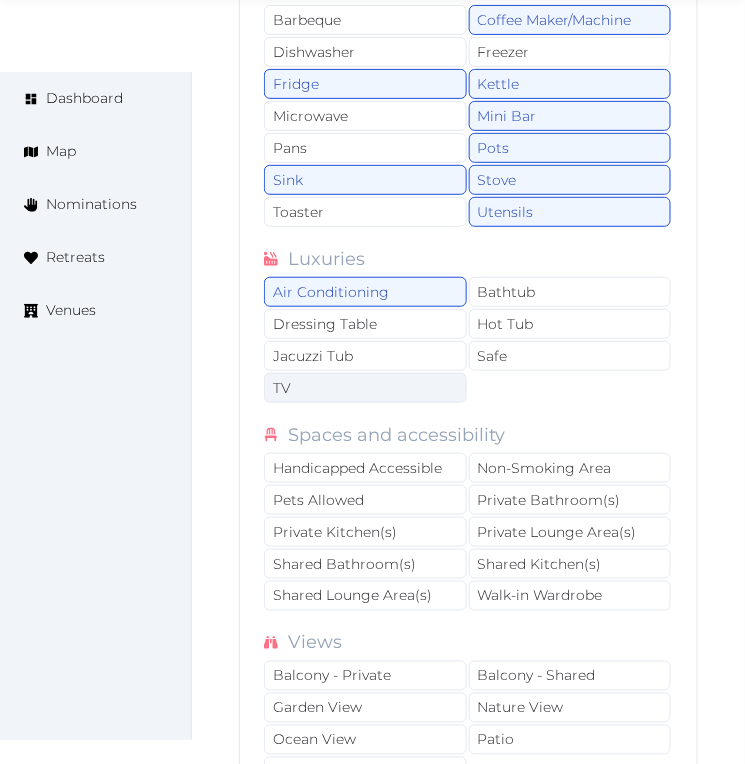 drag, startPoint x: 382, startPoint y: 373, endPoint x: 381, endPoint y: 400, distance: 27.018513 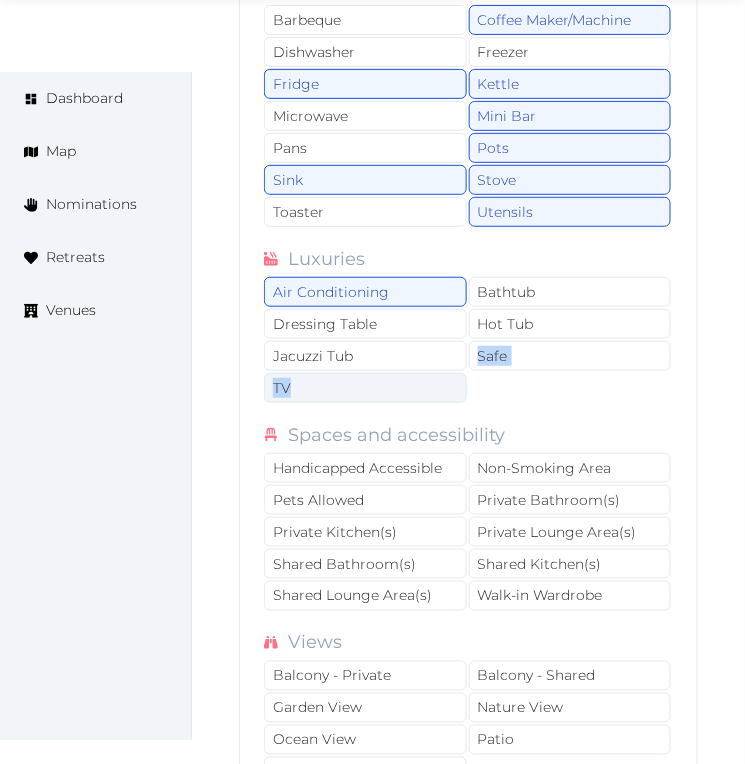 click on "TV" at bounding box center (365, 388) 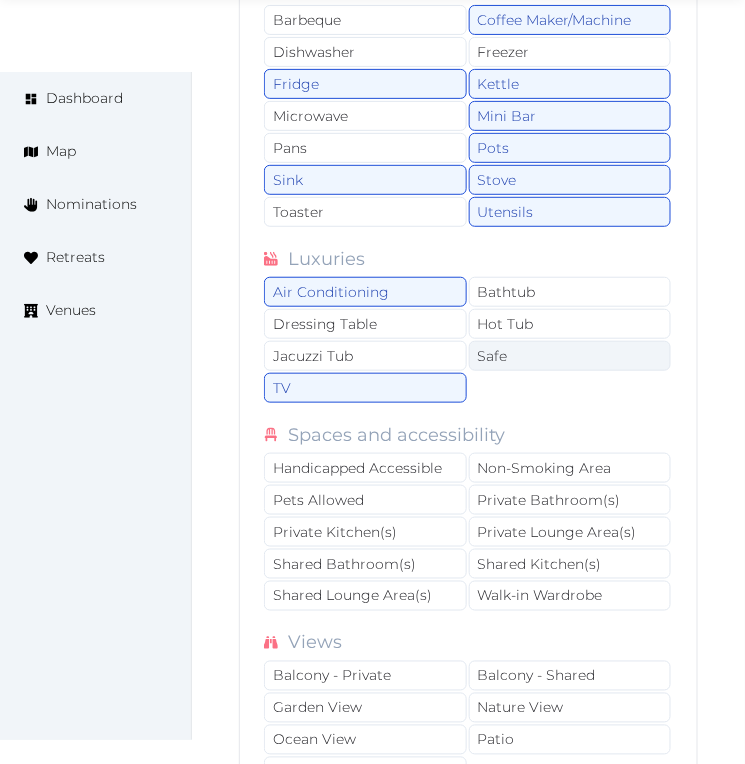 click on "Safe" at bounding box center (570, 356) 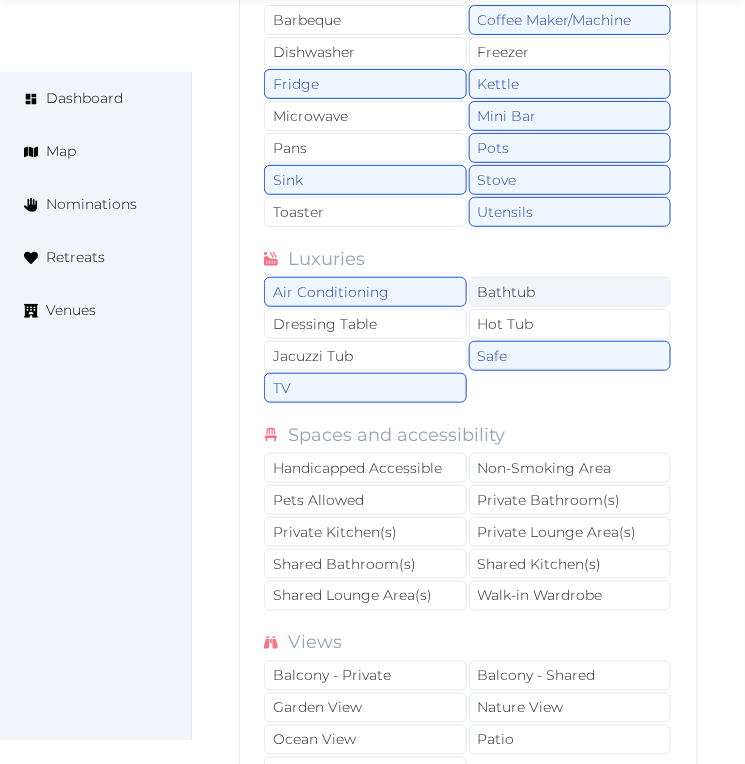 click on "Bathtub" at bounding box center [570, 292] 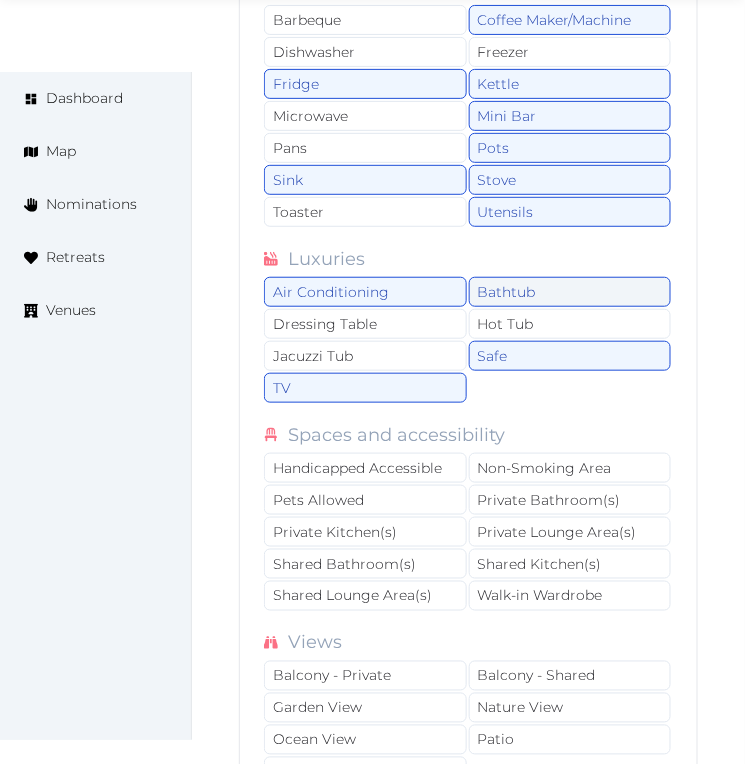 click on "Bathtub" at bounding box center (570, 292) 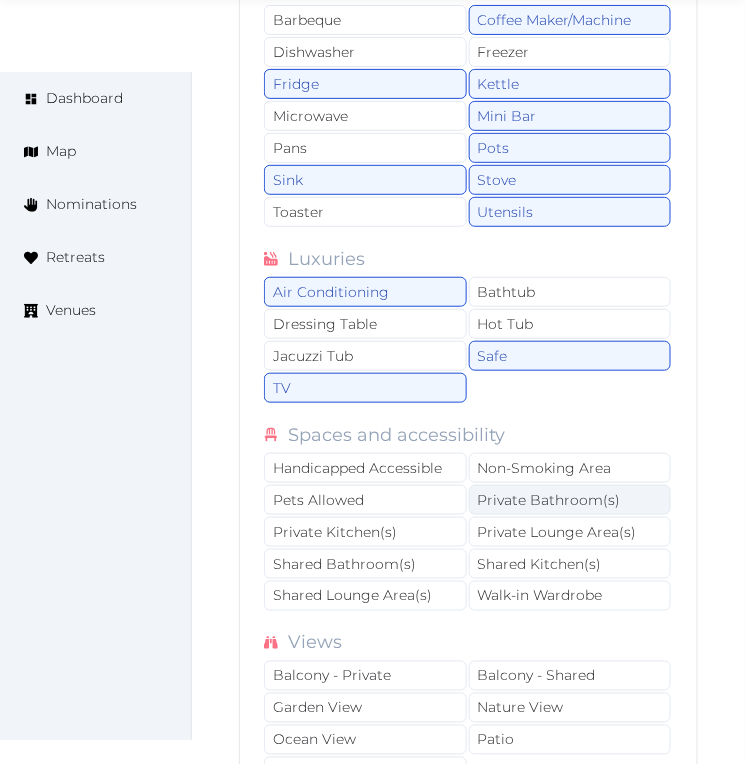click on "Private Bathroom(s)" at bounding box center (570, 500) 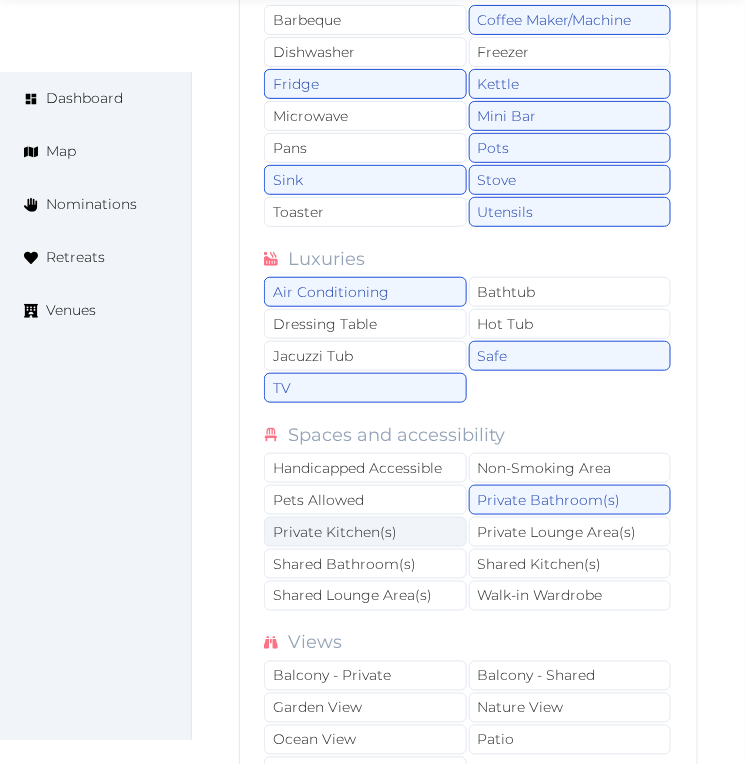 drag, startPoint x: 515, startPoint y: 540, endPoint x: 464, endPoint y: 540, distance: 51 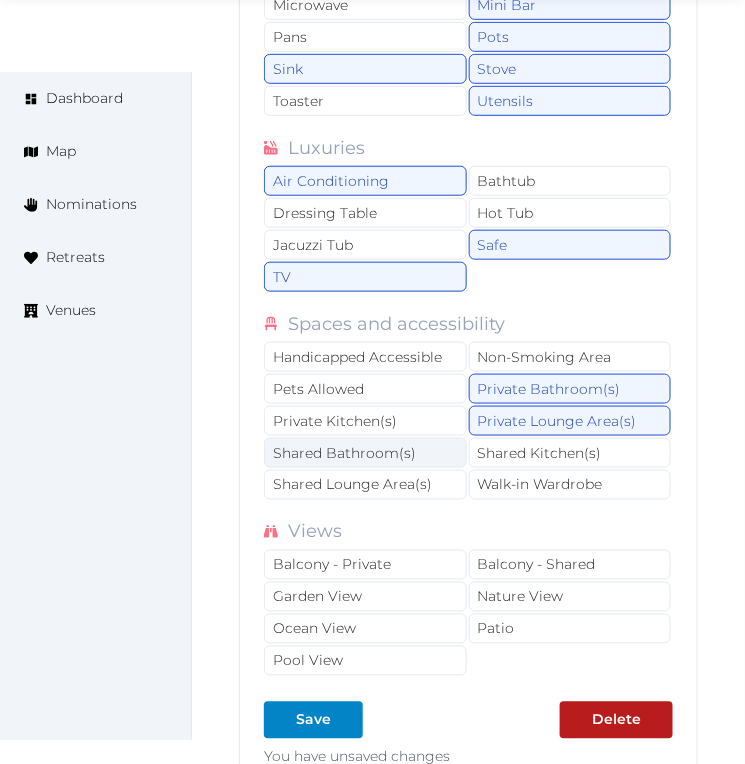 drag, startPoint x: 401, startPoint y: 434, endPoint x: 407, endPoint y: 453, distance: 19.924858 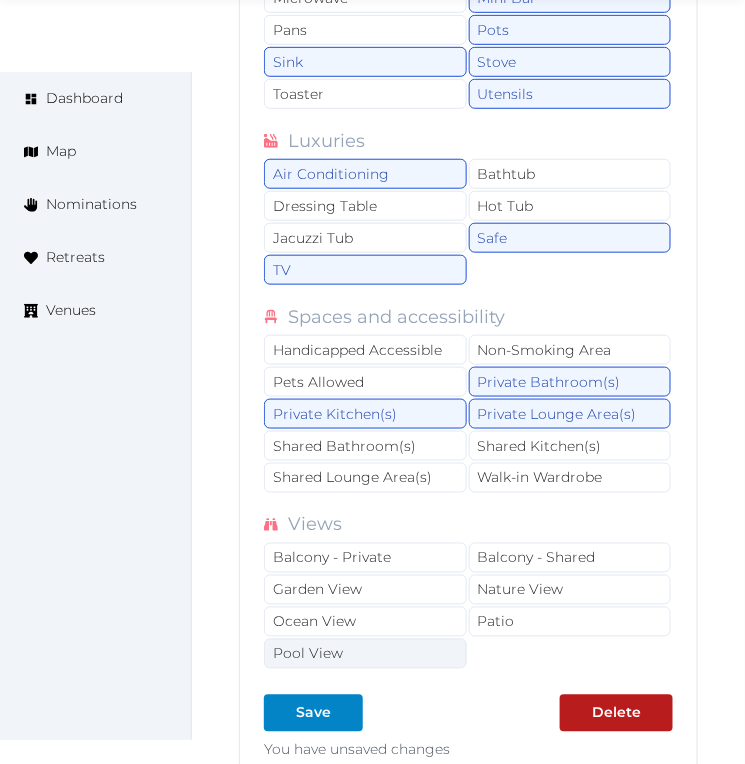 scroll, scrollTop: 4440, scrollLeft: 0, axis: vertical 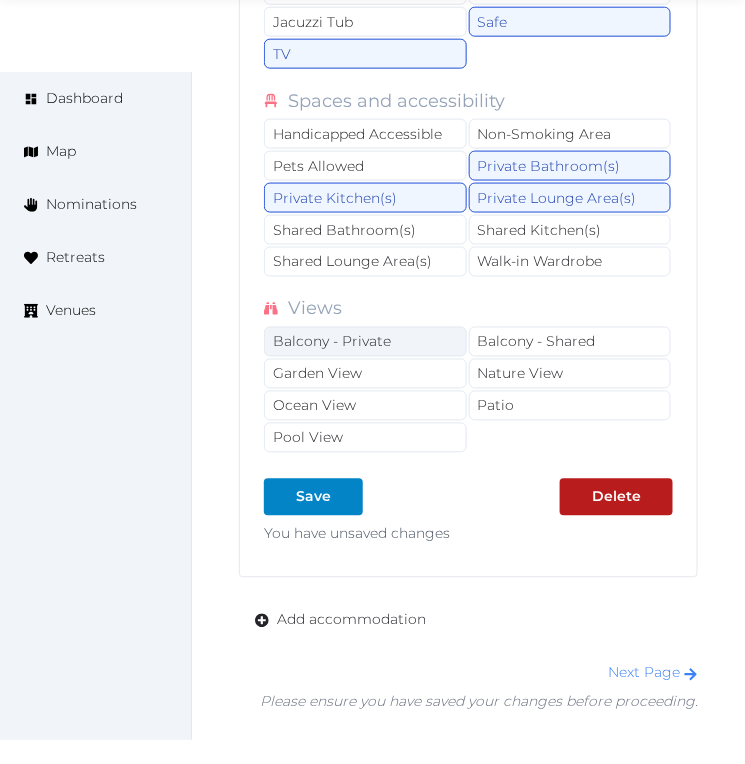 click on "Balcony - Private" at bounding box center [365, 342] 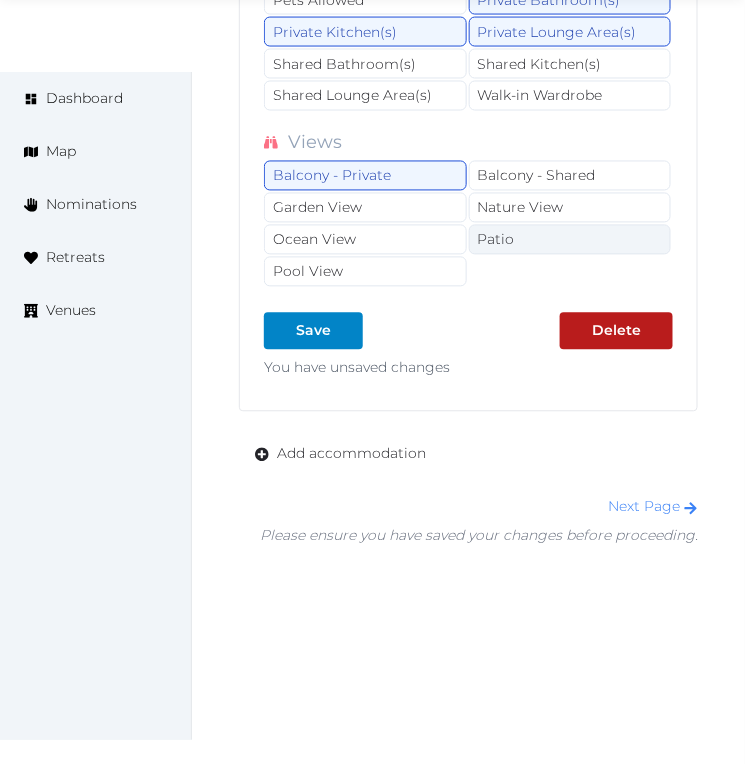scroll, scrollTop: 4622, scrollLeft: 0, axis: vertical 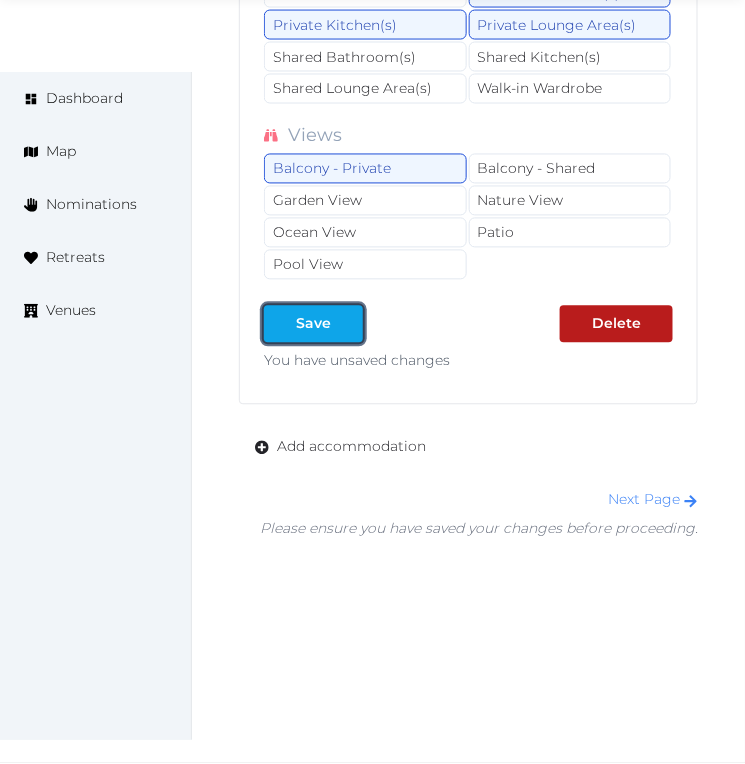 click on "Save" at bounding box center (313, 324) 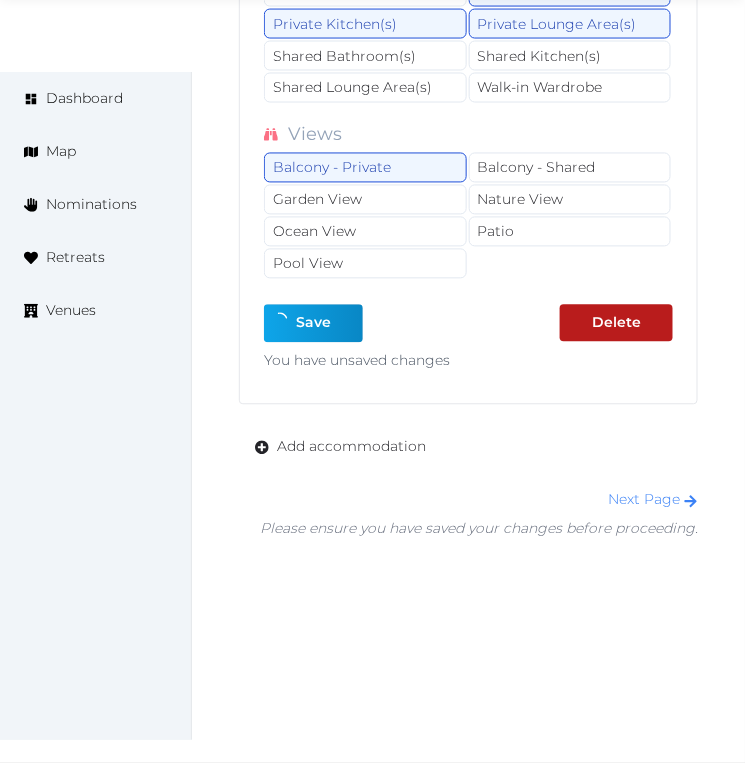 type on "*" 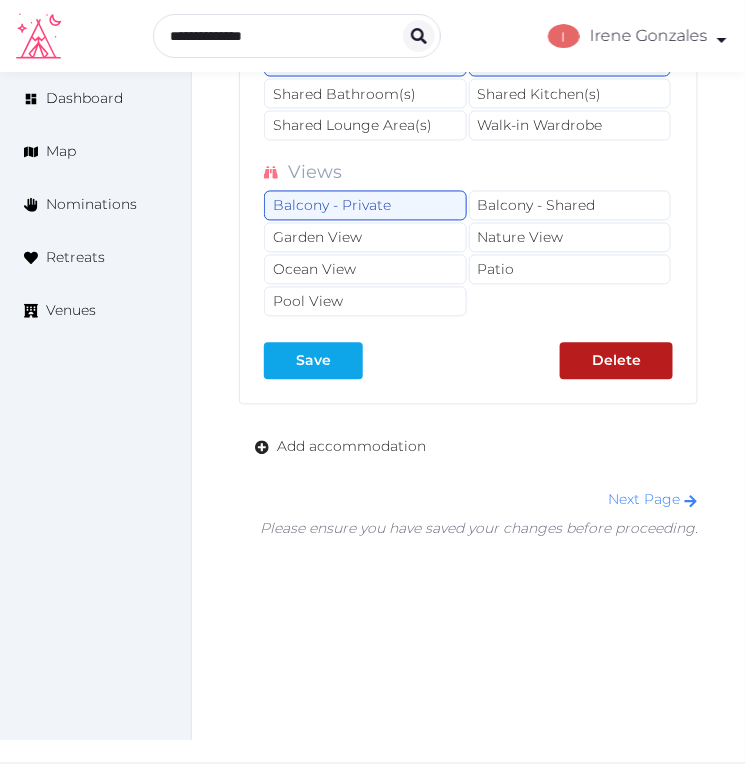 drag, startPoint x: 262, startPoint y: 372, endPoint x: 285, endPoint y: 376, distance: 23.345236 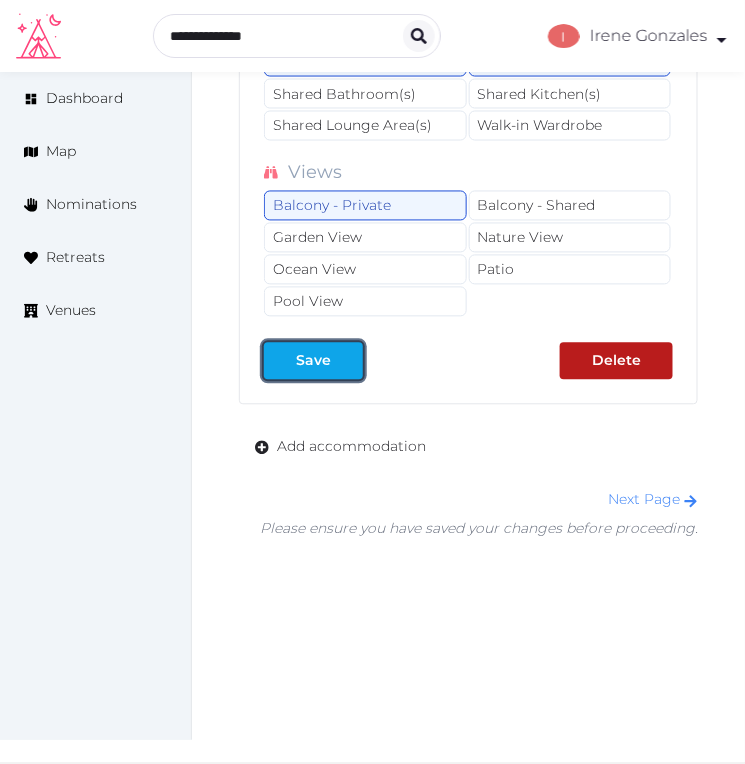 click on "Save" at bounding box center [313, 361] 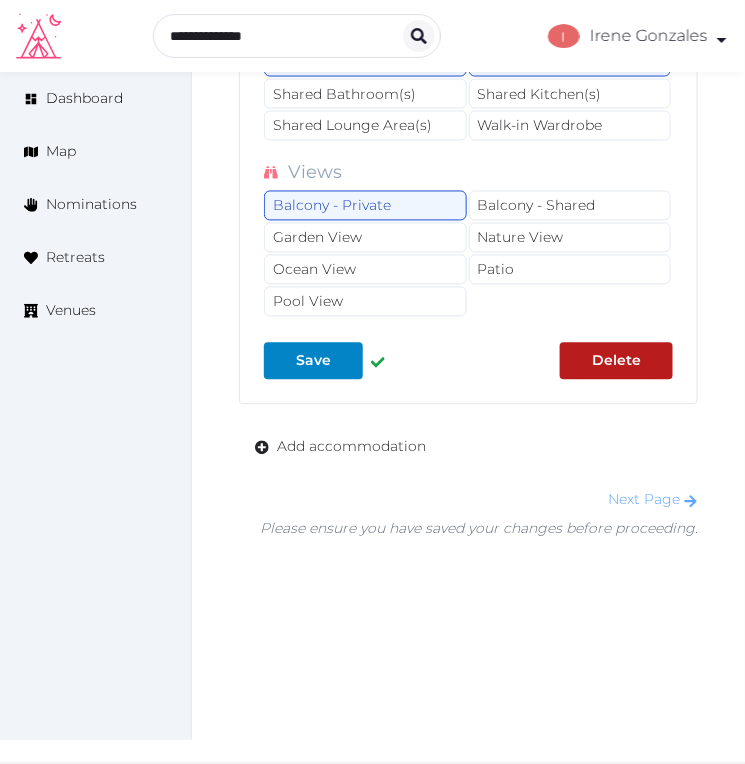 click on "Next Page" at bounding box center (653, 500) 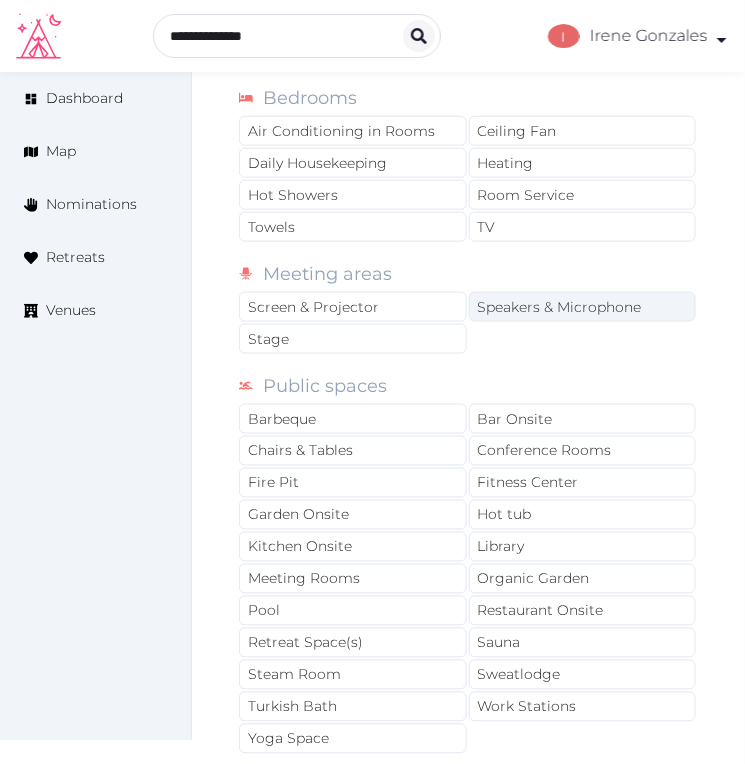 scroll, scrollTop: 1444, scrollLeft: 0, axis: vertical 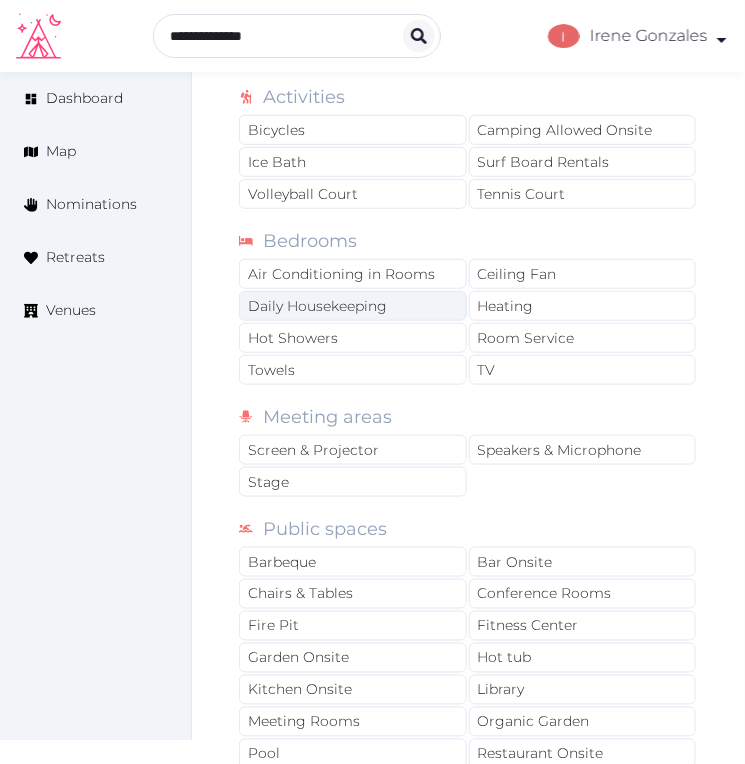 drag, startPoint x: 411, startPoint y: 265, endPoint x: 397, endPoint y: 300, distance: 37.696156 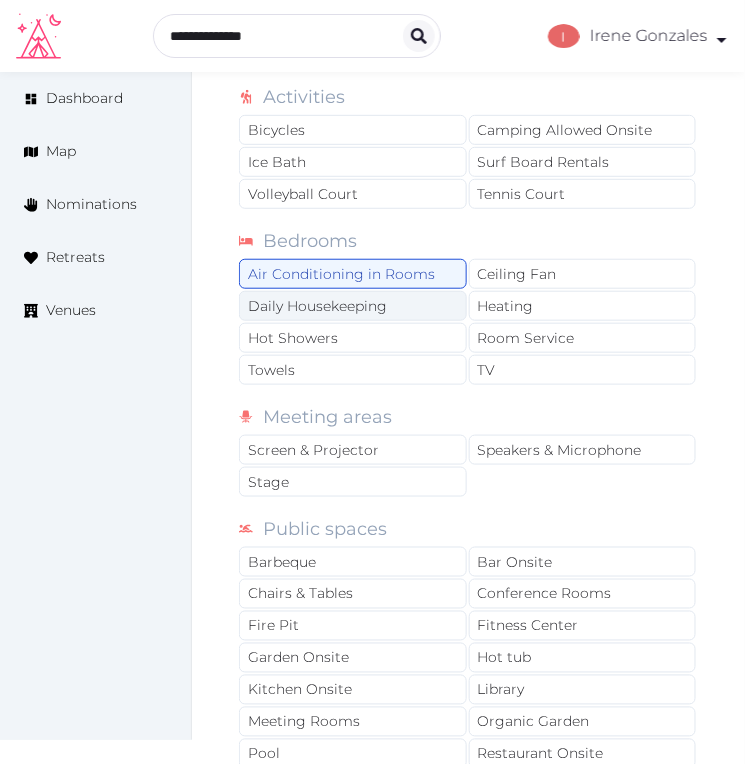 click on "Daily Housekeeping" at bounding box center [353, 306] 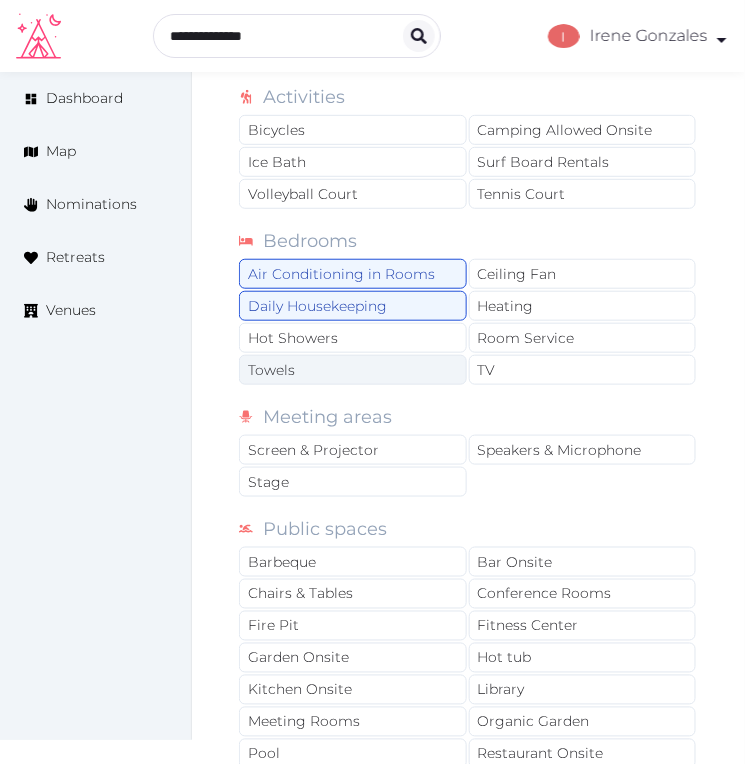 drag, startPoint x: 388, startPoint y: 330, endPoint x: 398, endPoint y: 378, distance: 49.0306 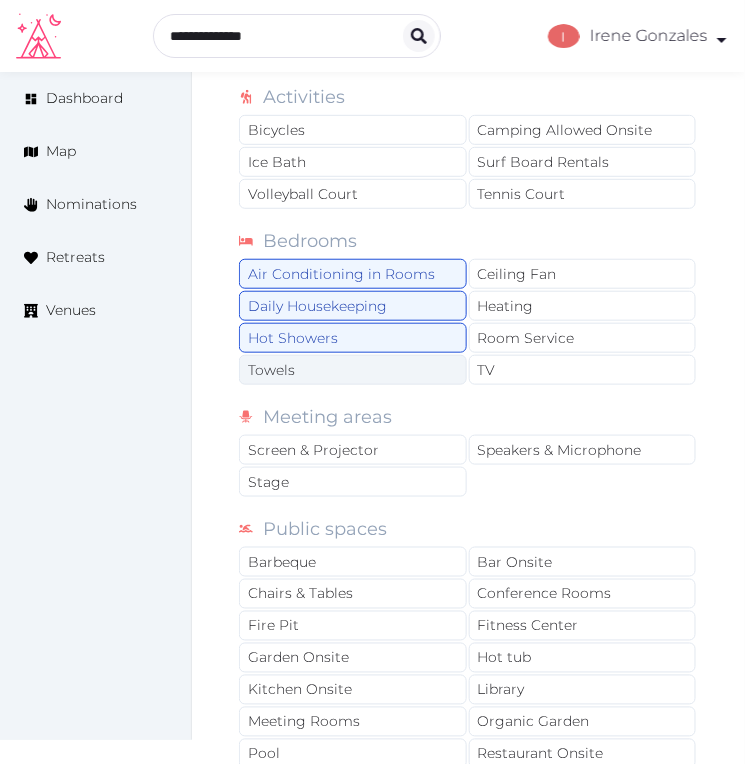 click on "Towels" at bounding box center (353, 370) 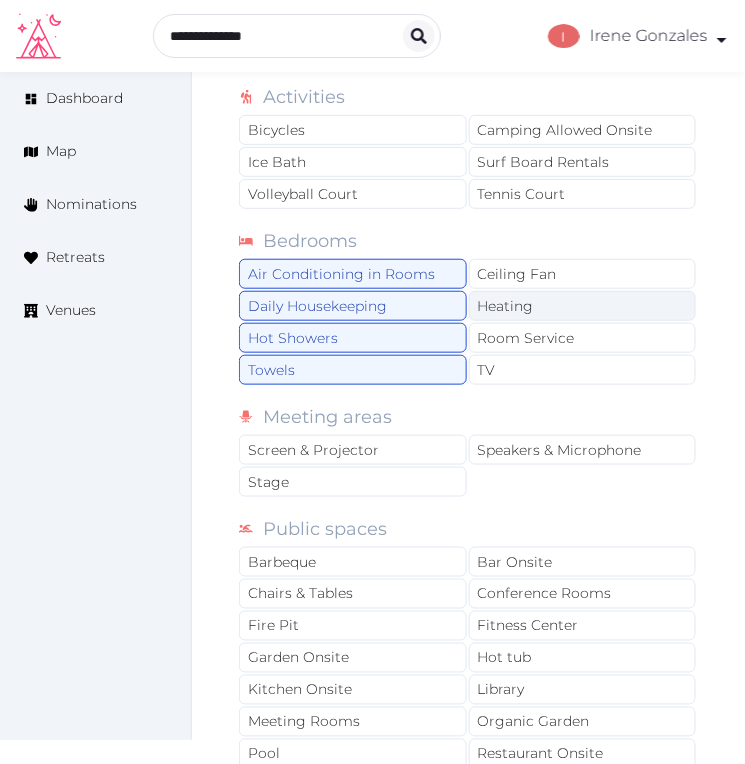 drag, startPoint x: 532, startPoint y: 374, endPoint x: 556, endPoint y: 320, distance: 59.093147 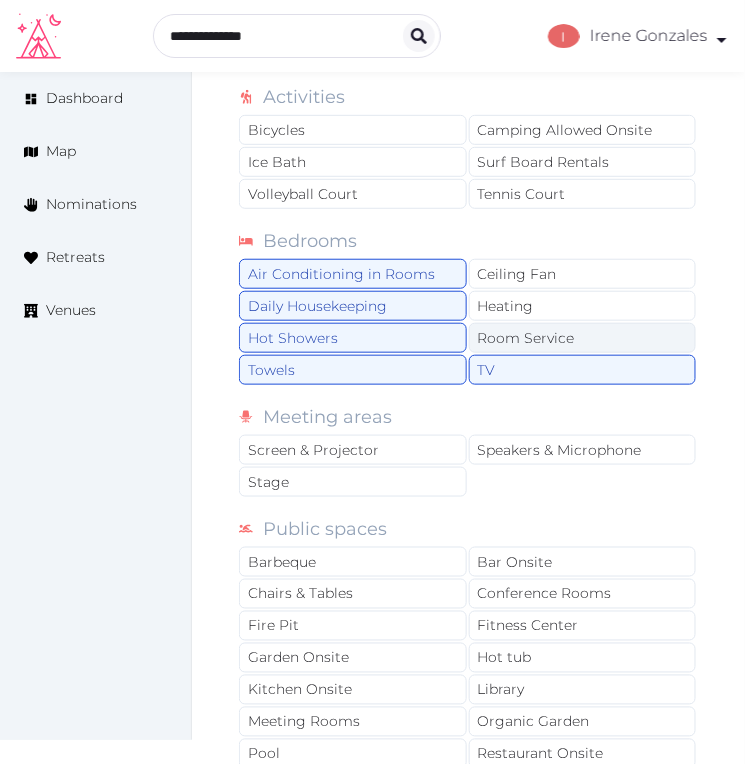 click on "Room Service" at bounding box center (583, 338) 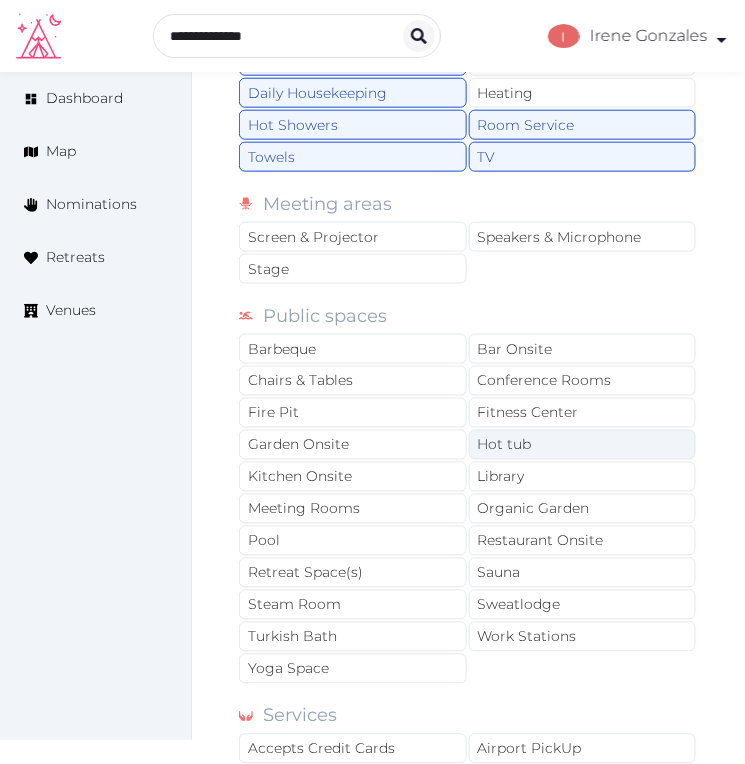 scroll, scrollTop: 1666, scrollLeft: 0, axis: vertical 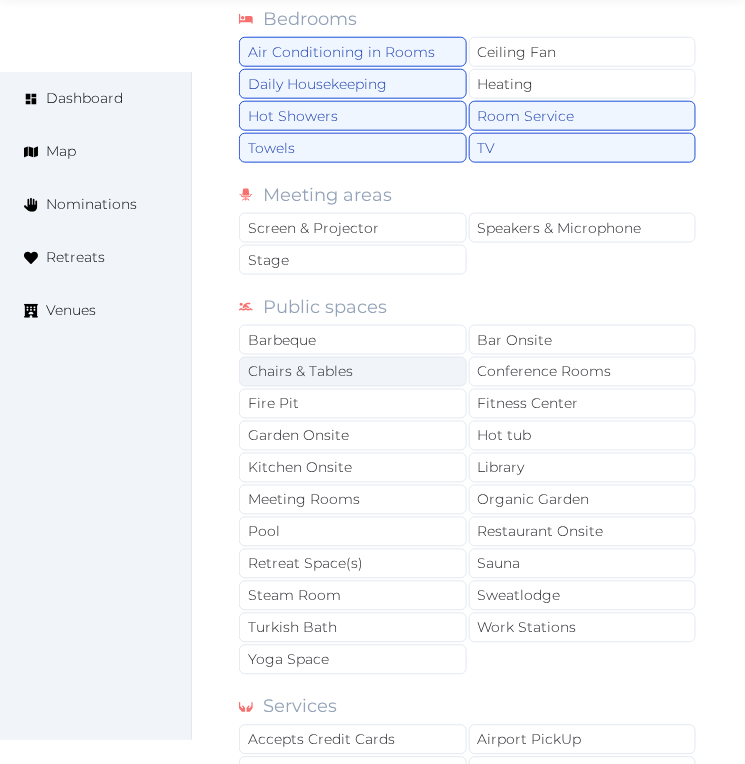 click on "Chairs & Tables" at bounding box center (353, 372) 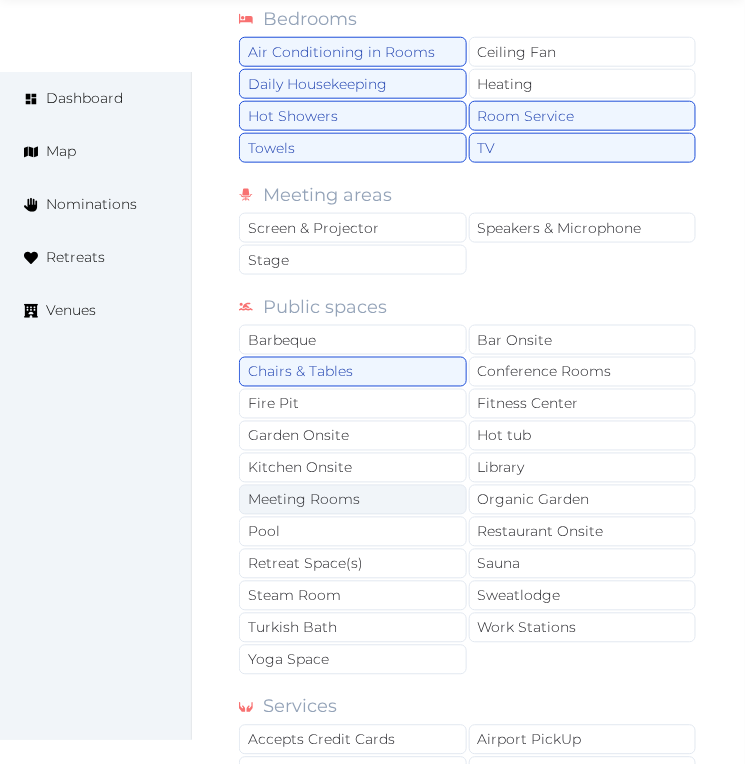 click on "Meeting Rooms" at bounding box center (353, 500) 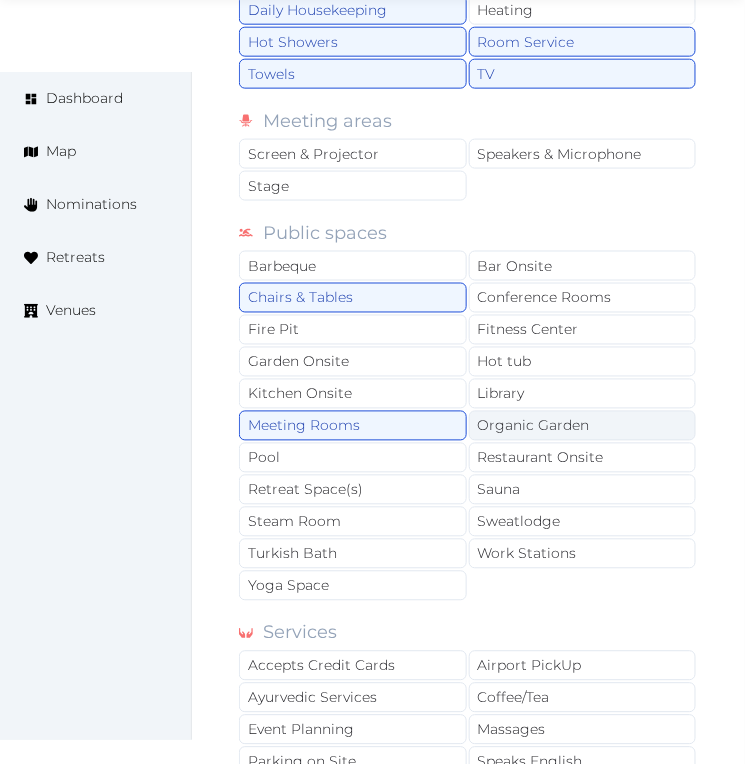 scroll, scrollTop: 1777, scrollLeft: 0, axis: vertical 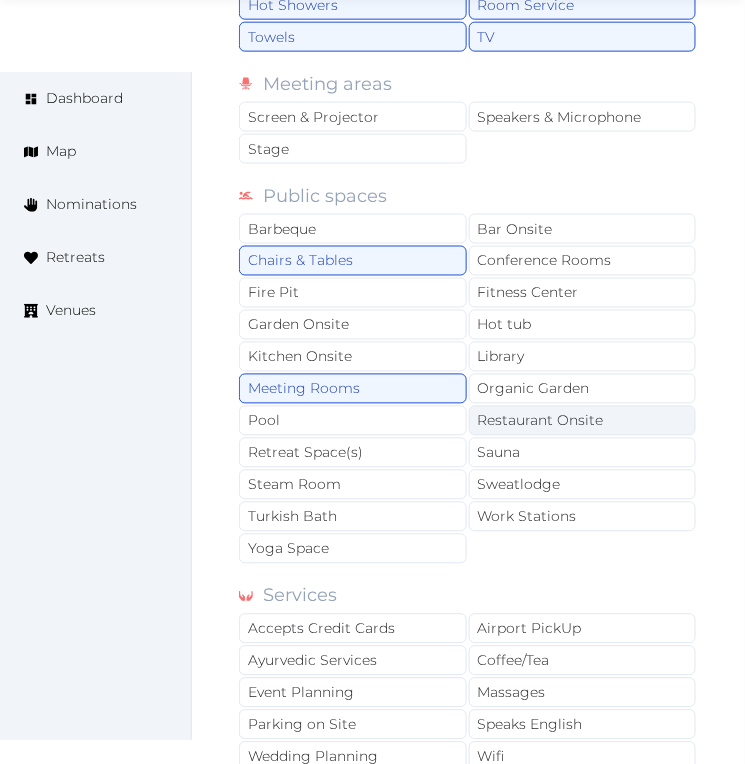 click on "Restaurant Onsite" at bounding box center (583, 421) 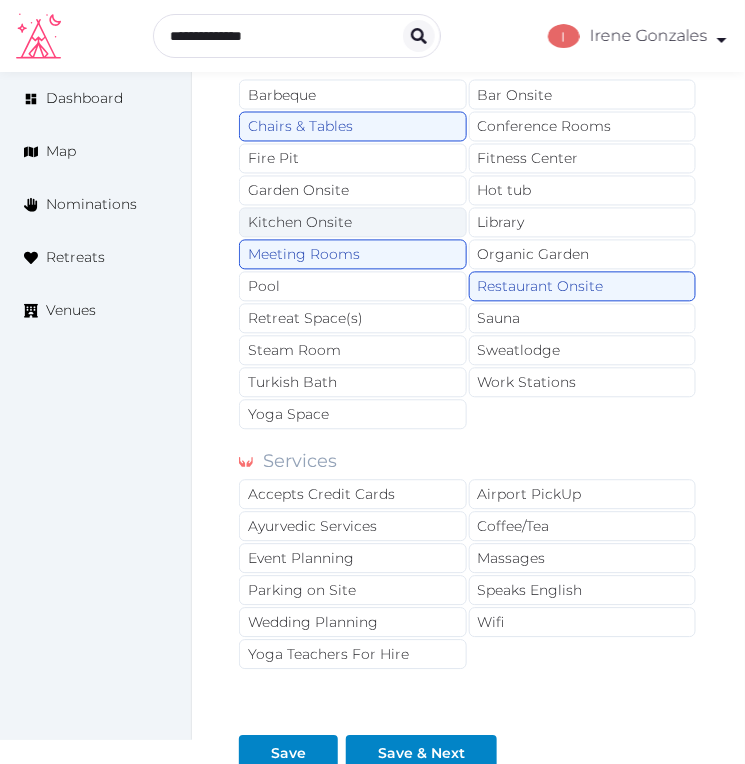 scroll, scrollTop: 1888, scrollLeft: 0, axis: vertical 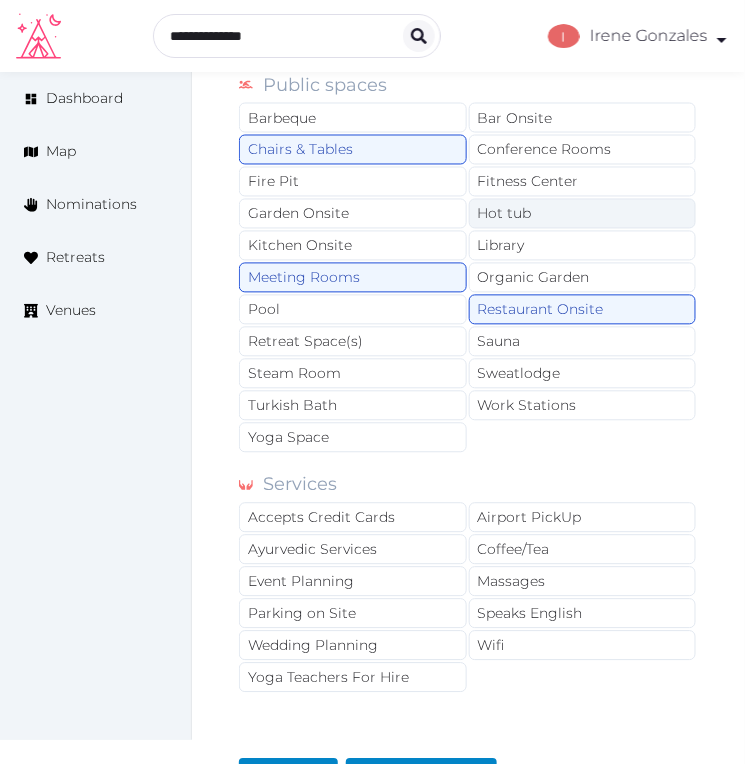 drag, startPoint x: 551, startPoint y: 116, endPoint x: 577, endPoint y: 218, distance: 105.26158 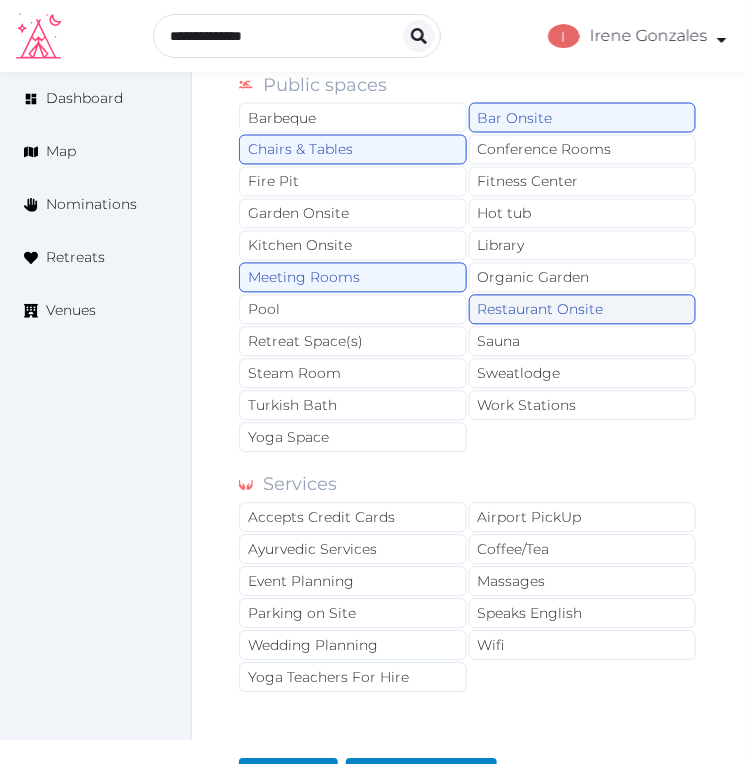 click on "Restaurant Onsite" at bounding box center (583, 310) 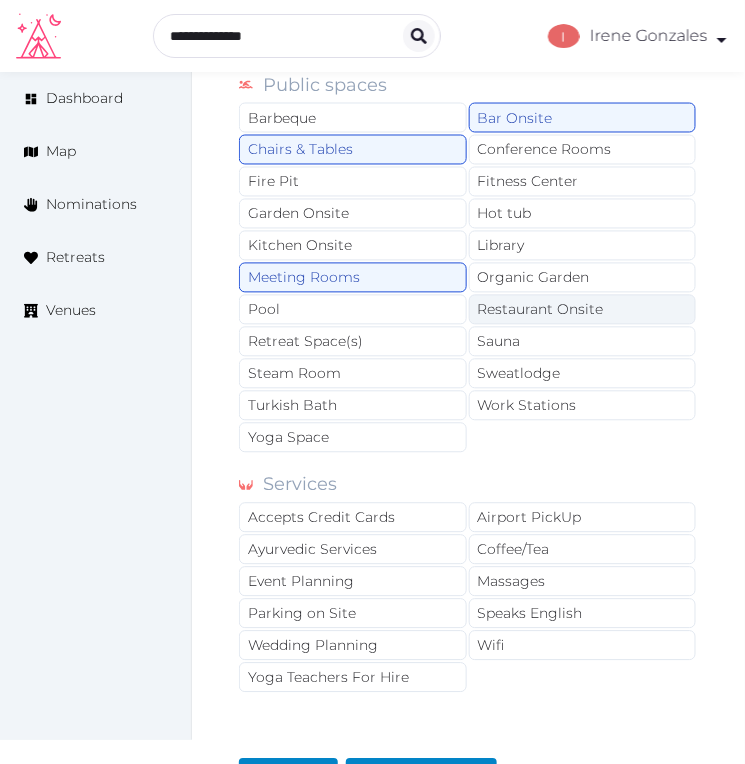 click on "Restaurant Onsite" at bounding box center (583, 310) 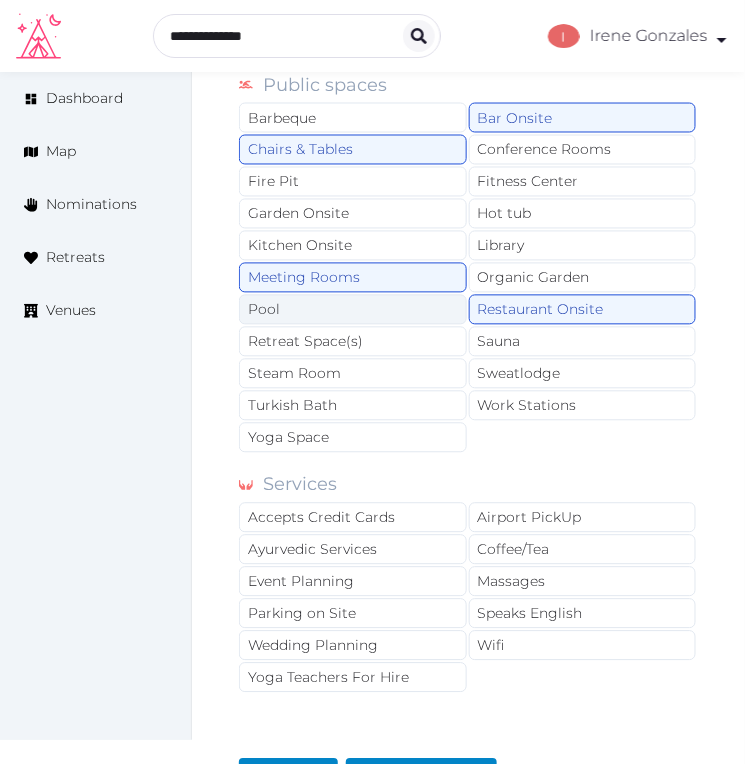 click on "Pool" at bounding box center [353, 310] 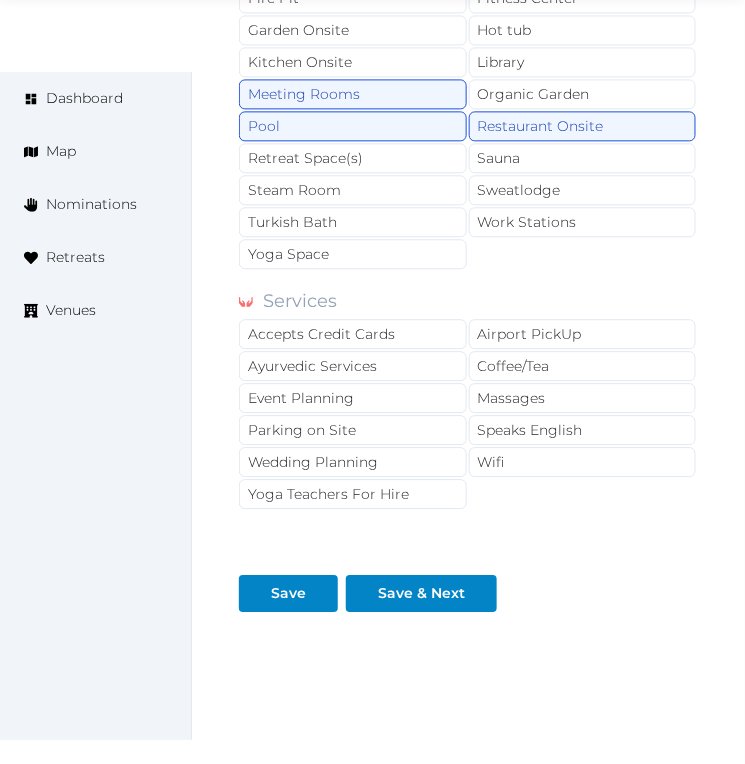 scroll, scrollTop: 2111, scrollLeft: 0, axis: vertical 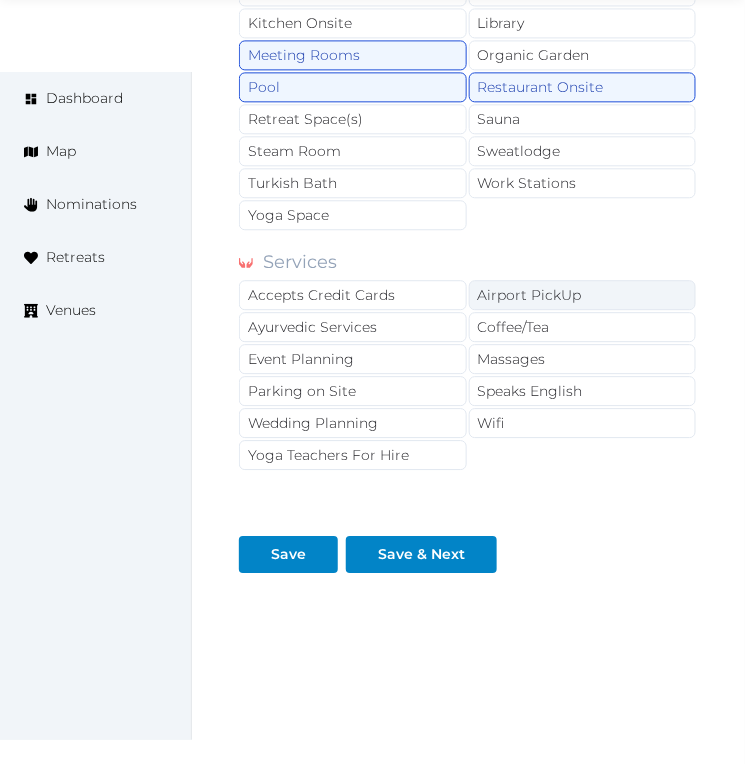 click on "Airport PickUp" at bounding box center [583, 295] 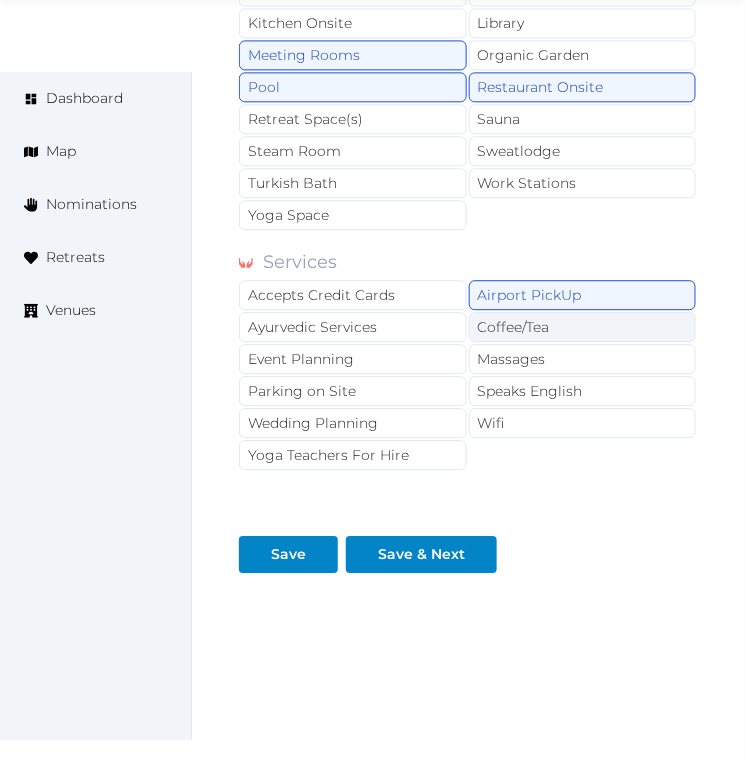 click on "Coffee/Tea" at bounding box center (583, 327) 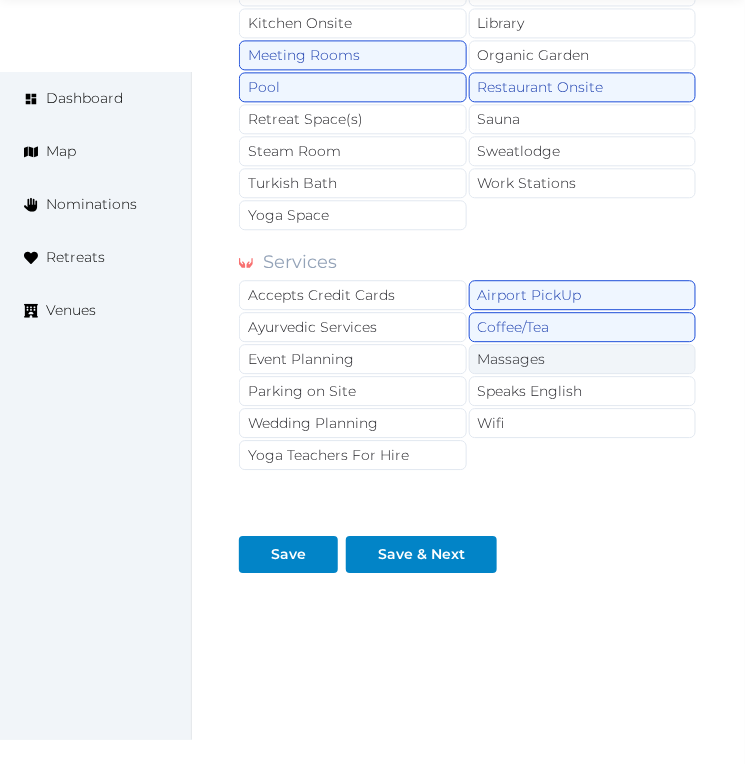 drag, startPoint x: 582, startPoint y: 365, endPoint x: 595, endPoint y: 400, distance: 37.336308 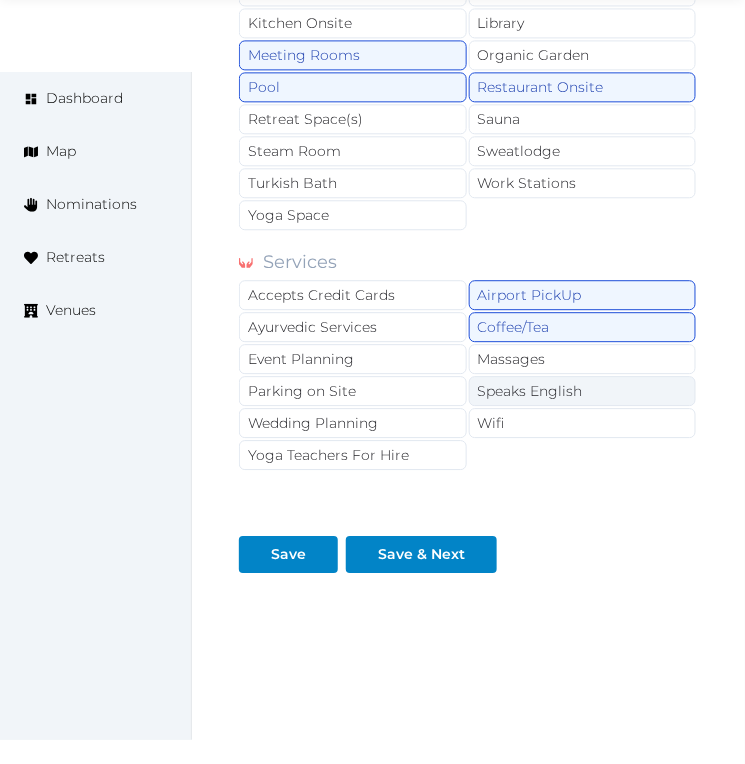 click on "Massages" at bounding box center [583, 359] 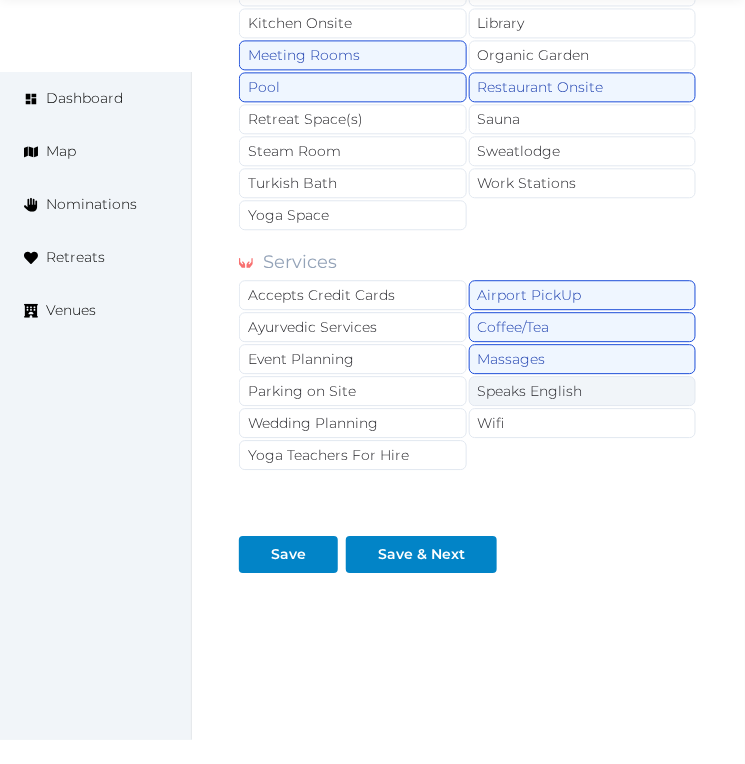 click on "Speaks English" at bounding box center [583, 391] 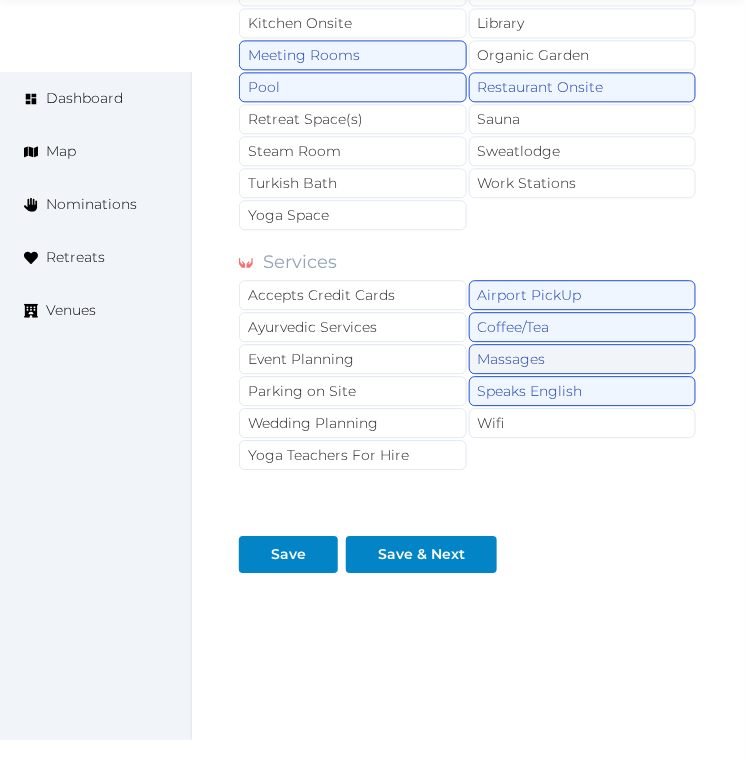 click on "Massages" at bounding box center (583, 359) 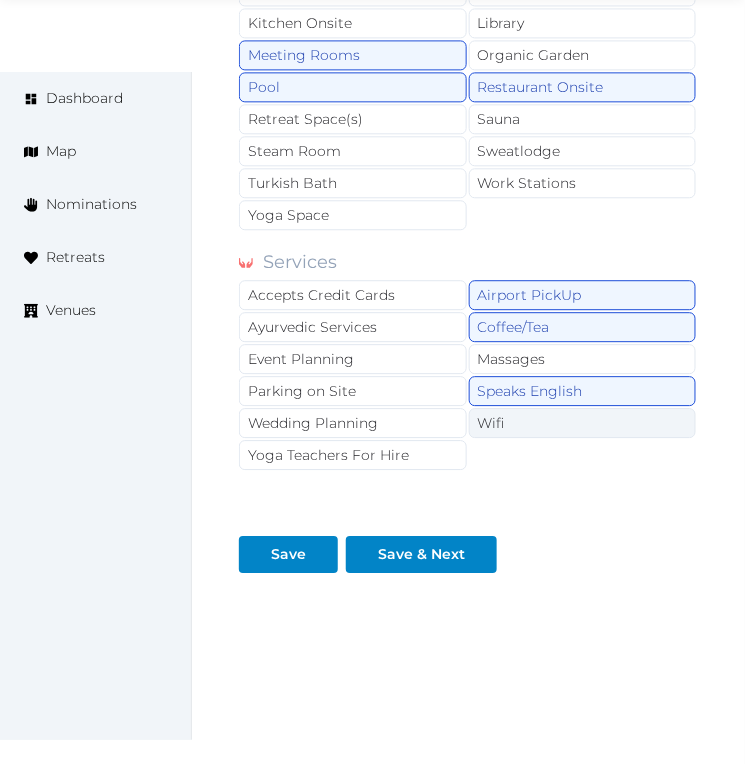 click on "Wifi" at bounding box center (583, 423) 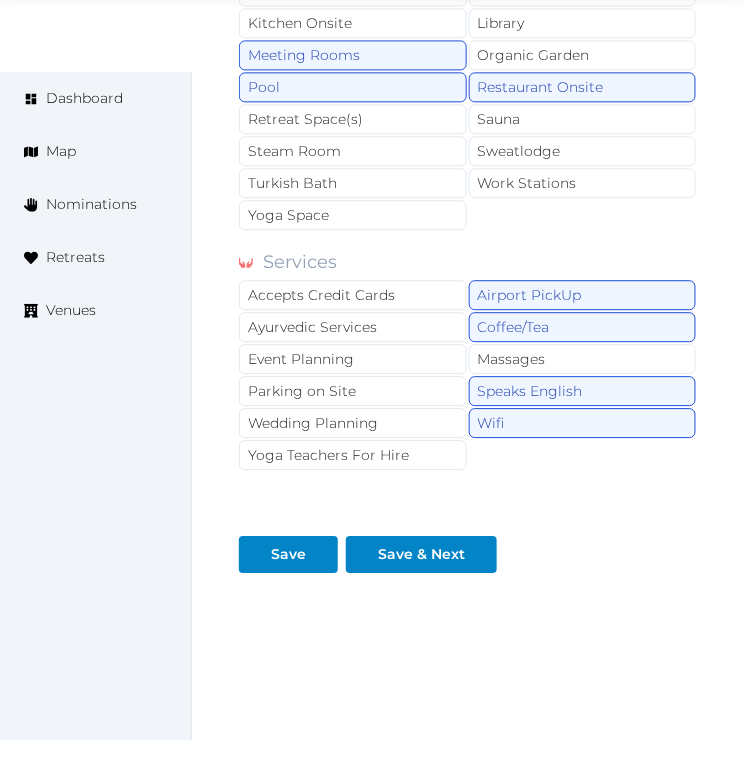 drag, startPoint x: 424, startPoint y: 302, endPoint x: 488, endPoint y: 467, distance: 176.9774 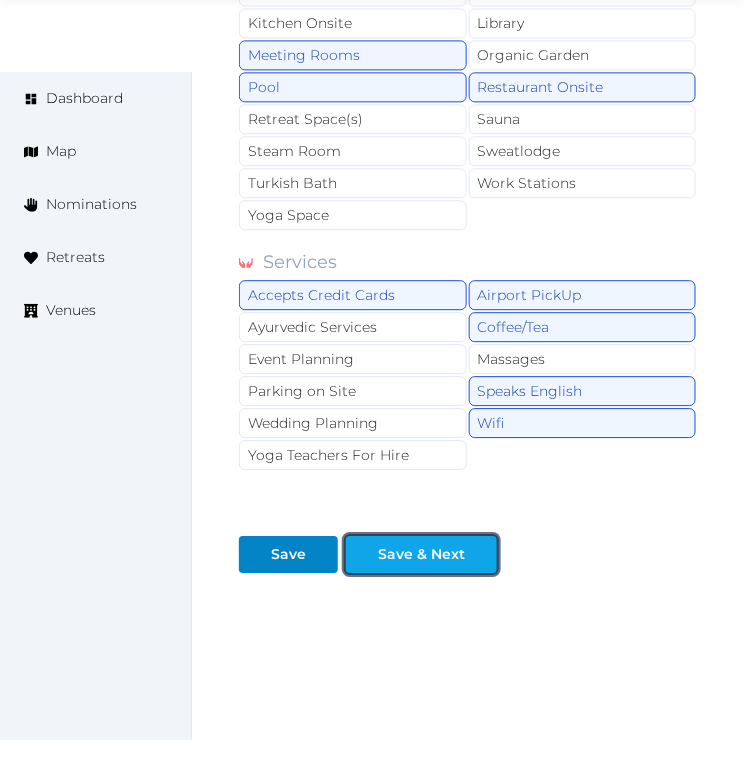 click at bounding box center (481, 554) 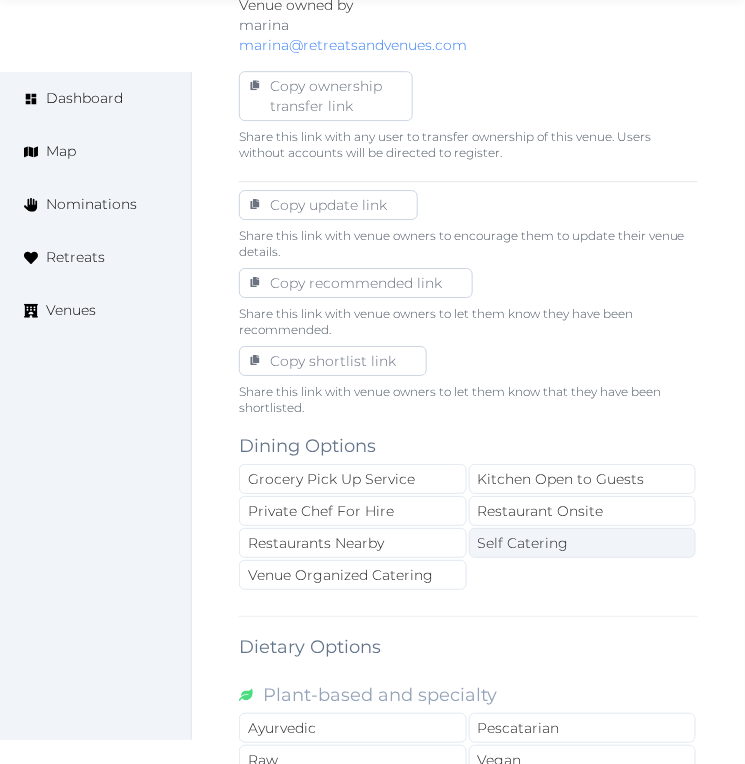 scroll, scrollTop: 1301, scrollLeft: 0, axis: vertical 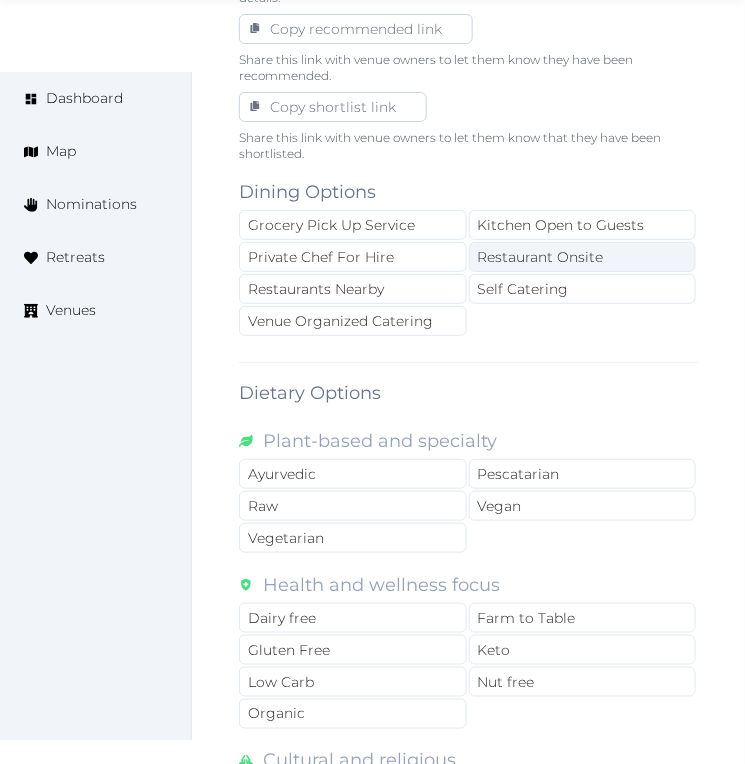 click on "Restaurant Onsite" at bounding box center [583, 257] 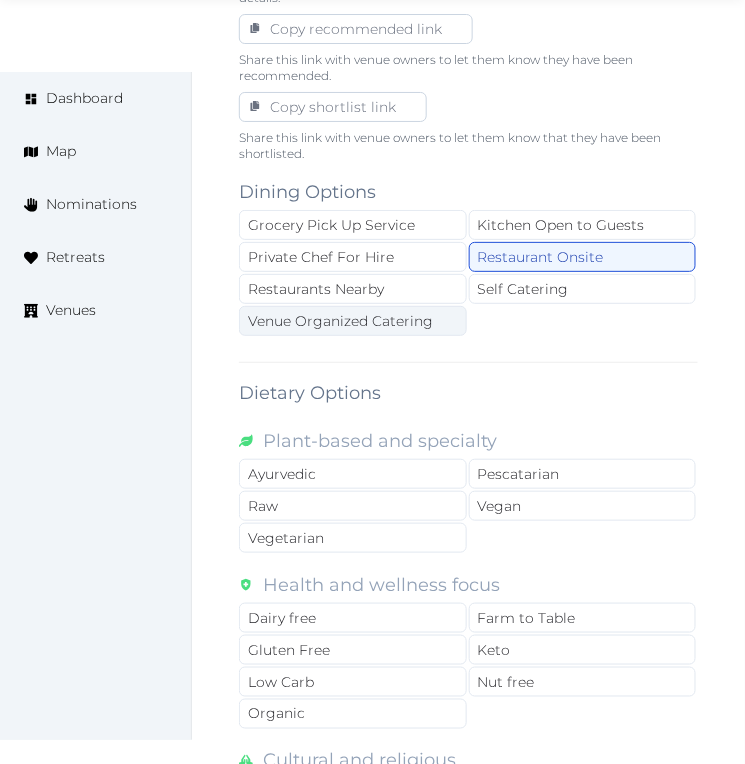 click on "Venue Organized Catering" at bounding box center (353, 321) 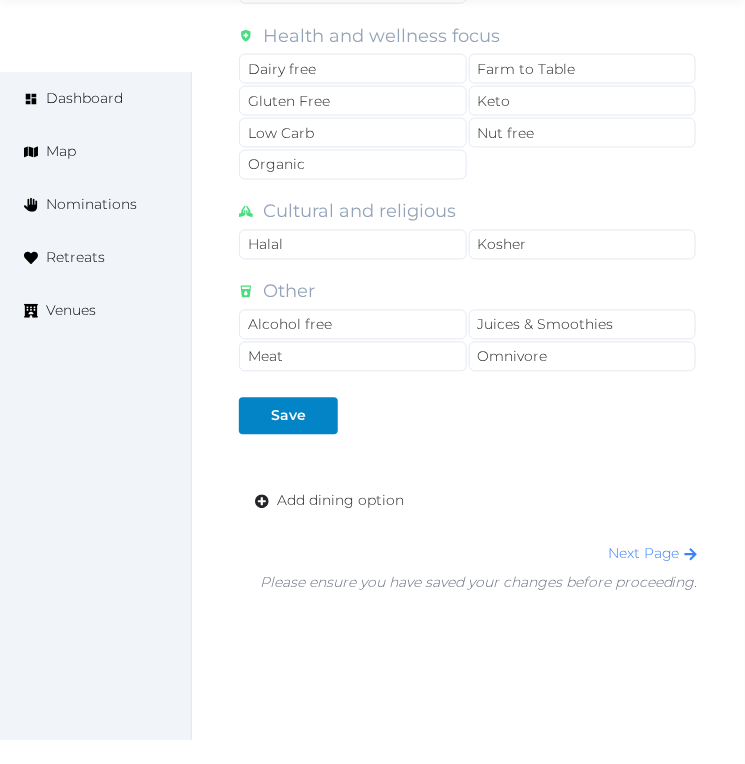 scroll, scrollTop: 1906, scrollLeft: 0, axis: vertical 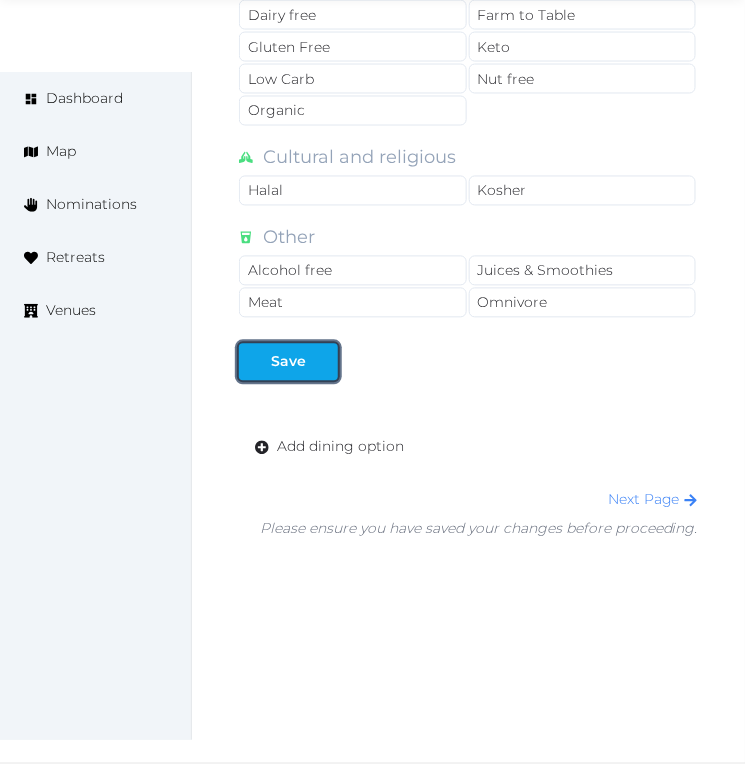 click at bounding box center (322, 362) 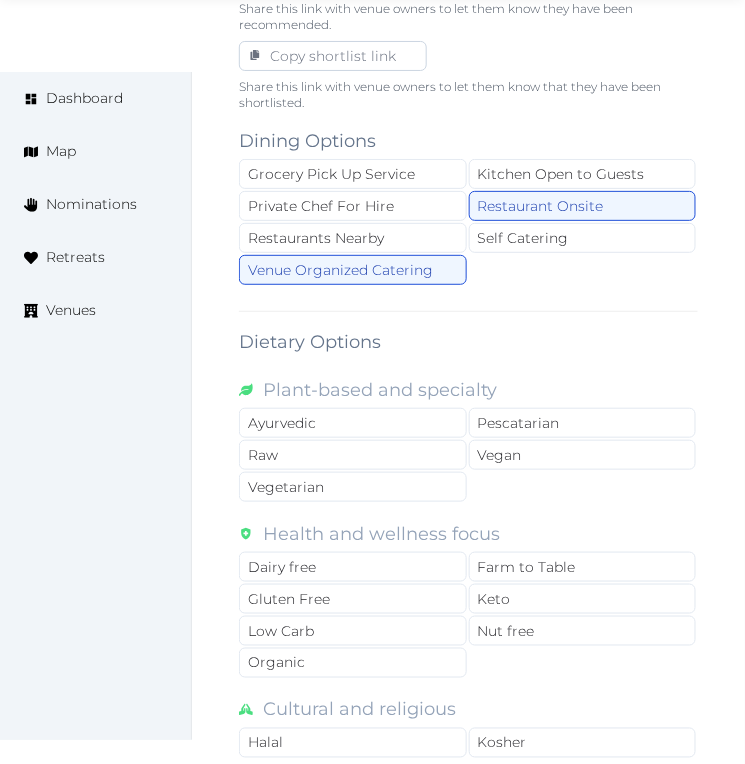 scroll, scrollTop: 1906, scrollLeft: 0, axis: vertical 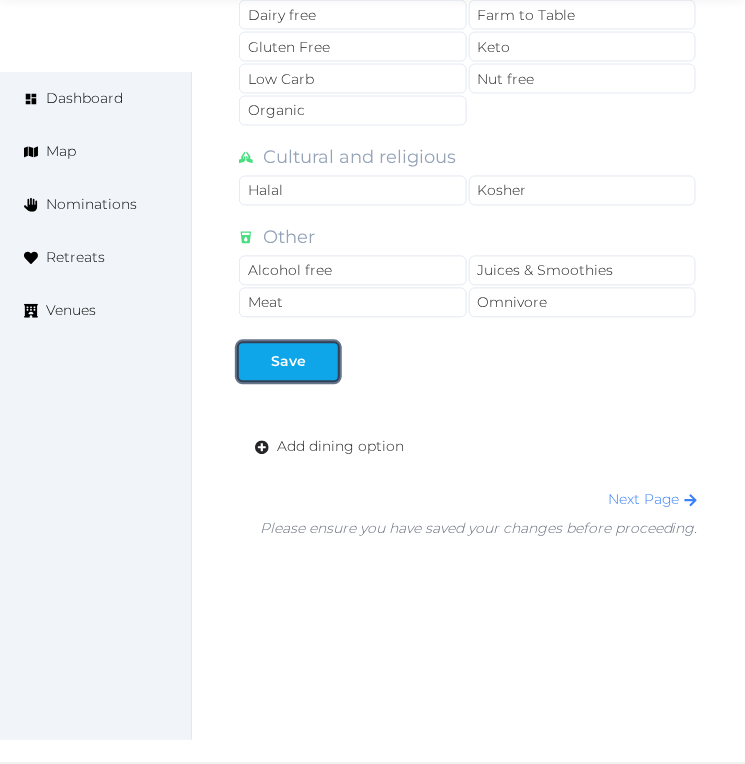 click on "Save" at bounding box center [288, 362] 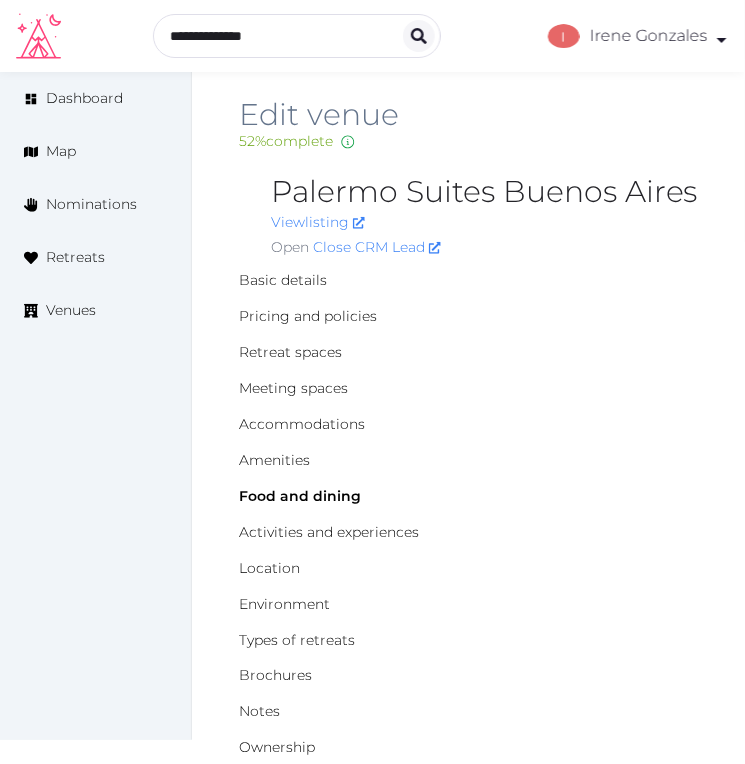 scroll, scrollTop: 0, scrollLeft: 0, axis: both 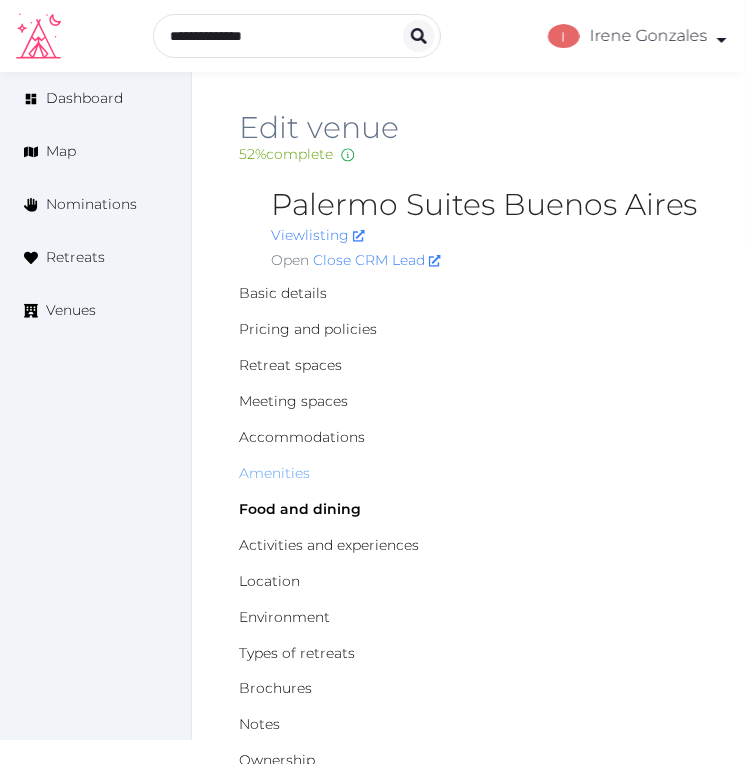click on "Amenities" at bounding box center [274, 473] 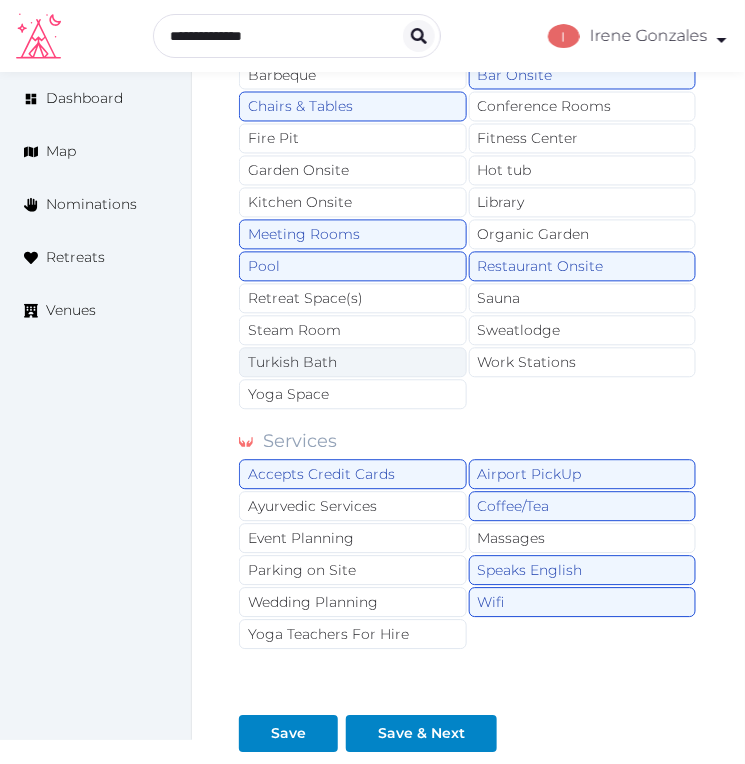 scroll, scrollTop: 1926, scrollLeft: 0, axis: vertical 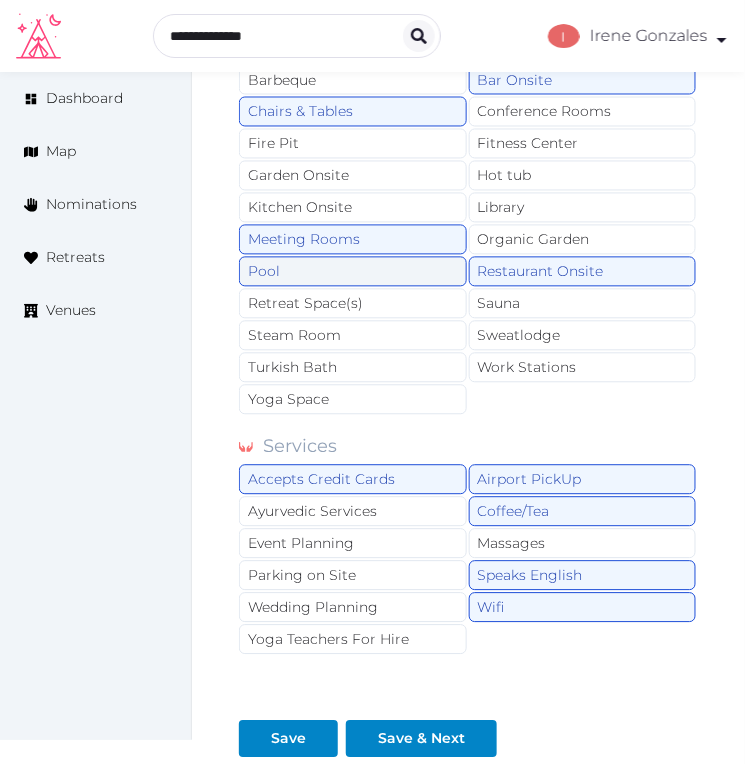 click on "Pool" at bounding box center [353, 272] 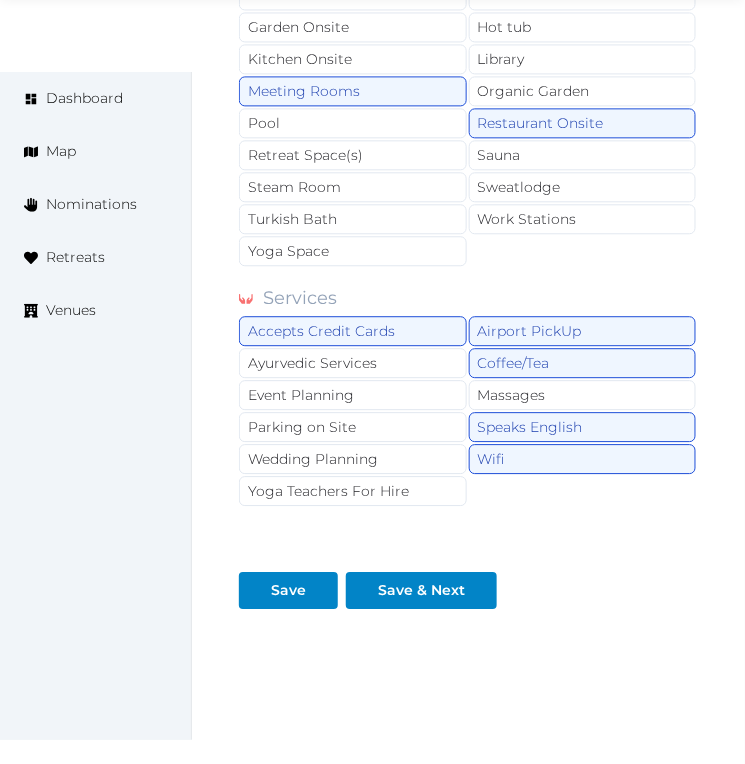 scroll, scrollTop: 2148, scrollLeft: 0, axis: vertical 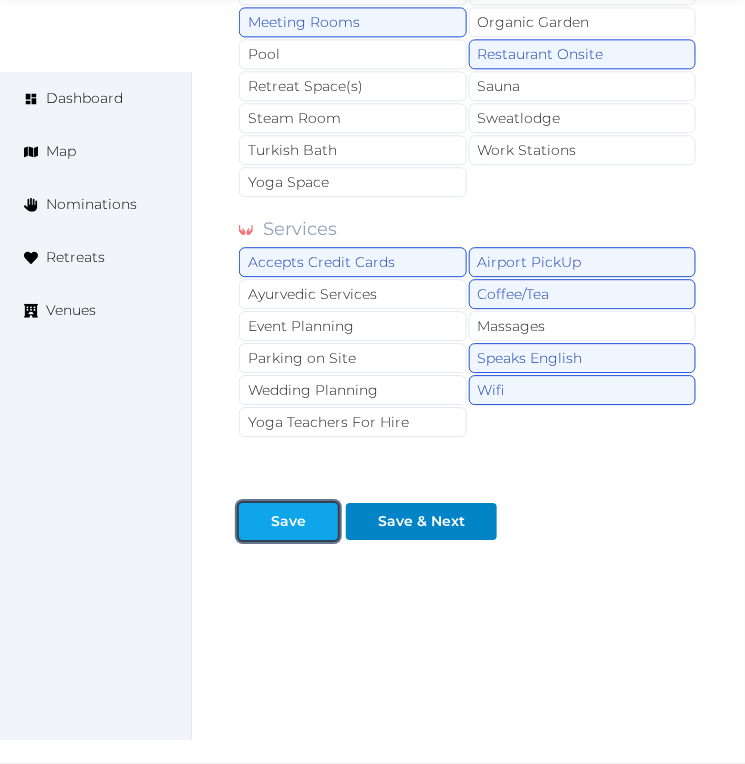 click on "Save" at bounding box center [288, 521] 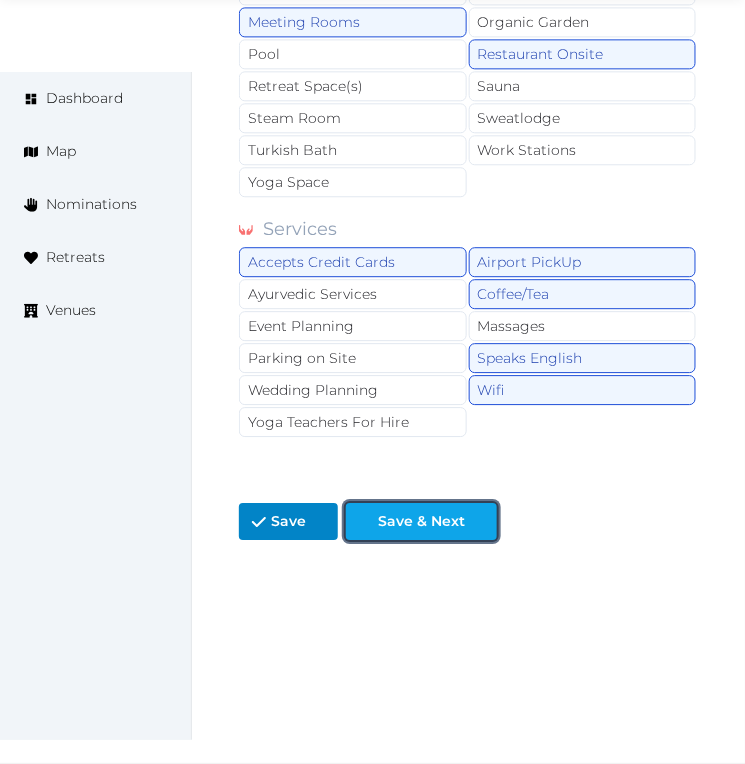 click on "Save & Next" at bounding box center (421, 521) 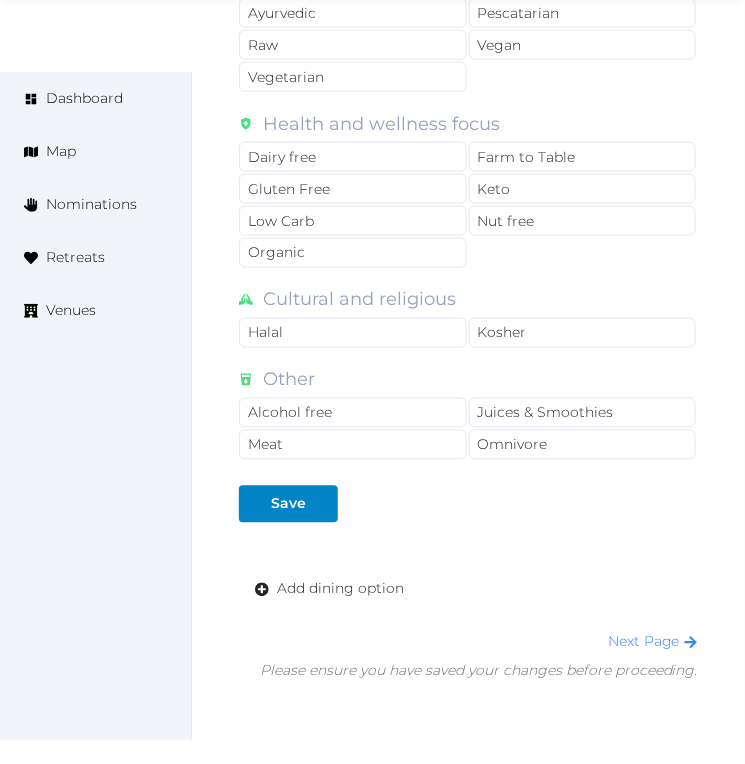 scroll, scrollTop: 1888, scrollLeft: 0, axis: vertical 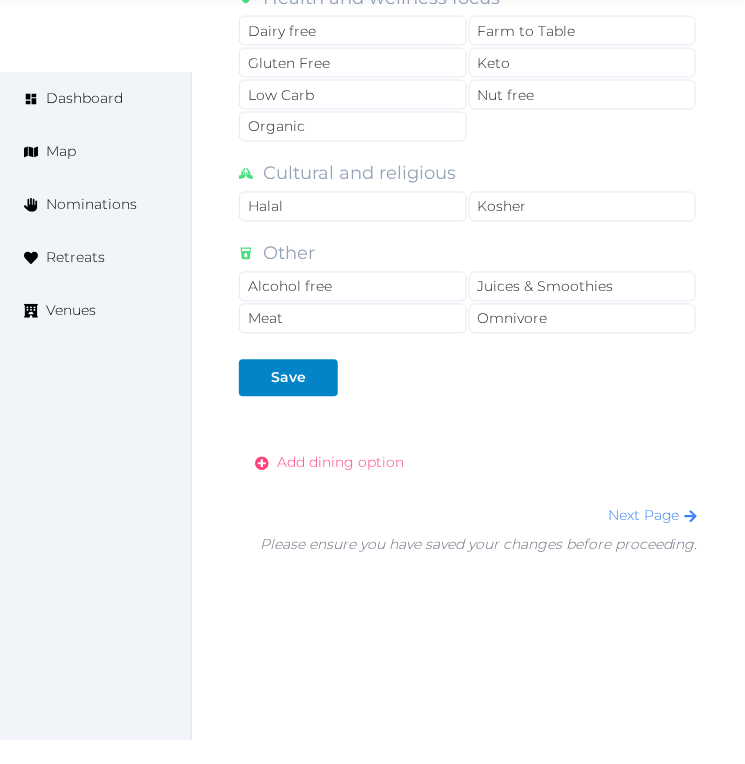 click on "Add dining option" at bounding box center (340, 463) 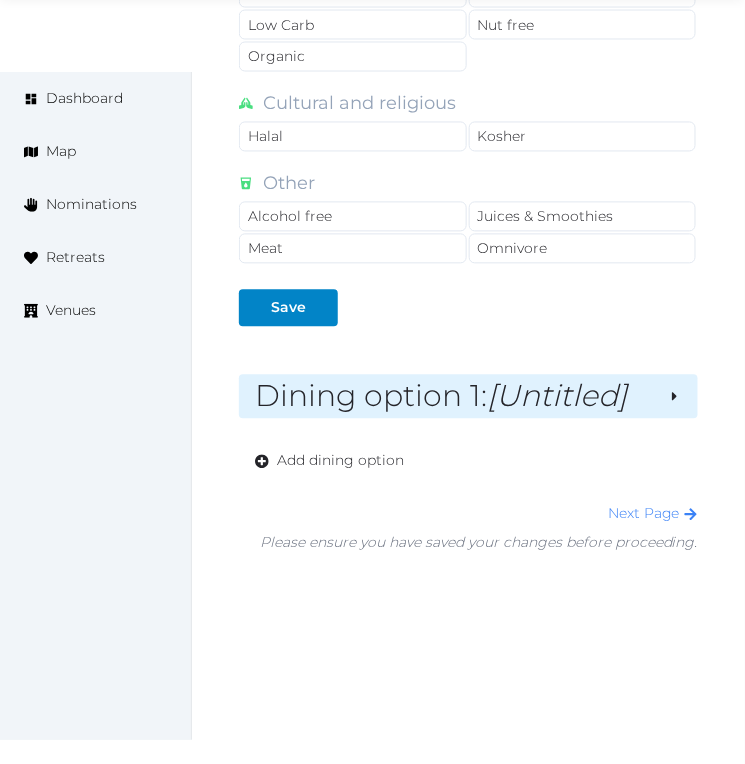 scroll, scrollTop: 1974, scrollLeft: 0, axis: vertical 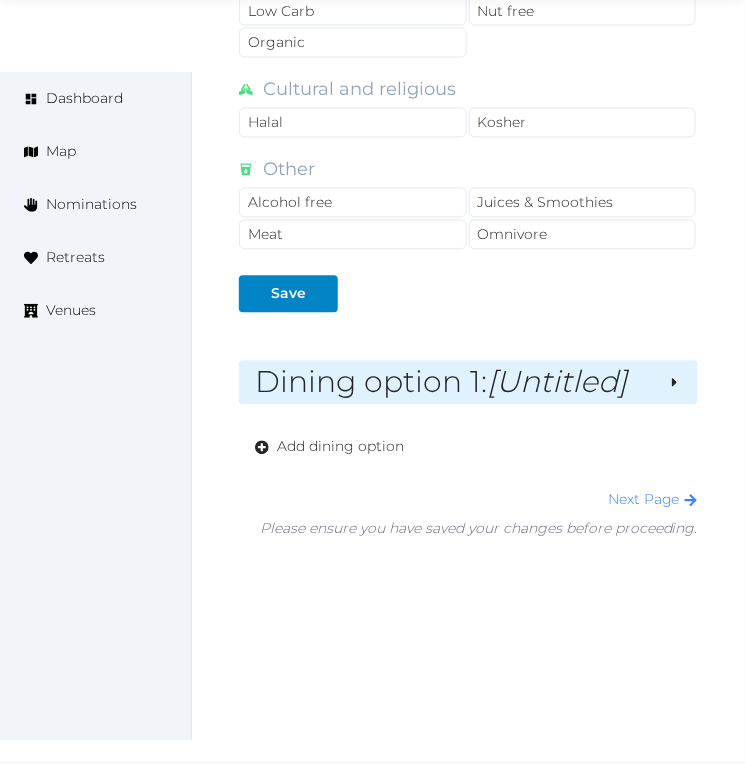 click on "Dining option 1 :  [Untitled]" at bounding box center (453, 383) 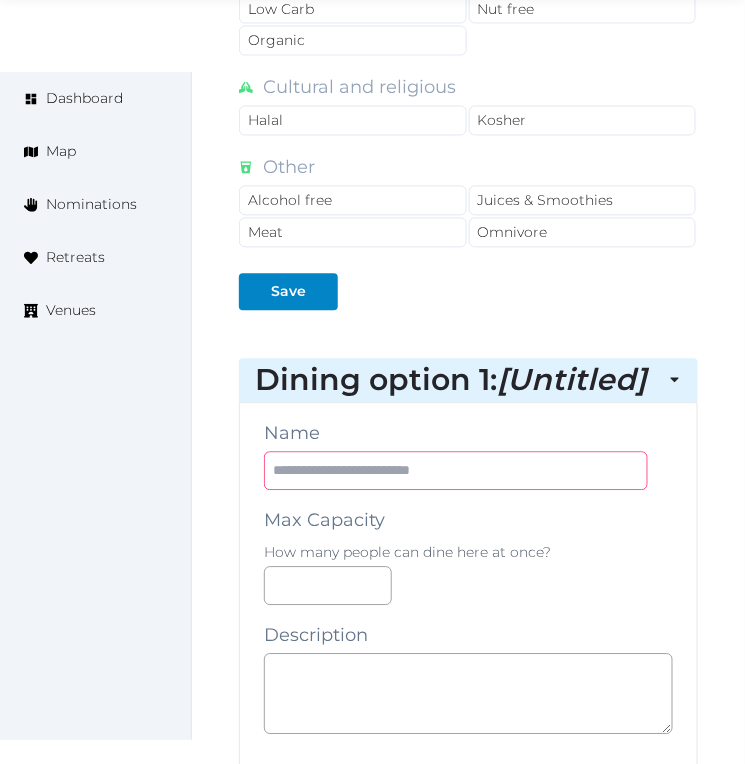 click at bounding box center [456, 471] 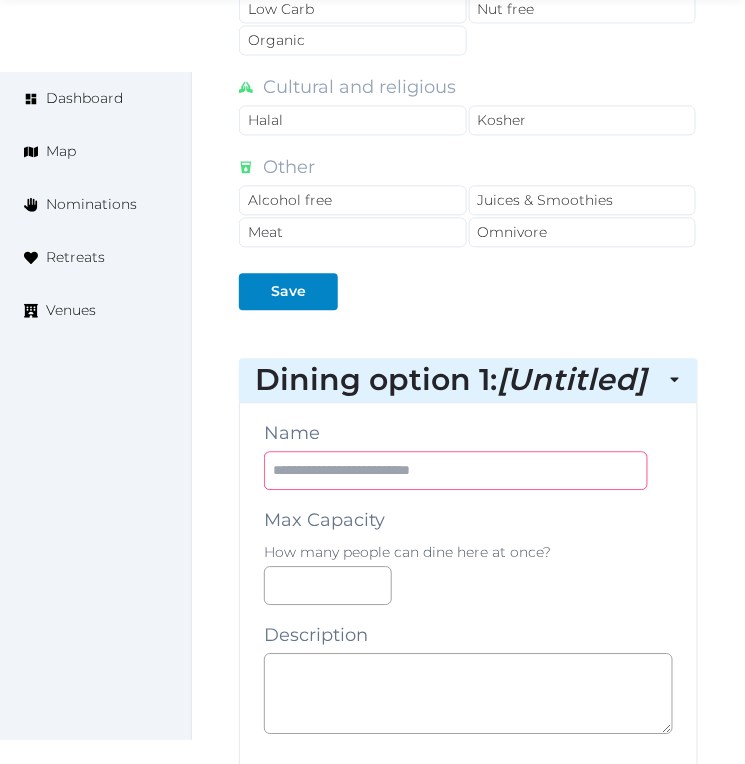paste on "**********" 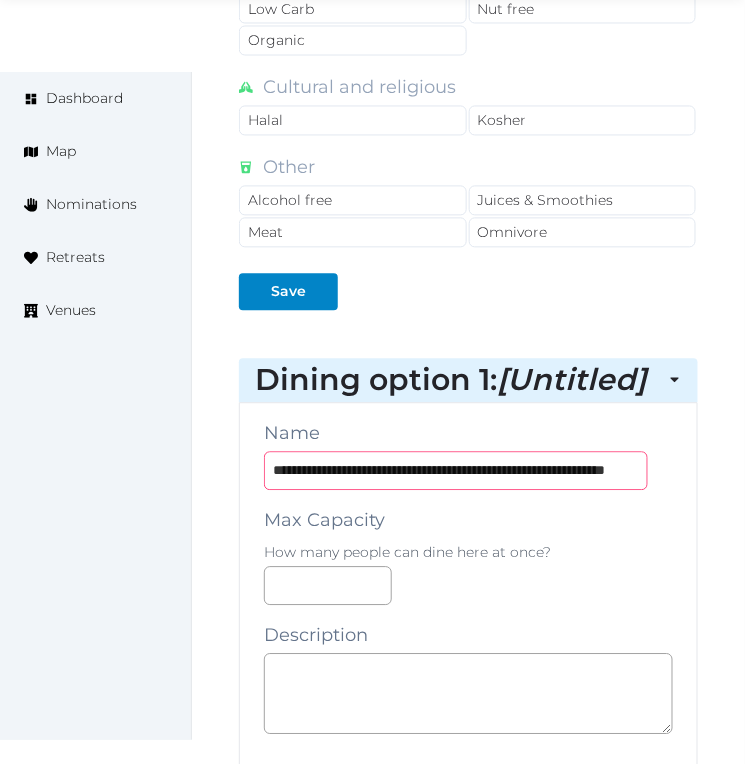 scroll, scrollTop: 0, scrollLeft: 84, axis: horizontal 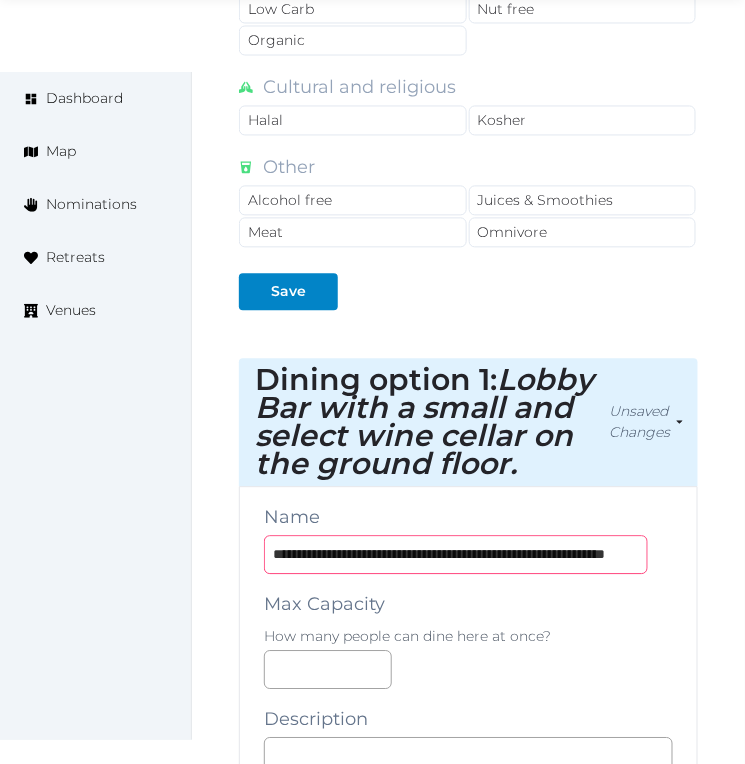 click on "**********" at bounding box center [456, 555] 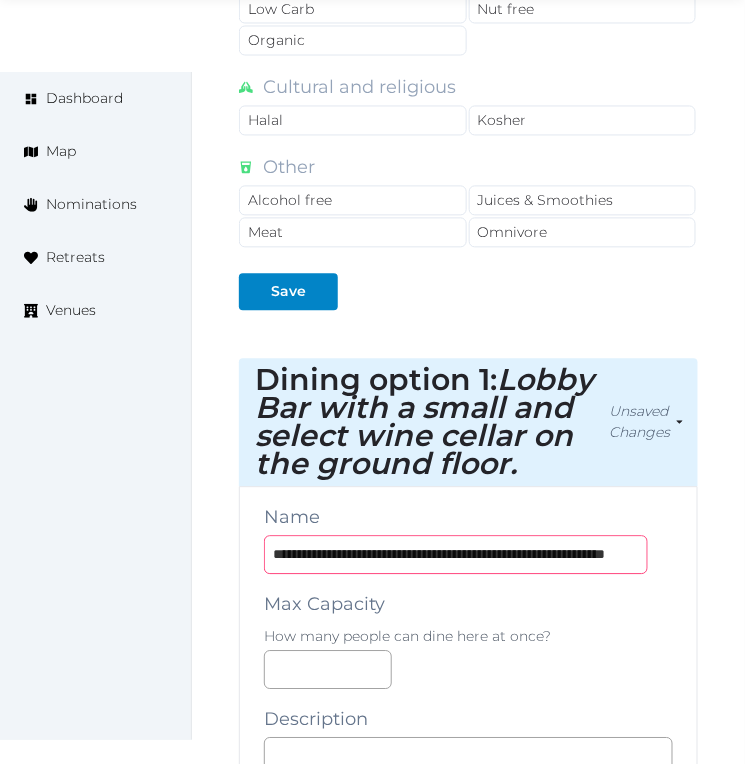 click on "**********" at bounding box center (456, 555) 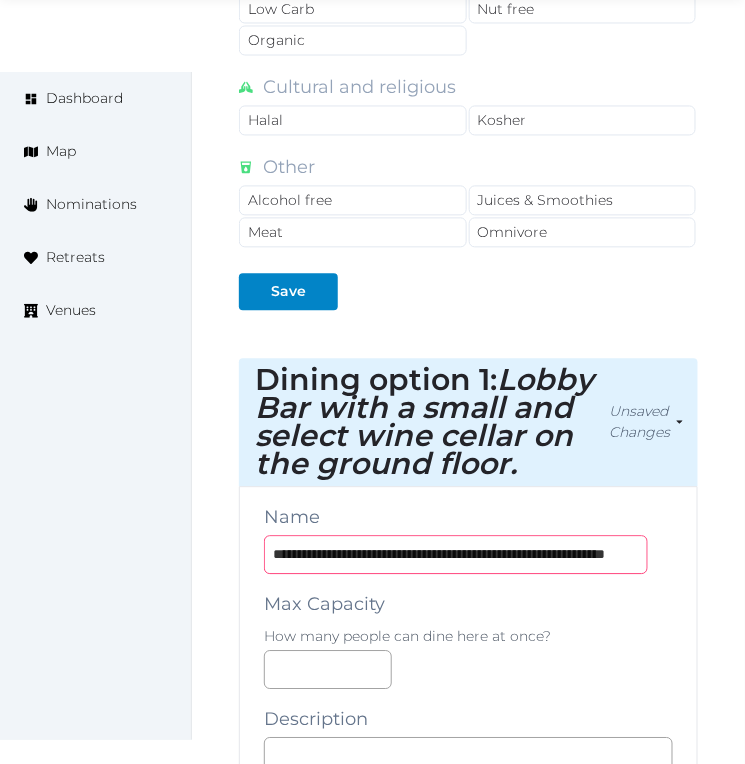click on "**********" at bounding box center [456, 555] 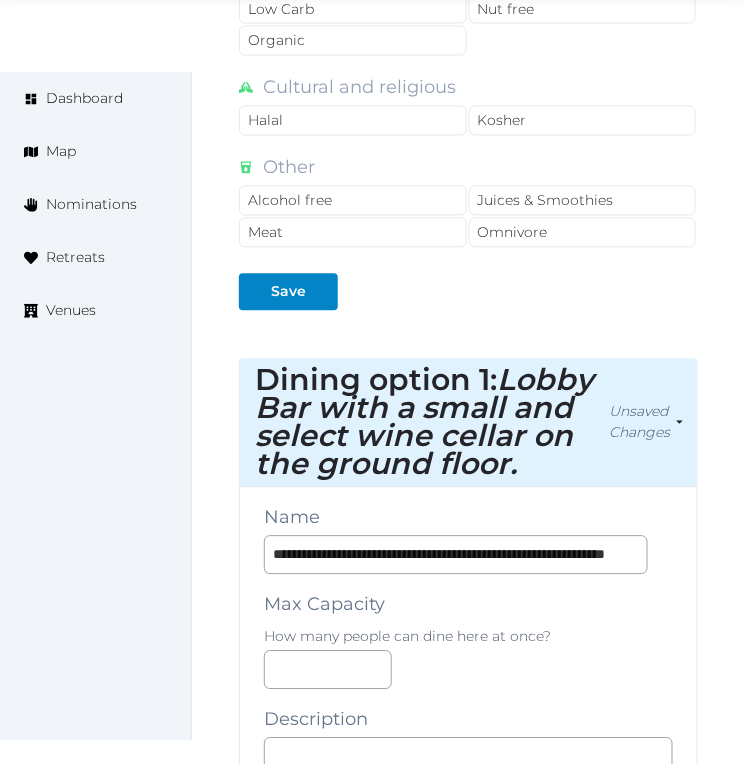 click on "**********" at bounding box center [468, 1260] 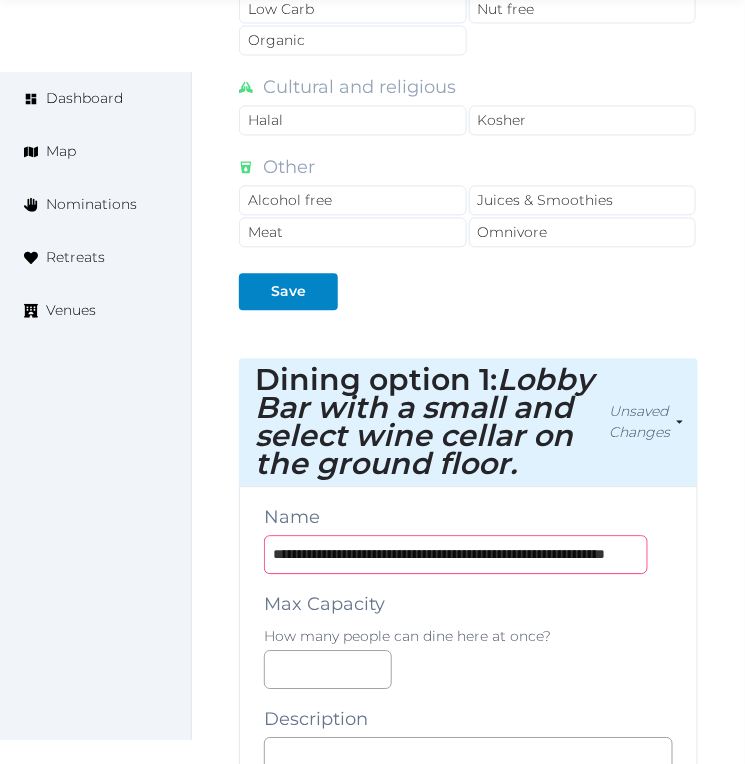 click on "**********" at bounding box center (456, 555) 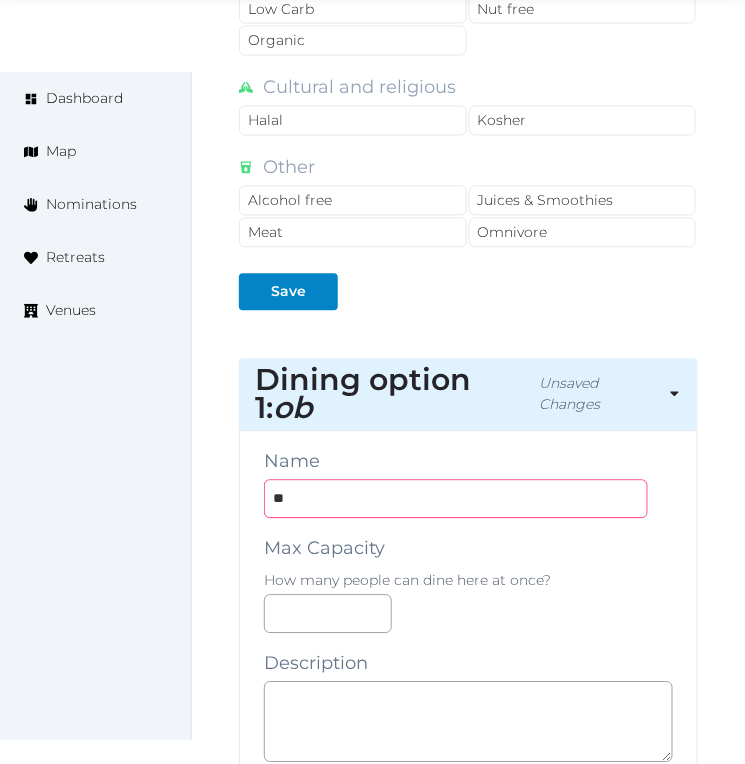 type on "*" 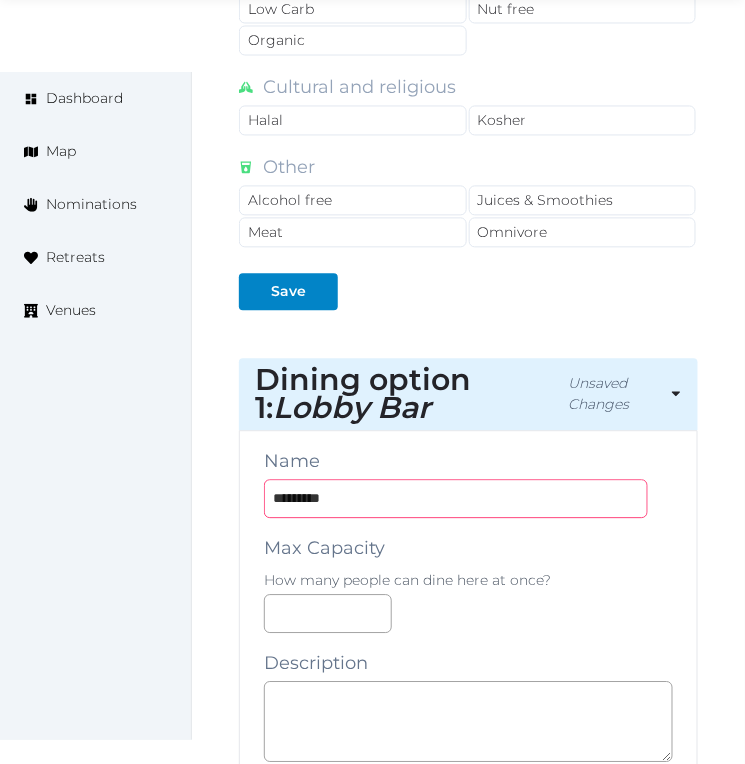 type on "*********" 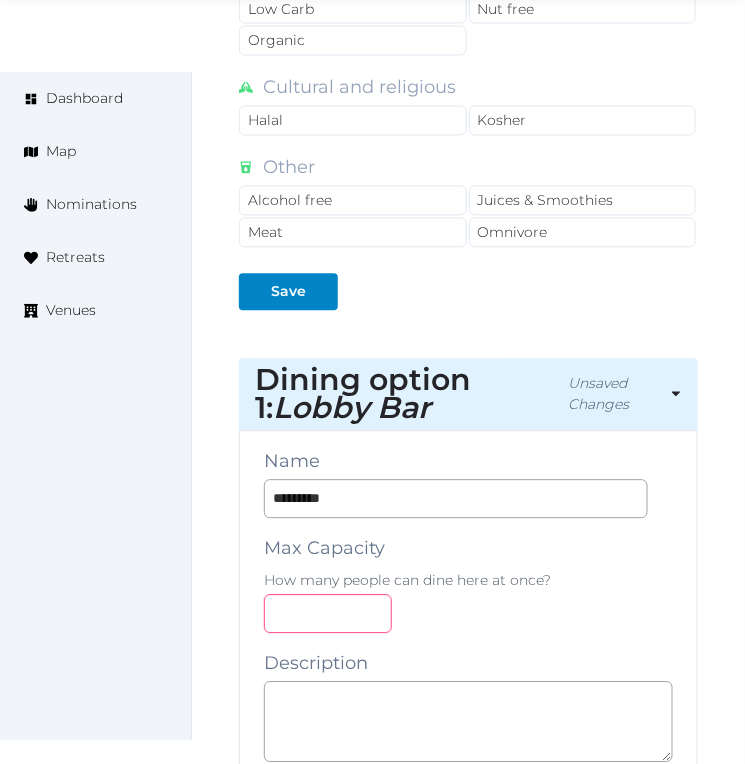 click at bounding box center [468, 614] 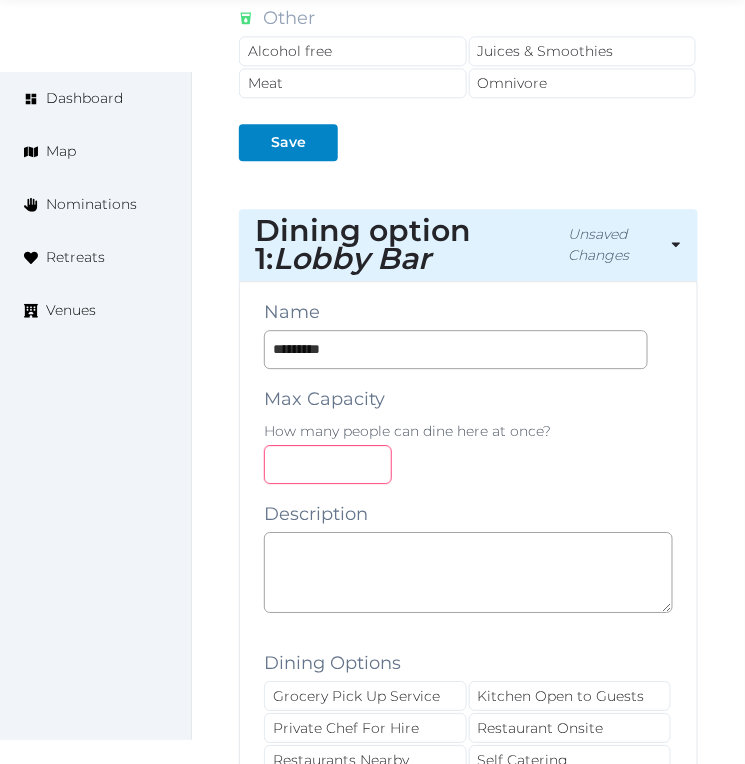 scroll, scrollTop: 2418, scrollLeft: 0, axis: vertical 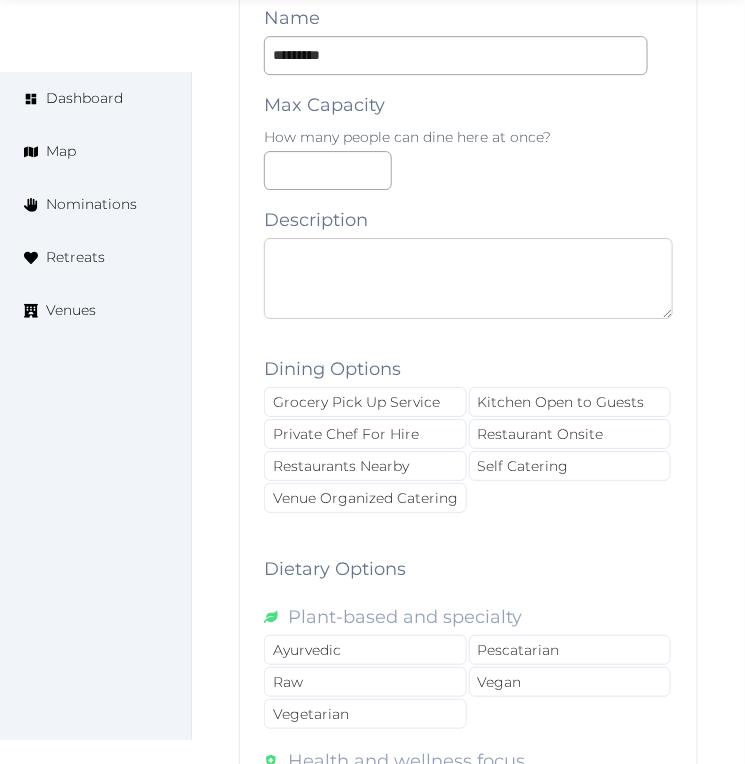 click at bounding box center (468, 278) 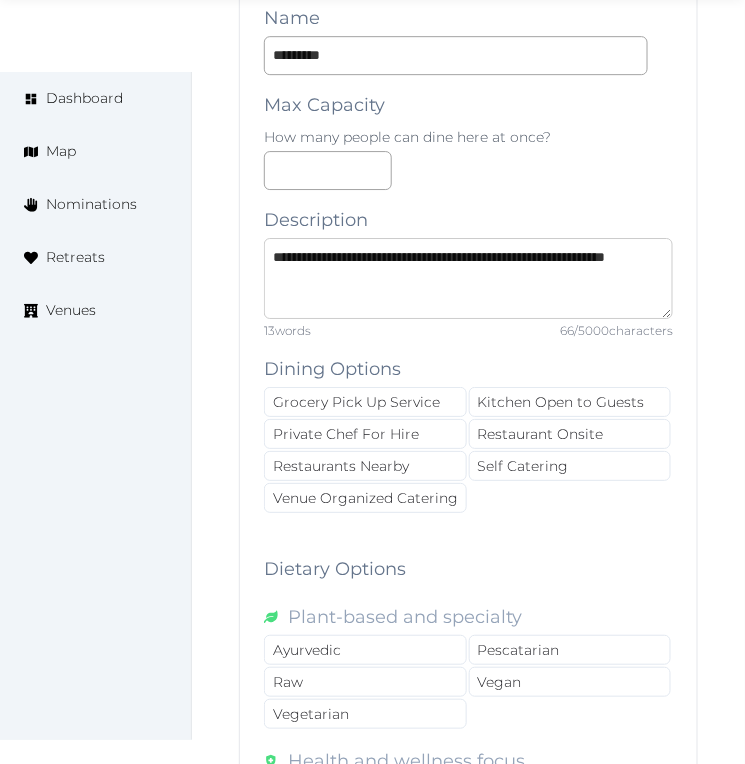 click on "**********" at bounding box center (468, 278) 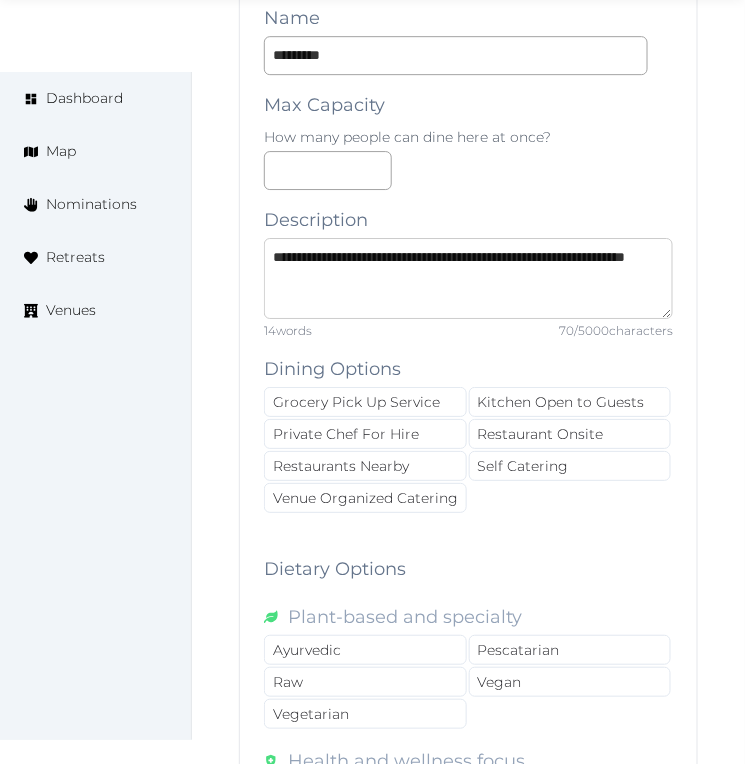 click on "**********" at bounding box center [468, 278] 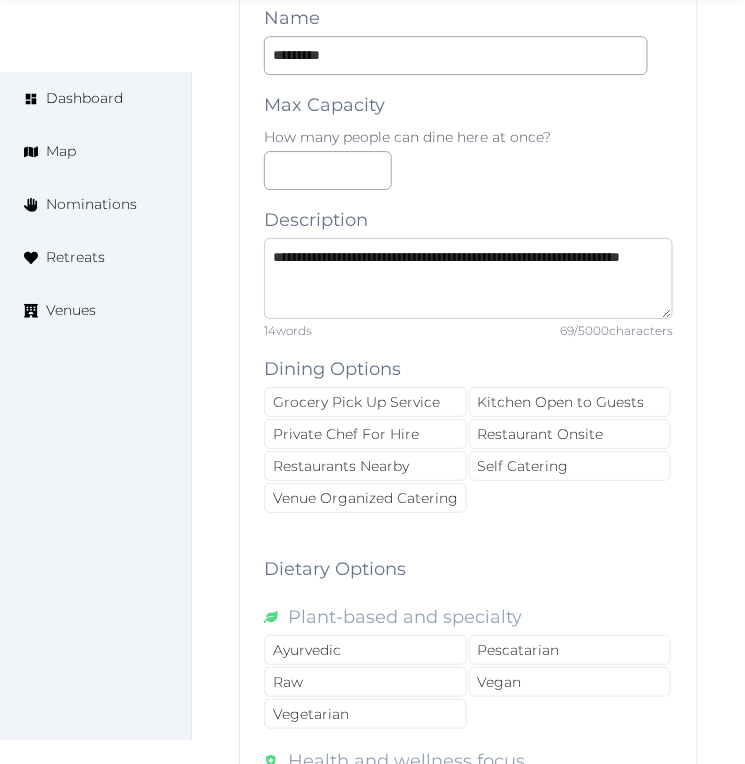 click on "**********" at bounding box center (468, 278) 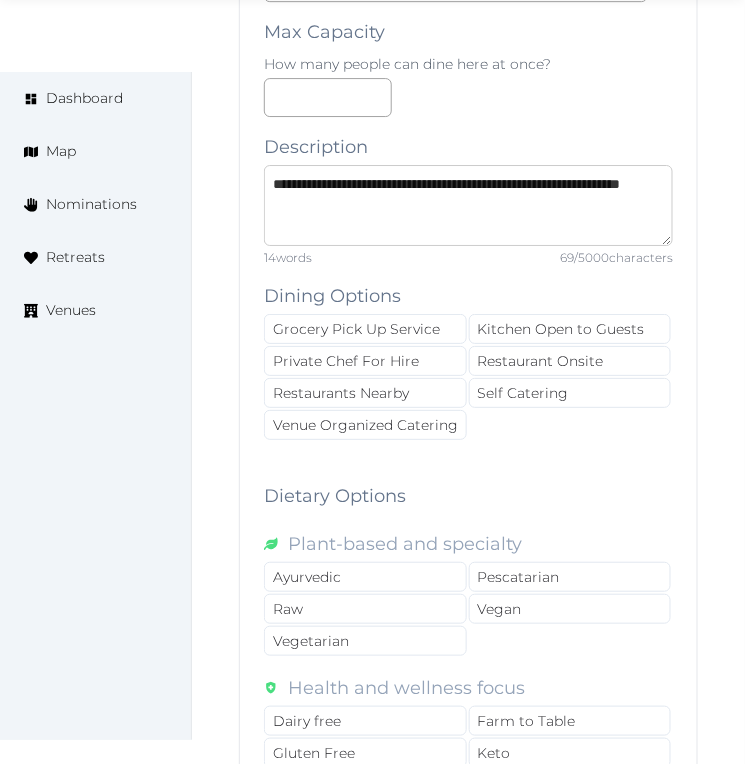 scroll, scrollTop: 2530, scrollLeft: 0, axis: vertical 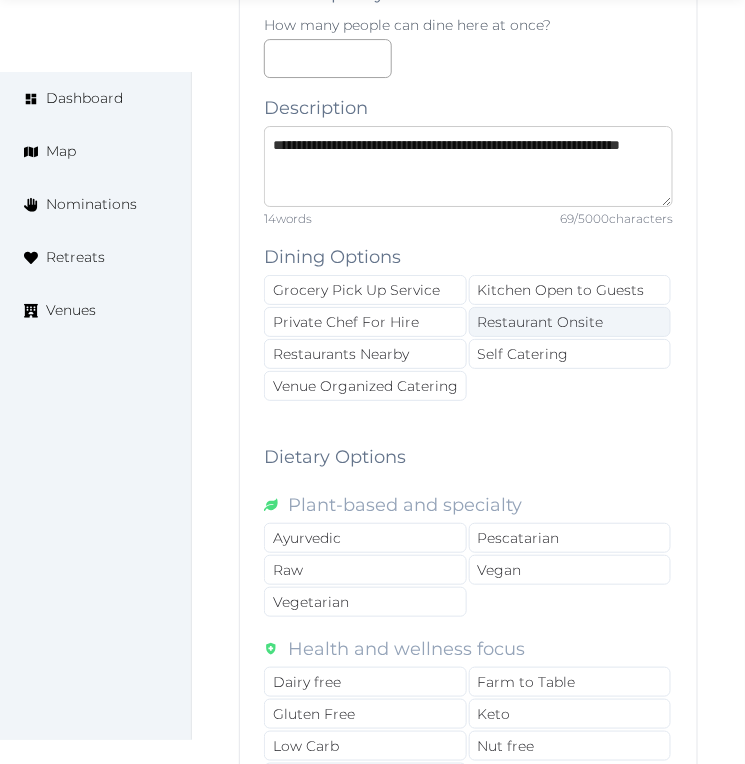 type on "**********" 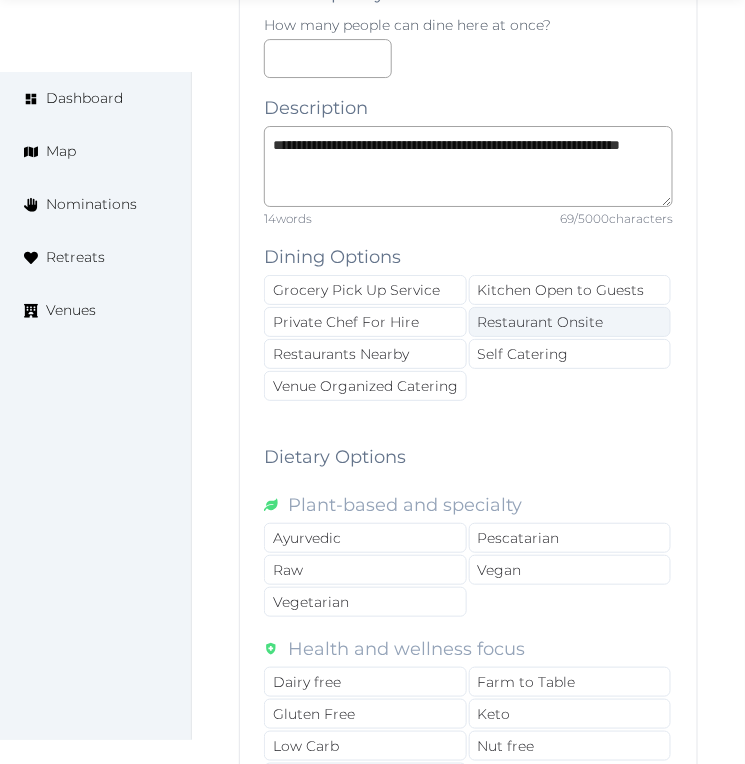 click on "Restaurant Onsite" at bounding box center [570, 322] 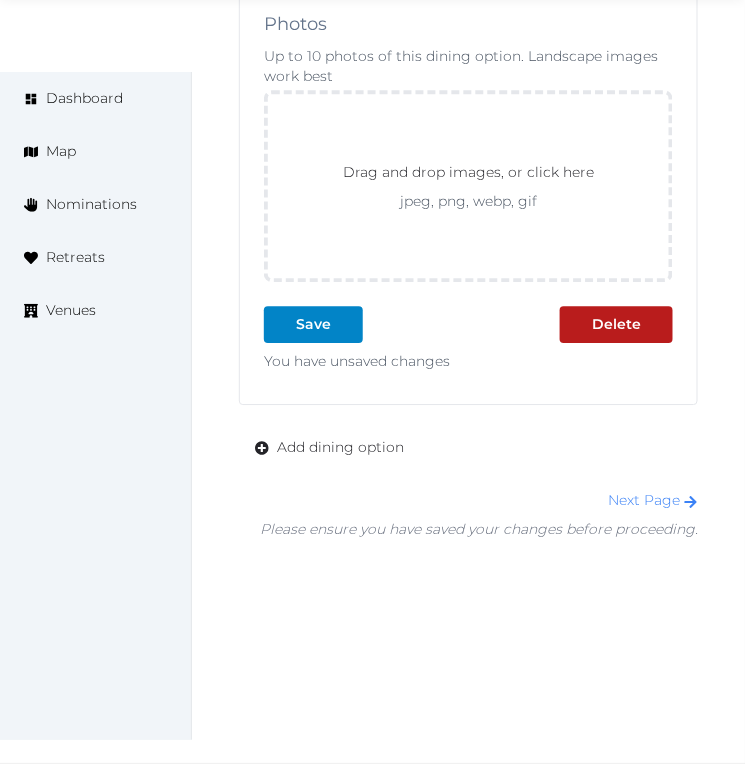 scroll, scrollTop: 3553, scrollLeft: 0, axis: vertical 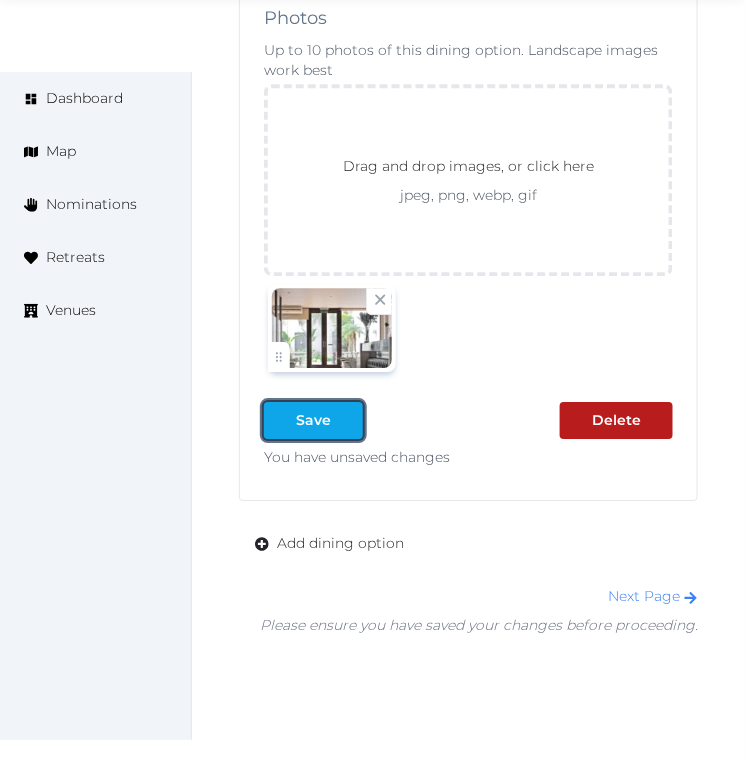 click at bounding box center (347, 420) 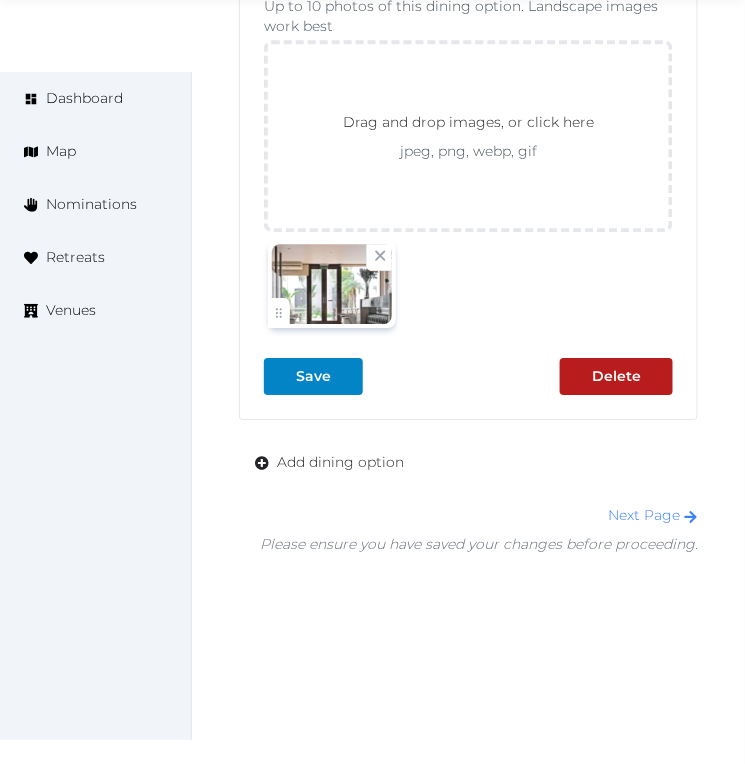 scroll, scrollTop: 3618, scrollLeft: 0, axis: vertical 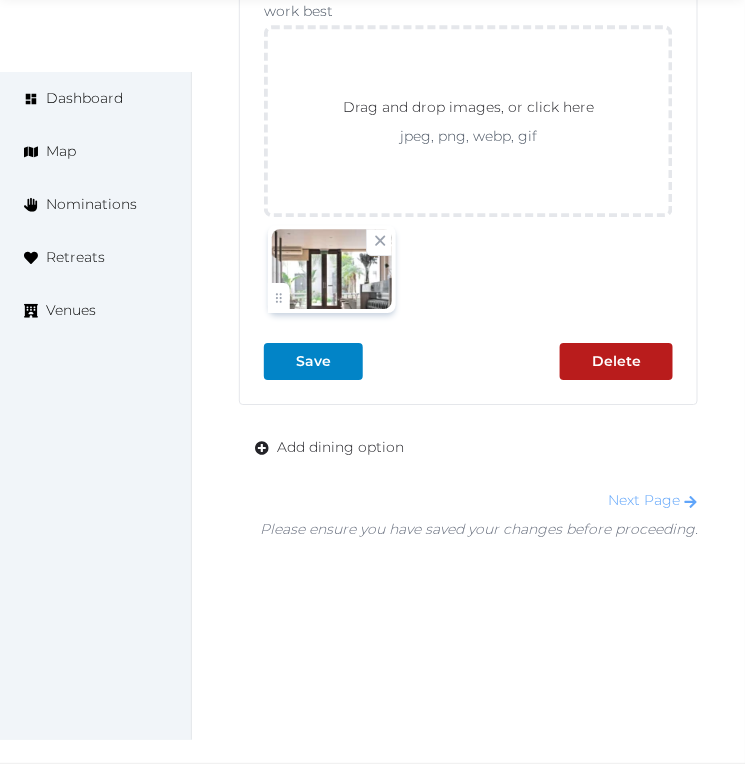 click on "Next Page" at bounding box center (653, 500) 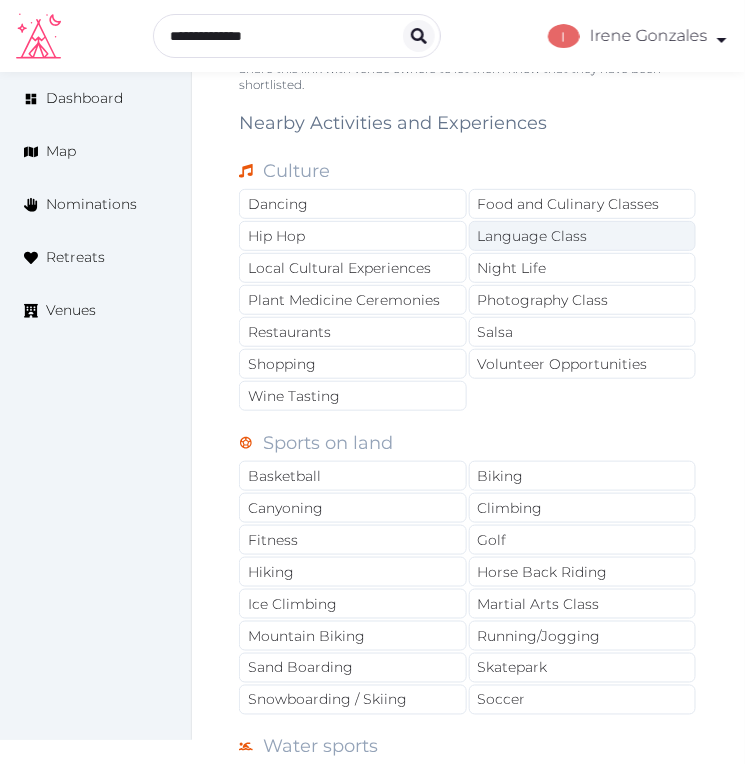 scroll, scrollTop: 1333, scrollLeft: 0, axis: vertical 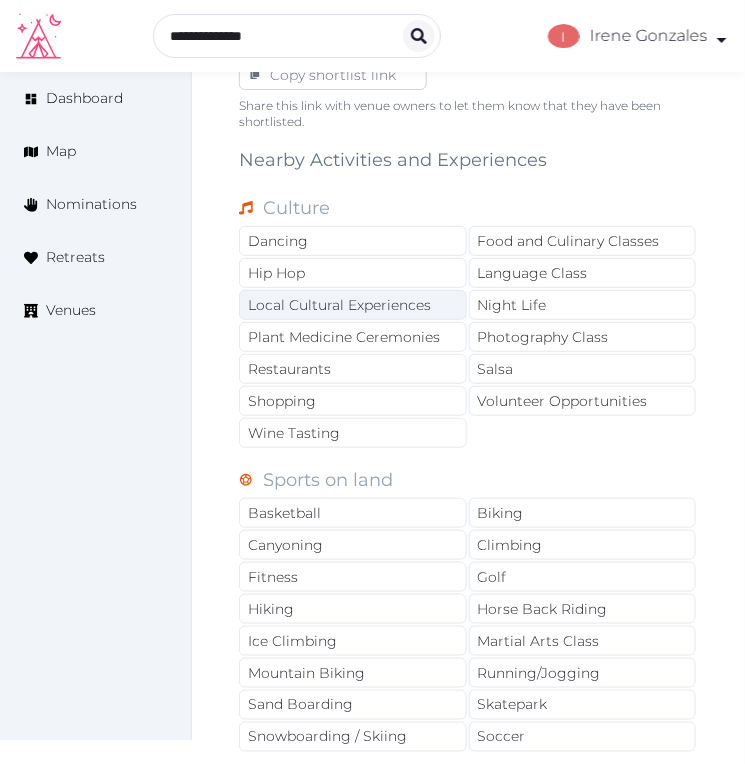 click on "Local Cultural Experiences" at bounding box center [353, 305] 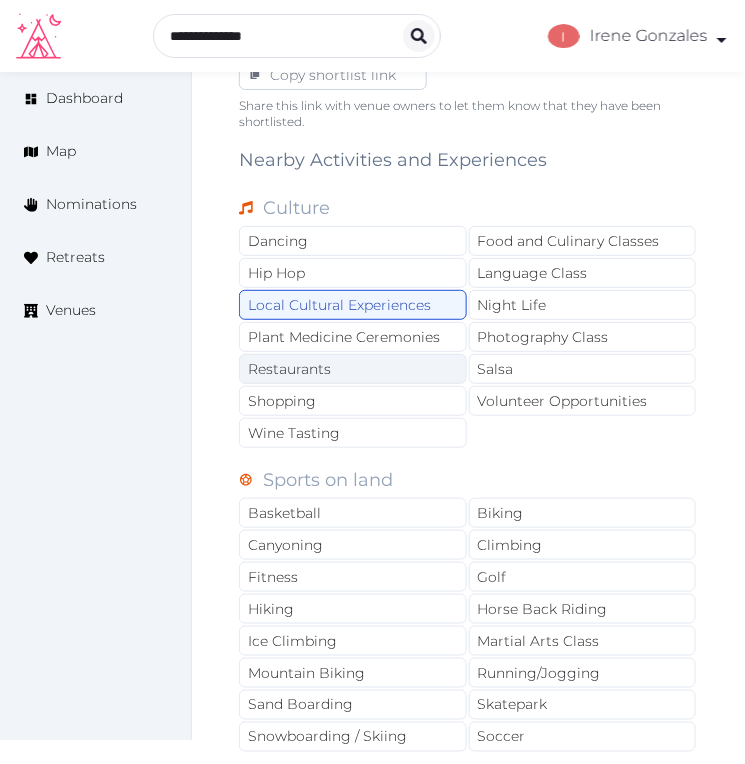 click on "Restaurants" at bounding box center (353, 369) 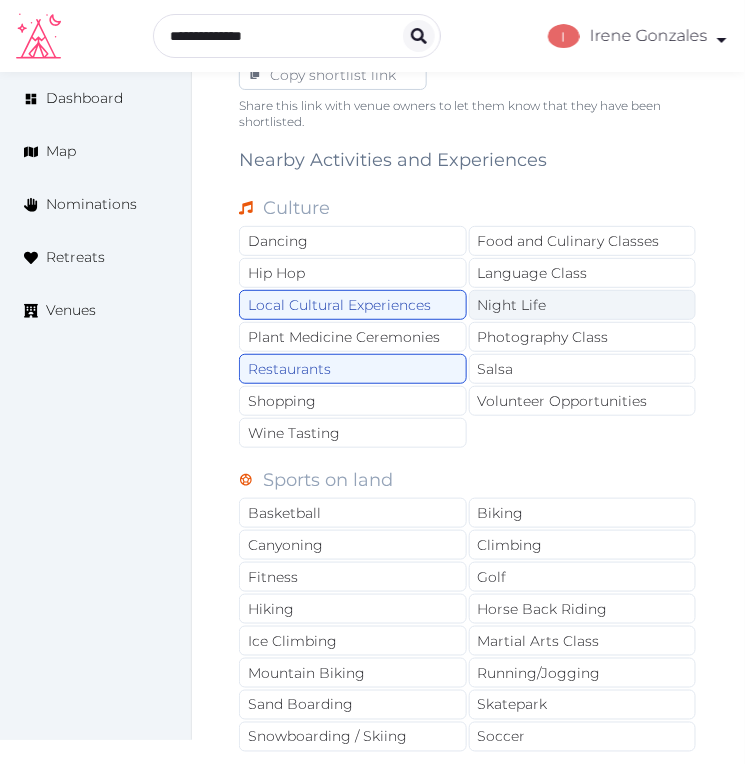 click on "Night Life" at bounding box center (583, 305) 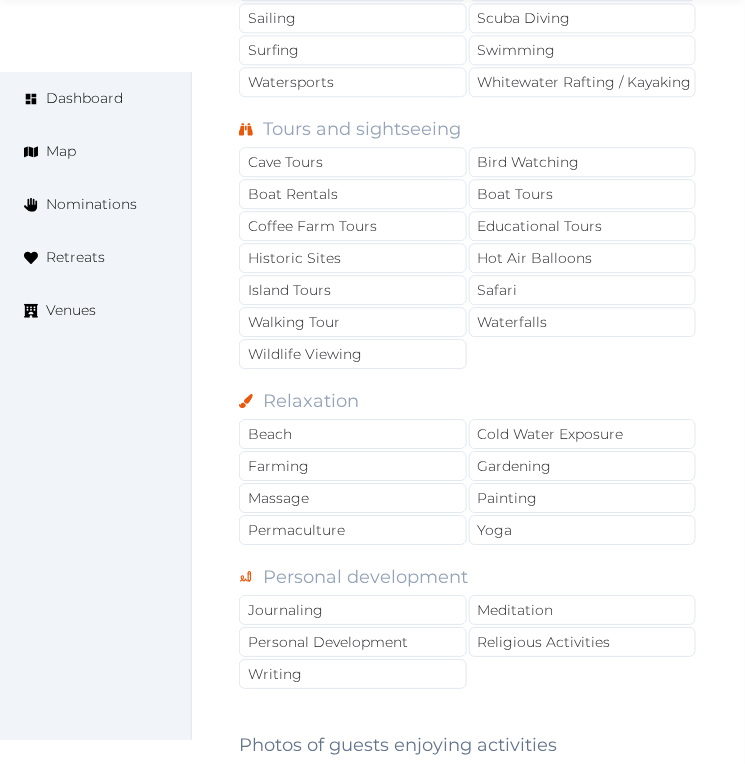 scroll, scrollTop: 2222, scrollLeft: 0, axis: vertical 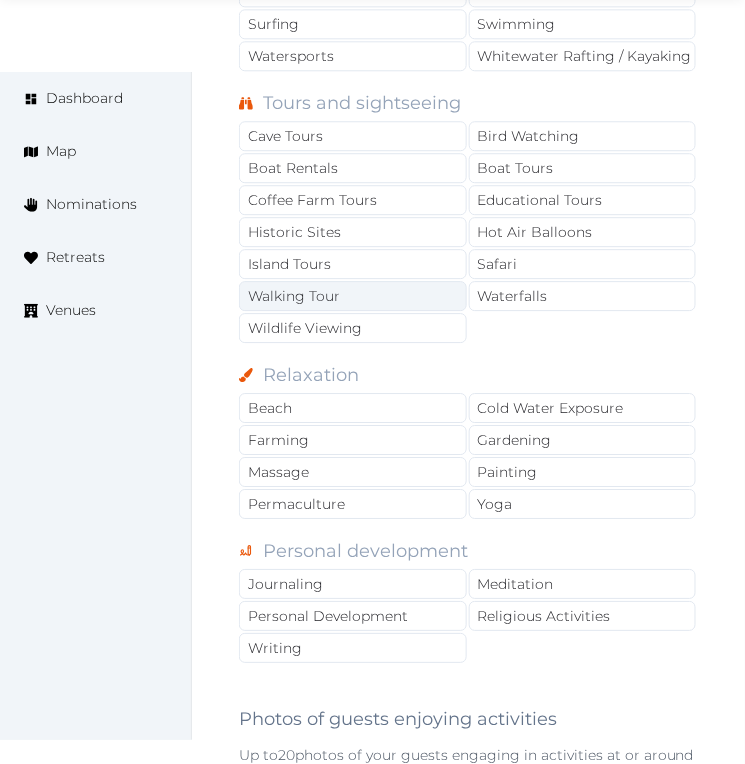 click on "Walking Tour" at bounding box center [353, 296] 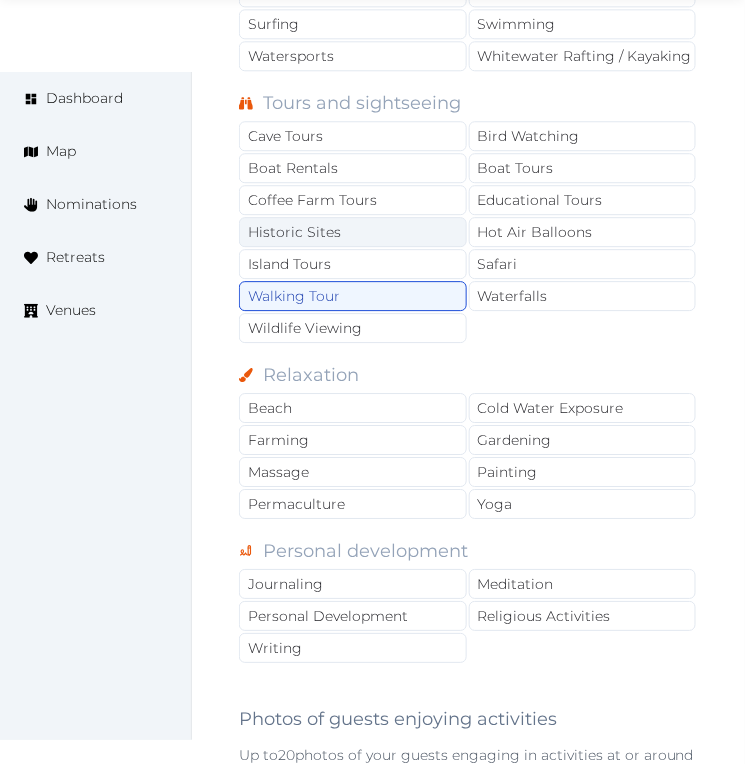 click on "Historic Sites" at bounding box center [353, 232] 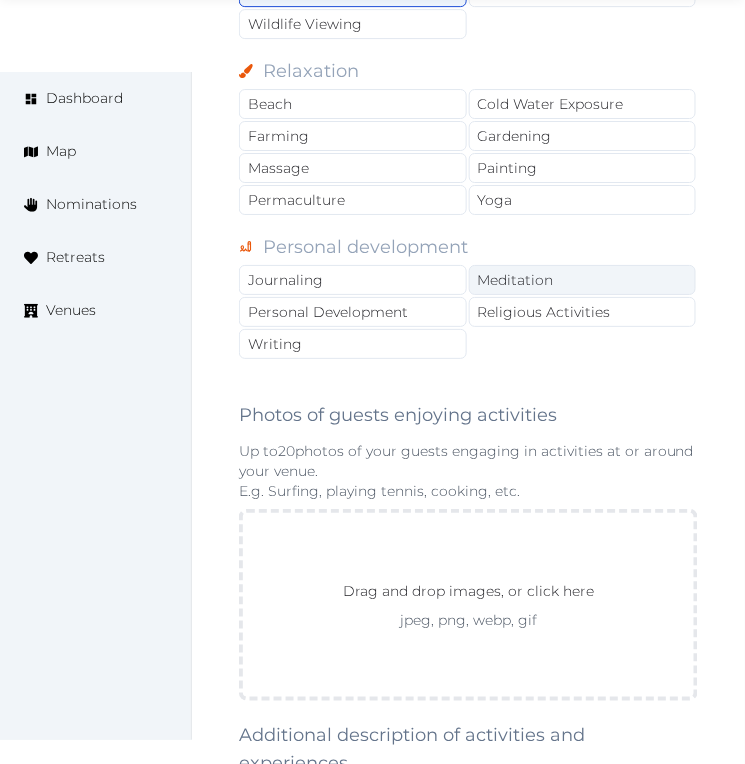 scroll, scrollTop: 2666, scrollLeft: 0, axis: vertical 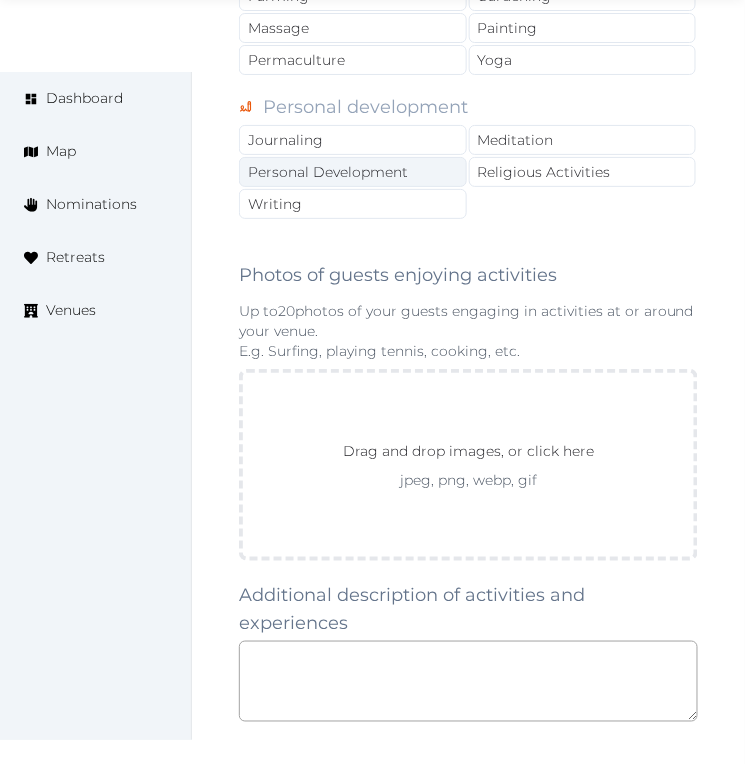 click on "Personal Development" at bounding box center [353, 172] 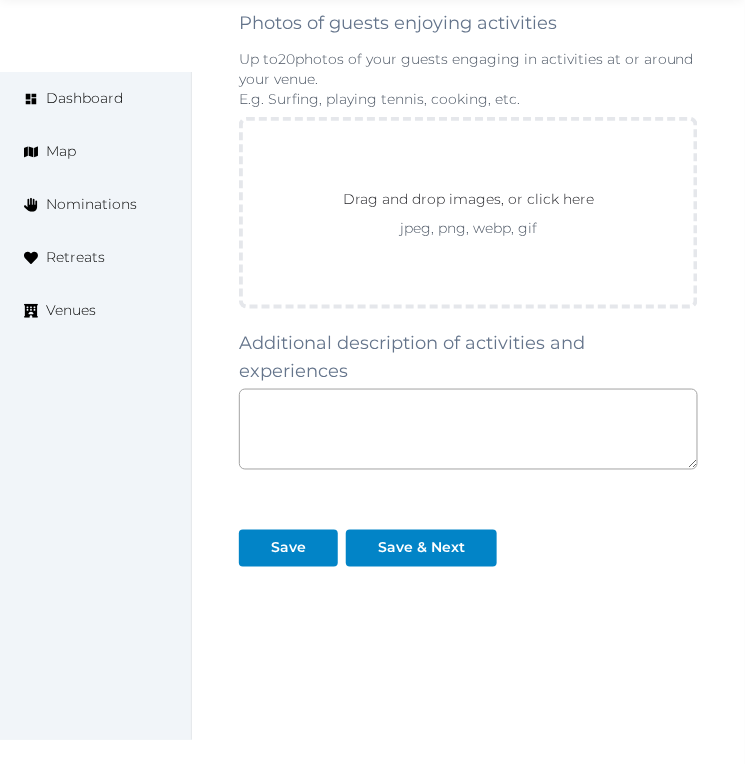 scroll, scrollTop: 2924, scrollLeft: 0, axis: vertical 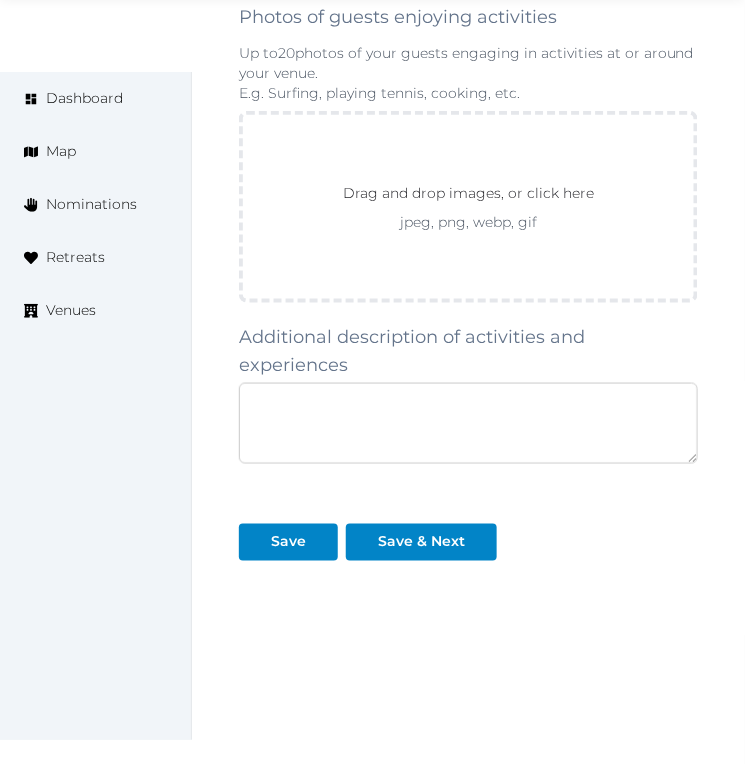 click at bounding box center (468, 423) 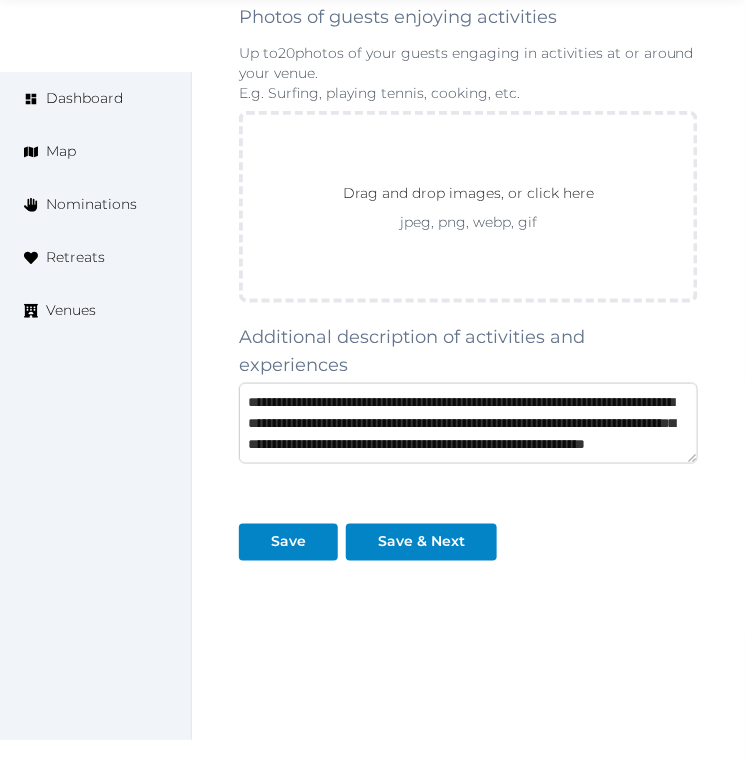 scroll, scrollTop: 198, scrollLeft: 0, axis: vertical 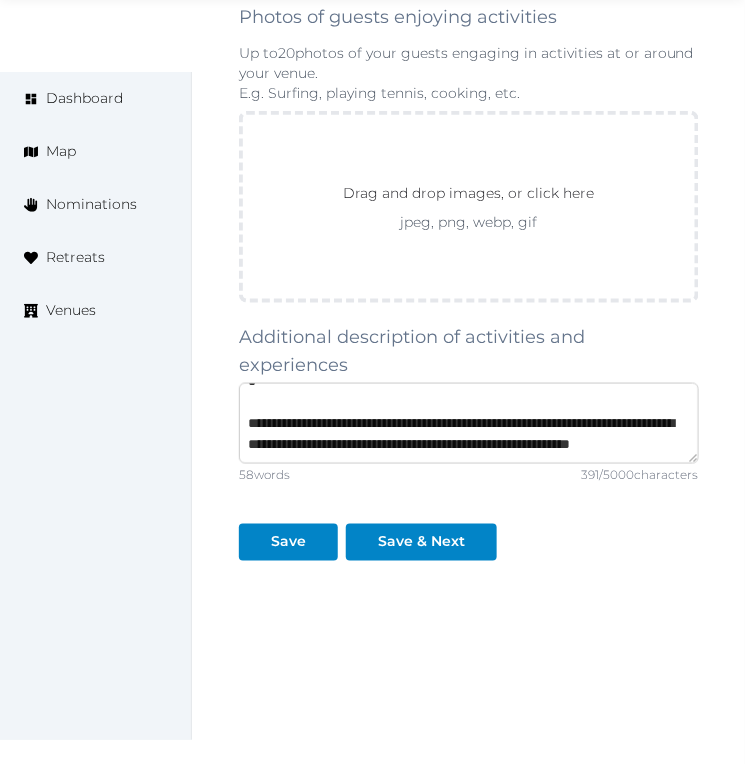 type on "**********" 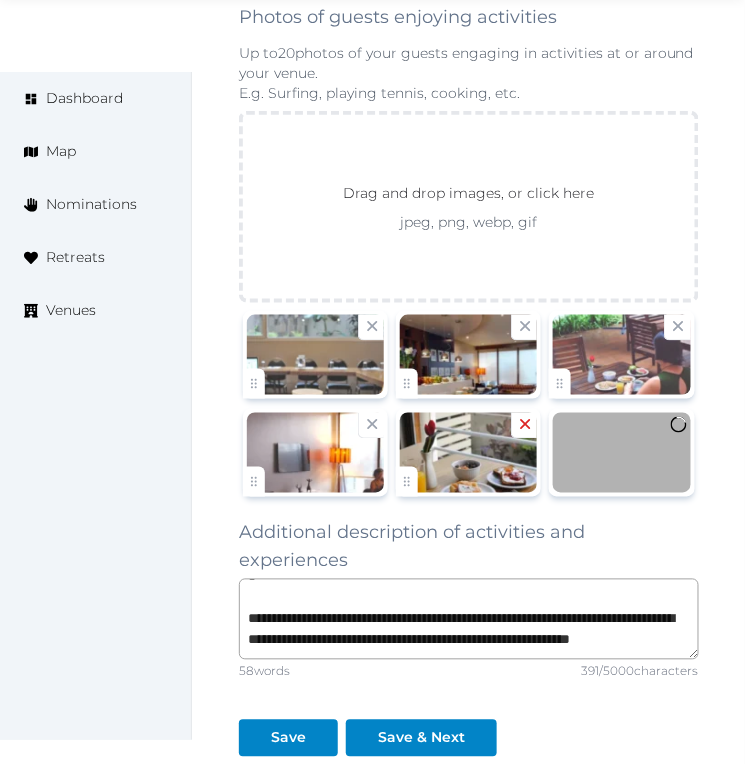 click 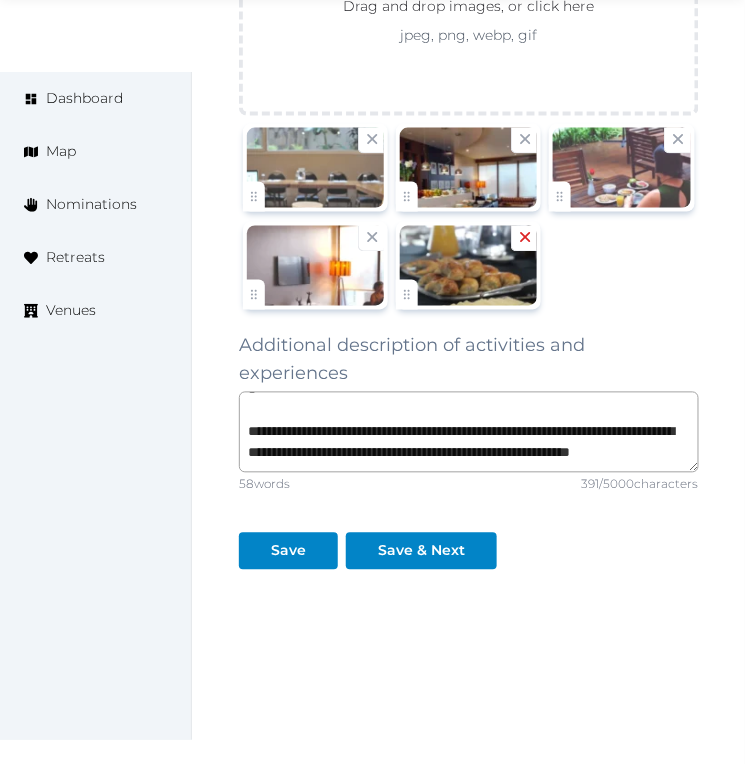 scroll, scrollTop: 3121, scrollLeft: 0, axis: vertical 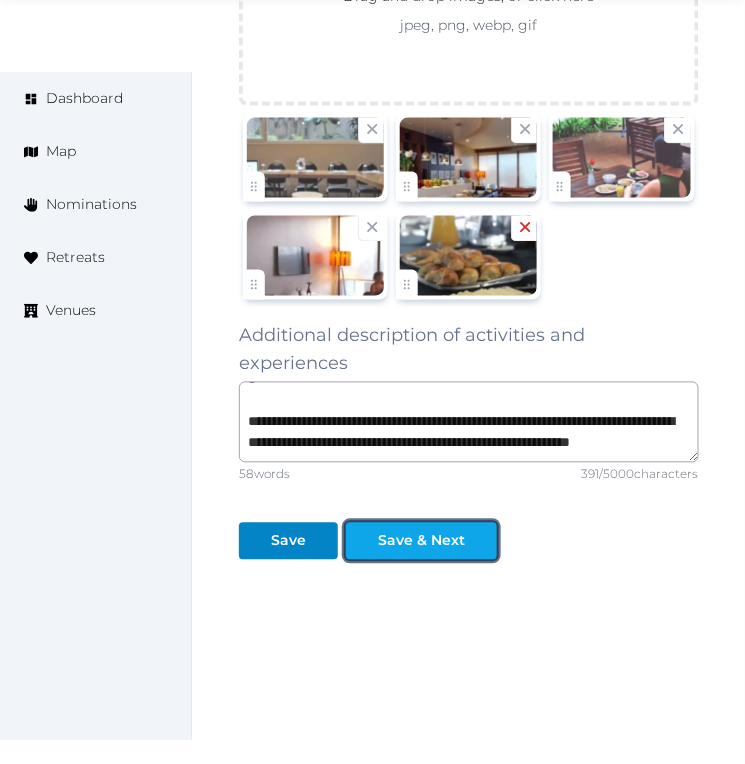 click on "Save & Next" at bounding box center (421, 541) 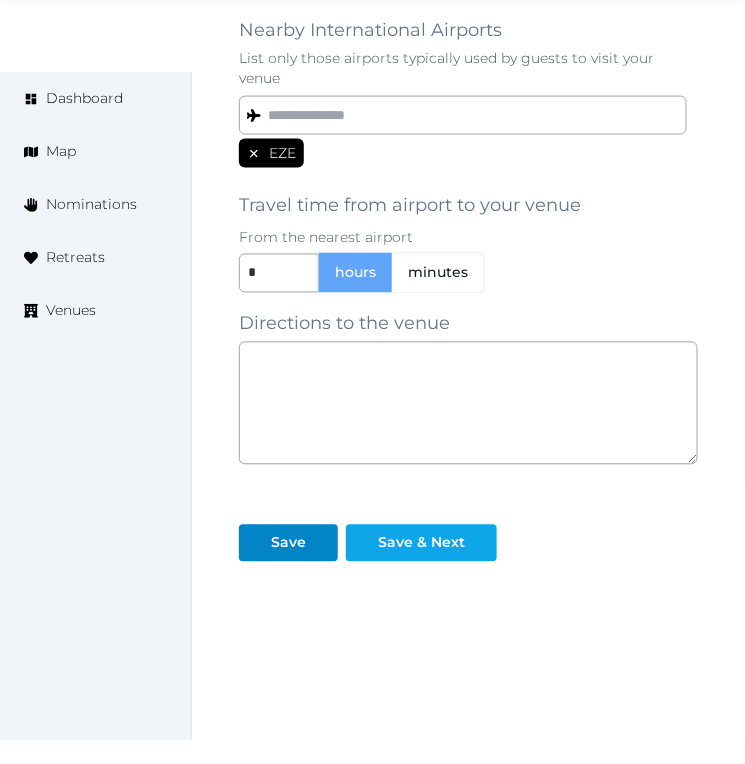 scroll, scrollTop: 1806, scrollLeft: 0, axis: vertical 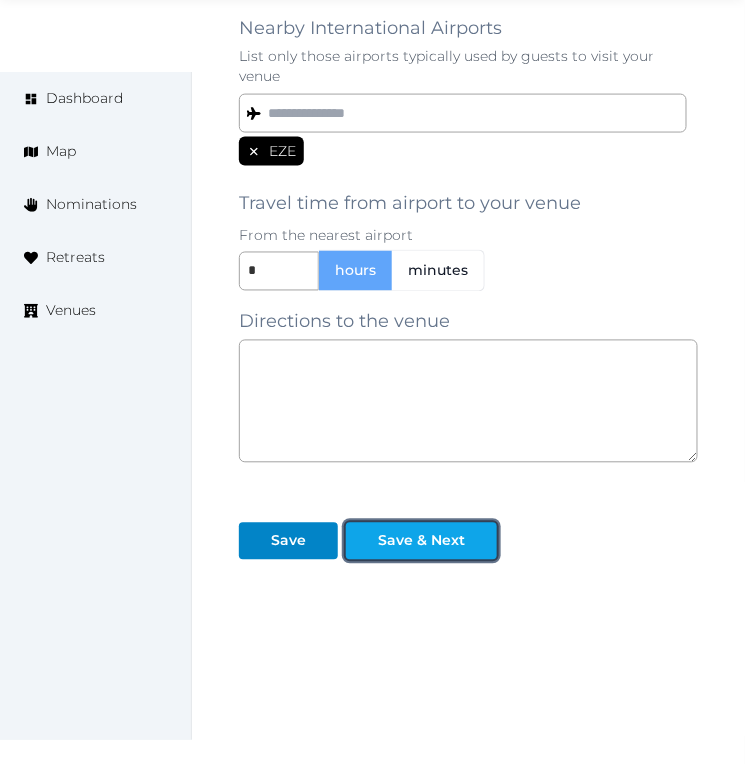click at bounding box center (481, 541) 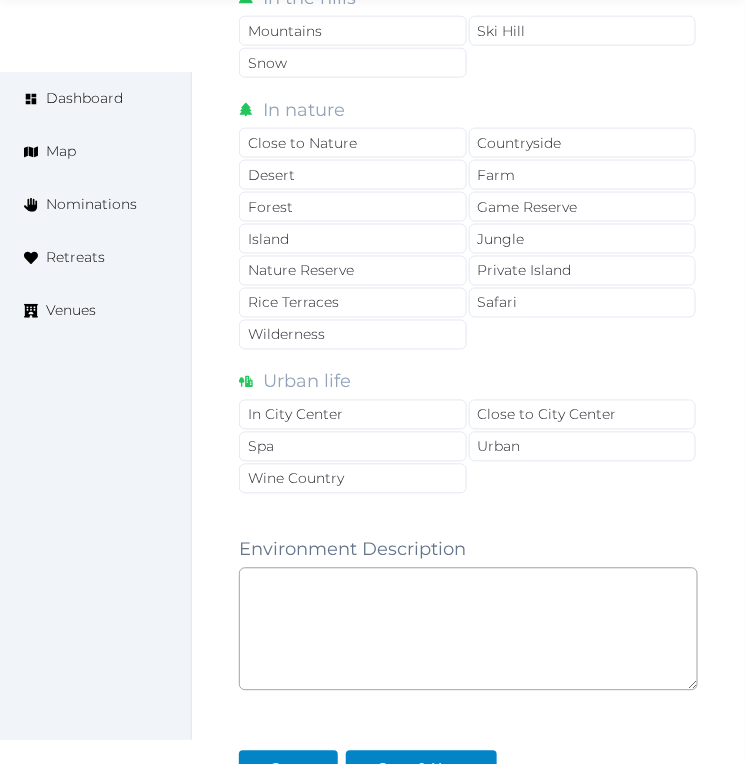 scroll, scrollTop: 1857, scrollLeft: 0, axis: vertical 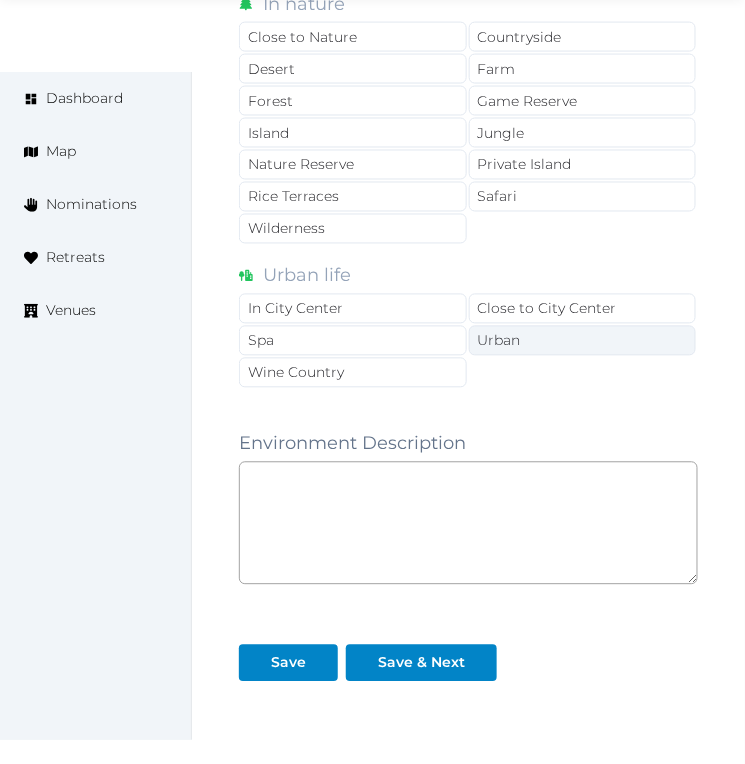 click on "Urban" at bounding box center [583, 341] 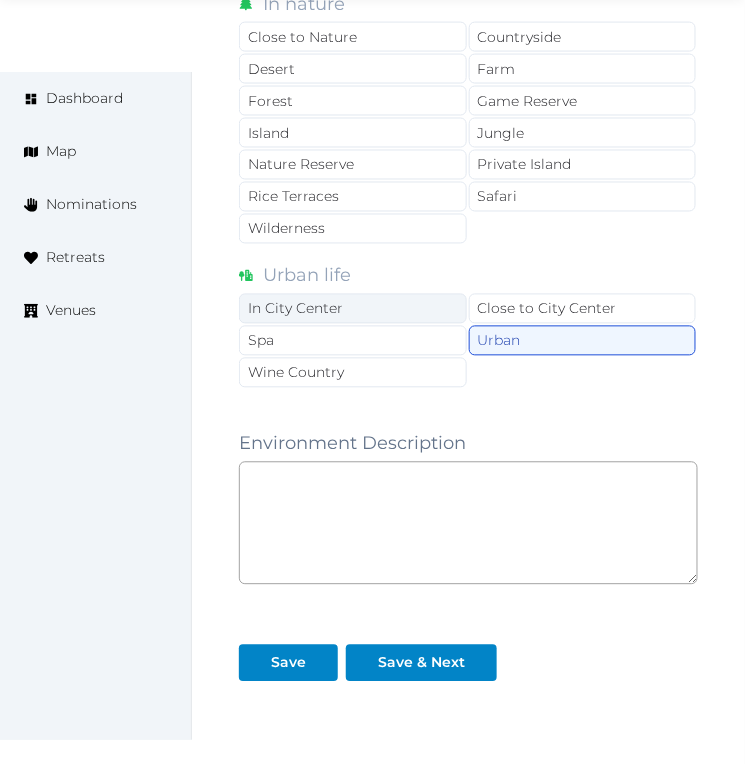 click on "In City Center" at bounding box center [353, 309] 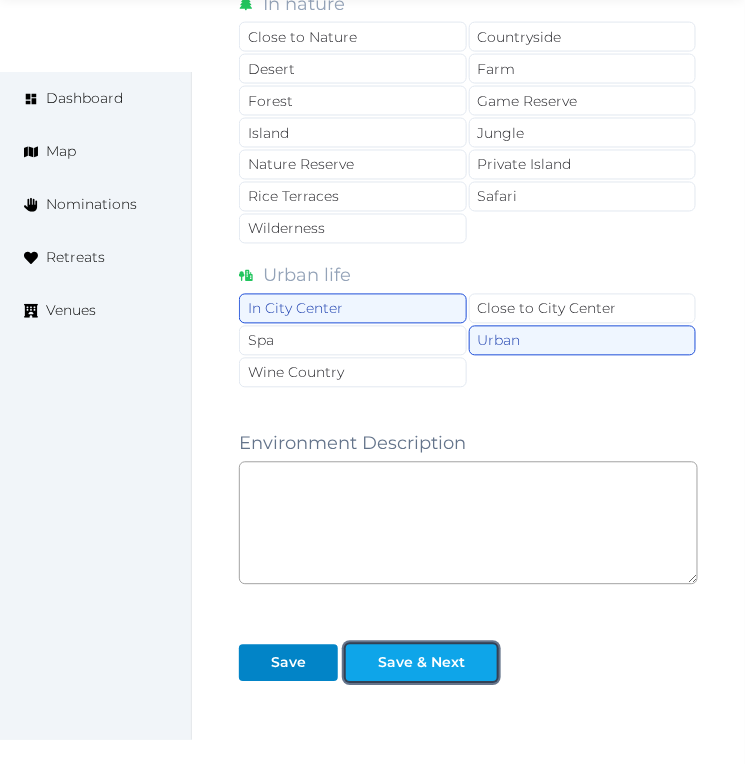 click on "Save & Next" at bounding box center (421, 663) 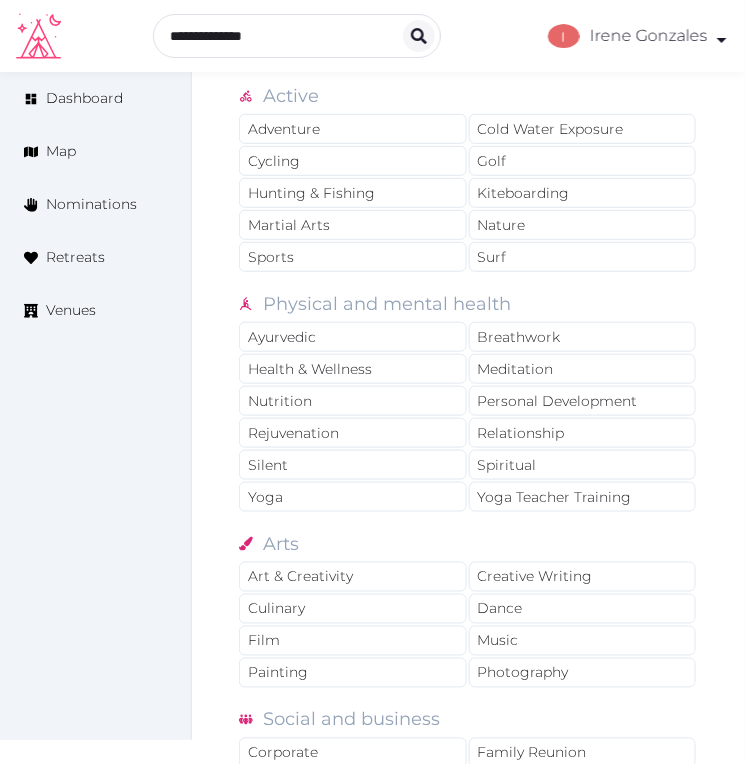 scroll, scrollTop: 1444, scrollLeft: 0, axis: vertical 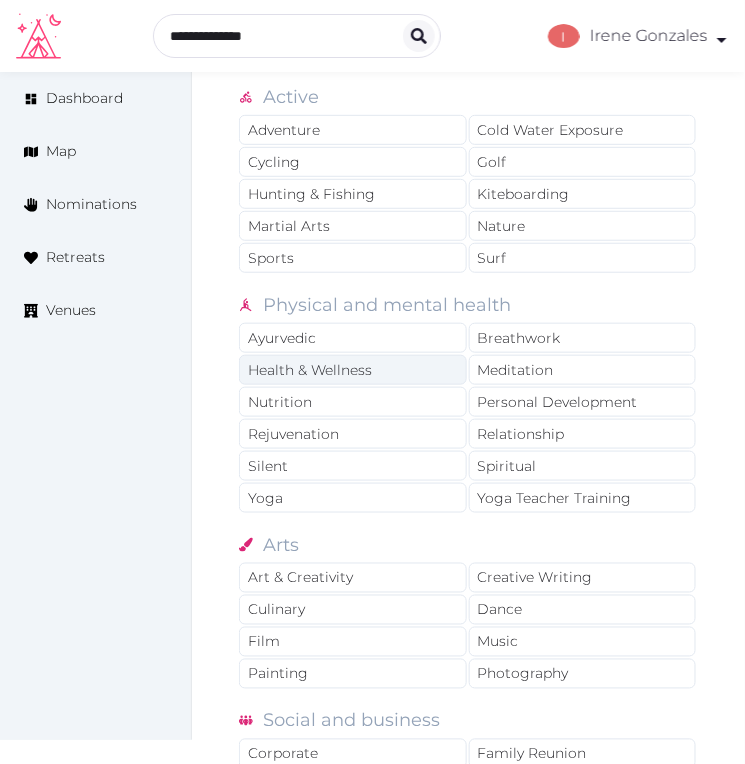 click on "Health & Wellness" at bounding box center (353, 370) 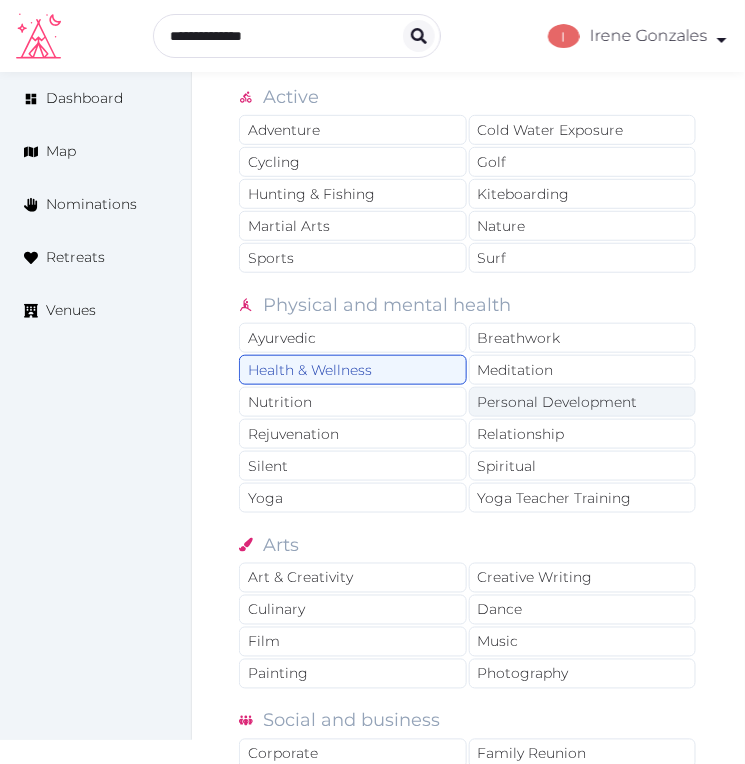 click on "Personal Development" at bounding box center (583, 402) 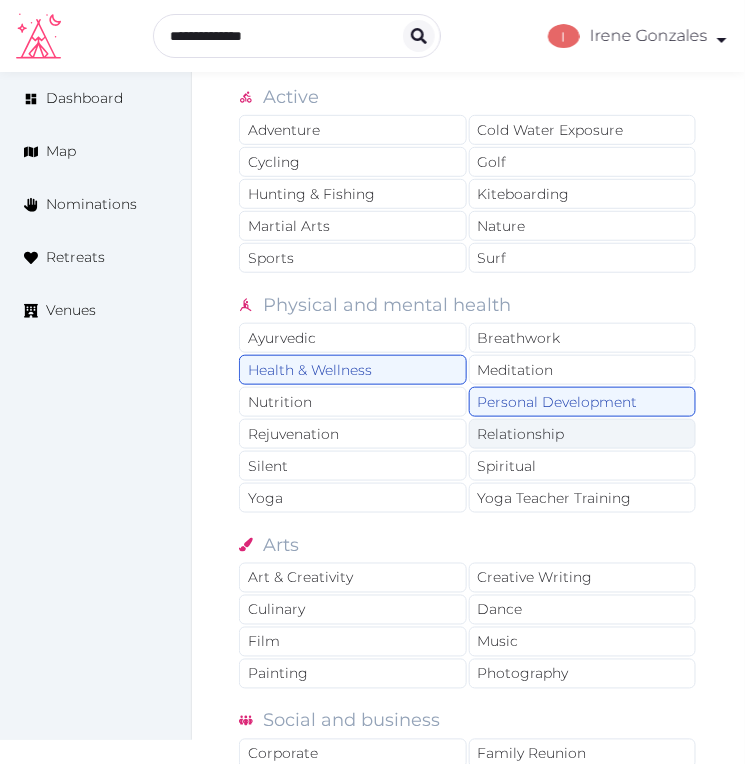 click on "Relationship" at bounding box center (583, 434) 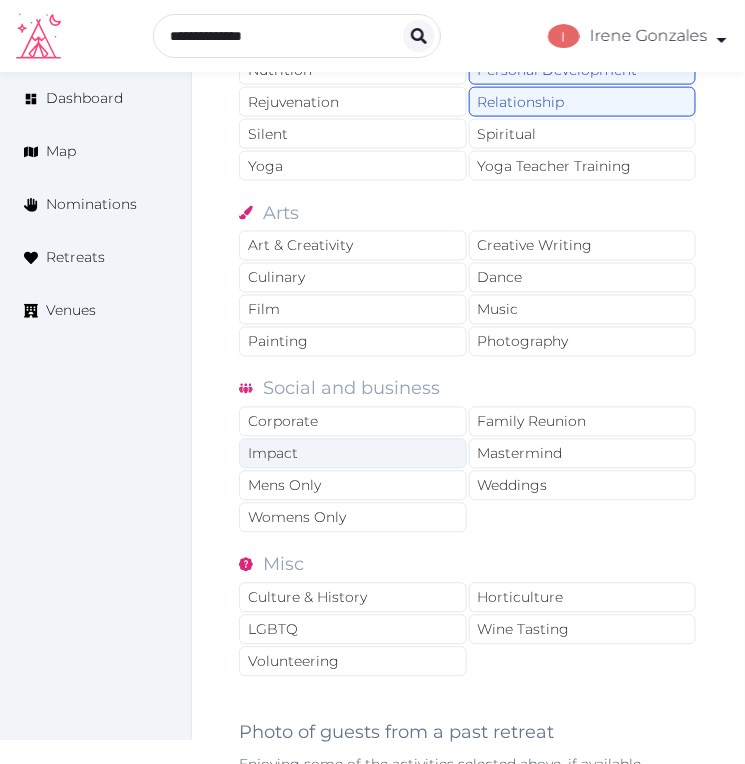 scroll, scrollTop: 1777, scrollLeft: 0, axis: vertical 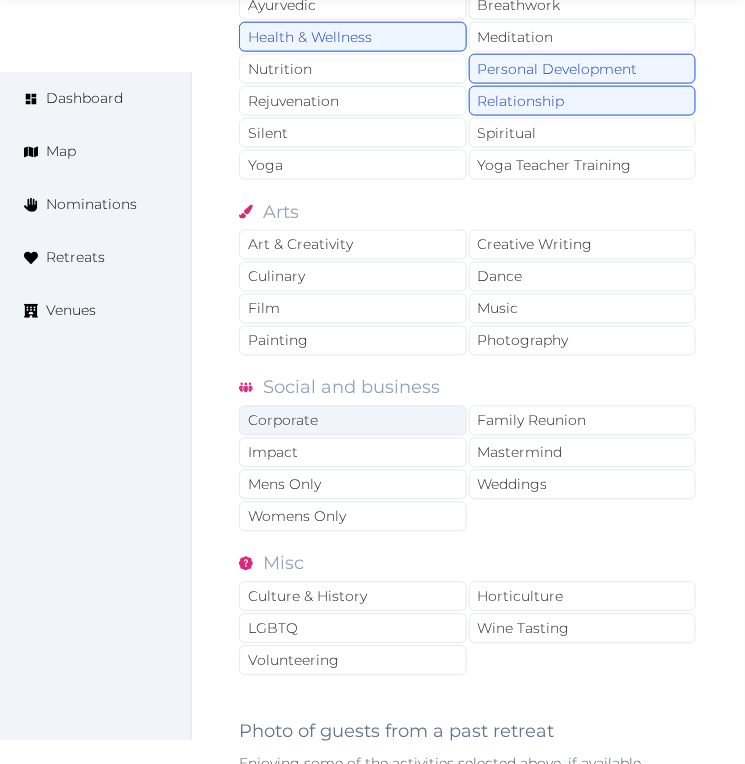 click on "Corporate" at bounding box center (353, 421) 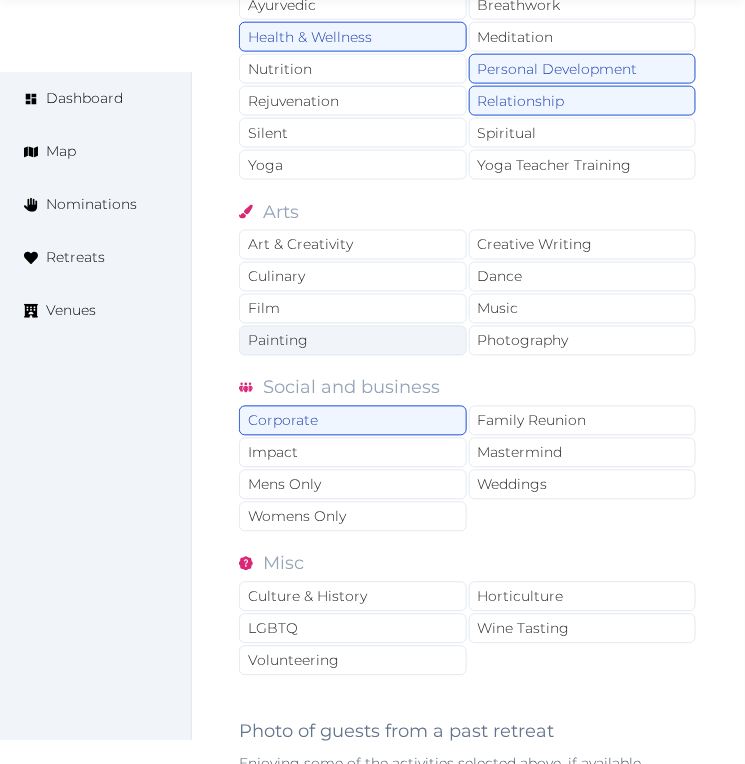 drag, startPoint x: 382, startPoint y: 250, endPoint x: 382, endPoint y: 347, distance: 97 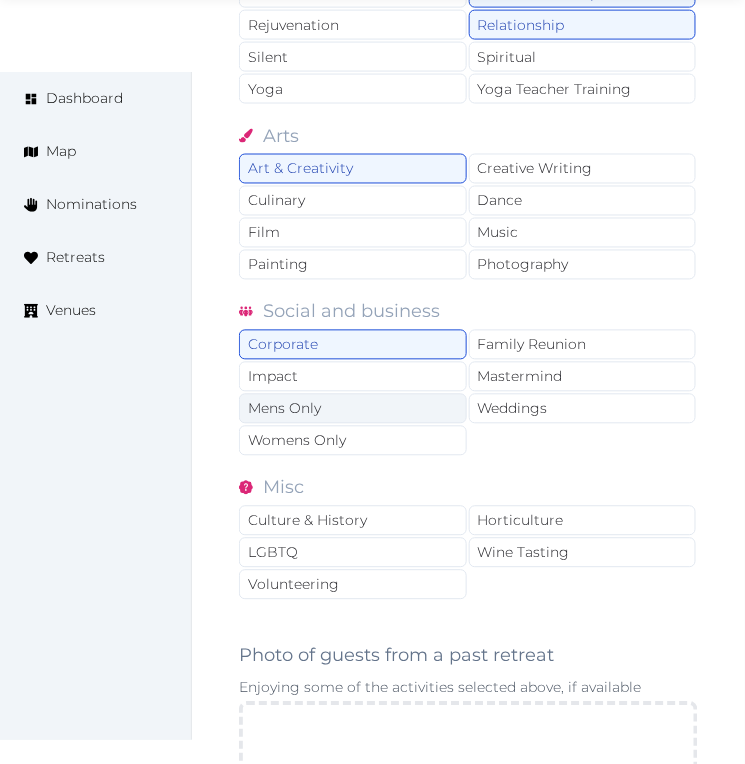 scroll, scrollTop: 2000, scrollLeft: 0, axis: vertical 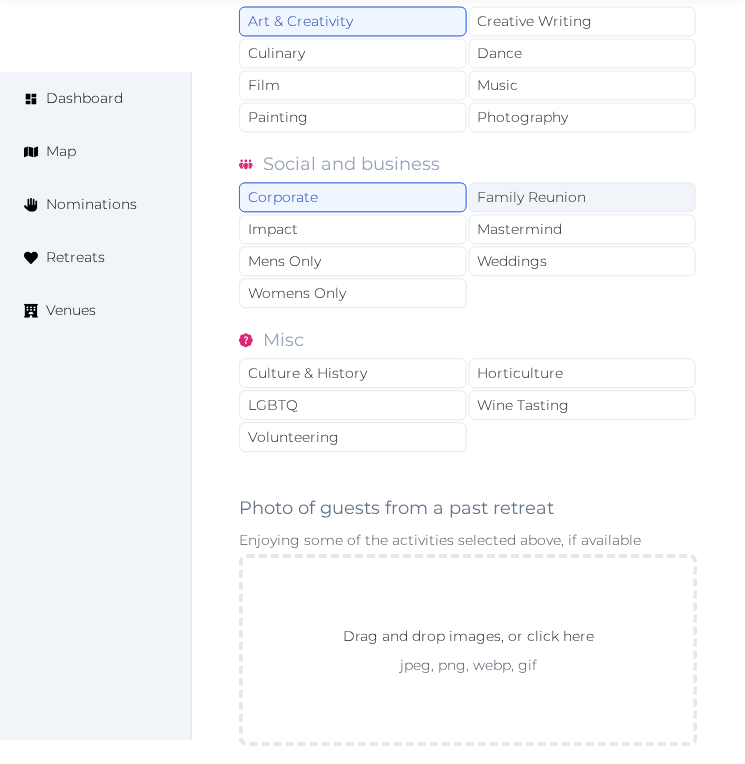 click on "Family Reunion" at bounding box center [583, 198] 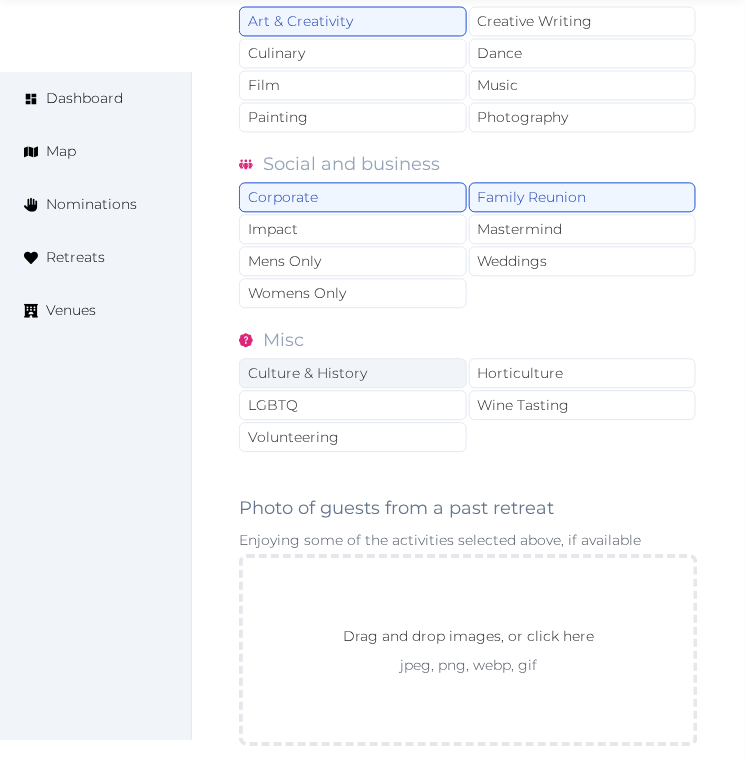 click on "Culture & History" at bounding box center [353, 374] 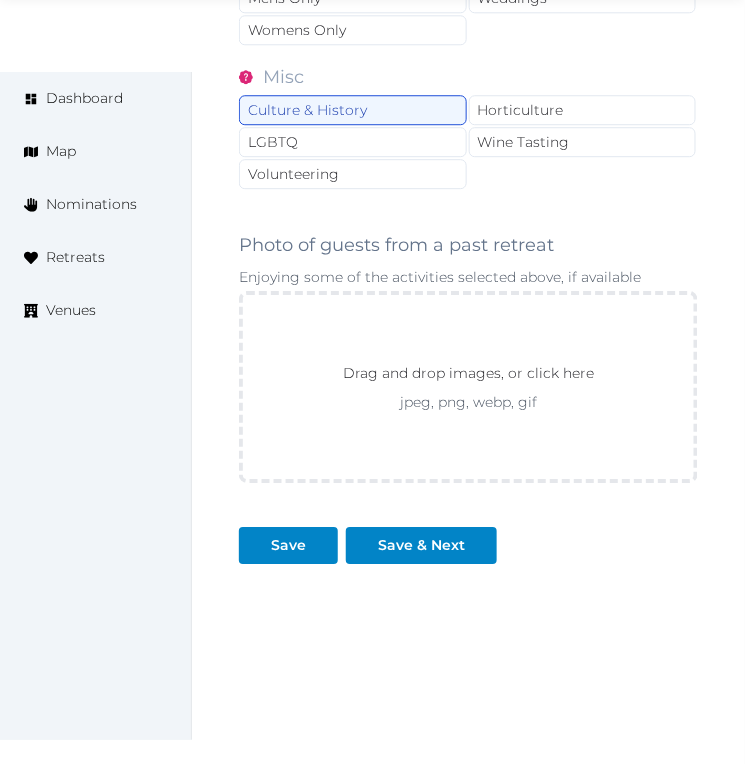 scroll, scrollTop: 2292, scrollLeft: 0, axis: vertical 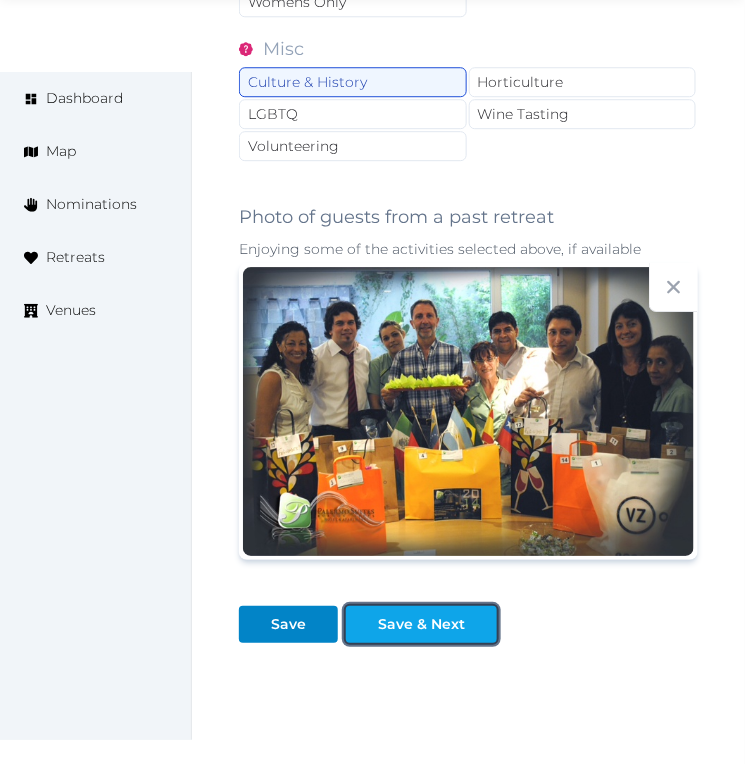 click on "Save & Next" at bounding box center (421, 624) 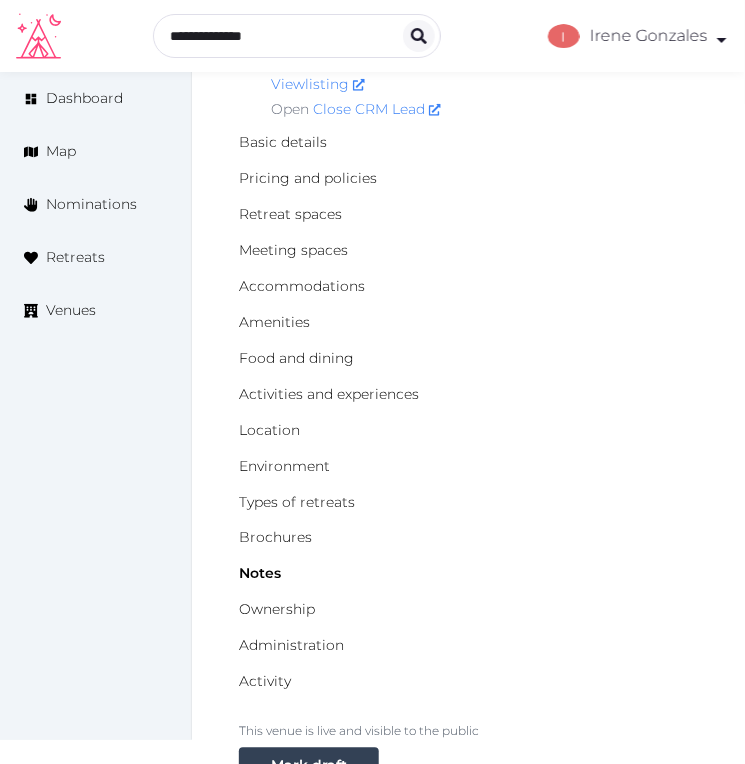 scroll, scrollTop: 0, scrollLeft: 0, axis: both 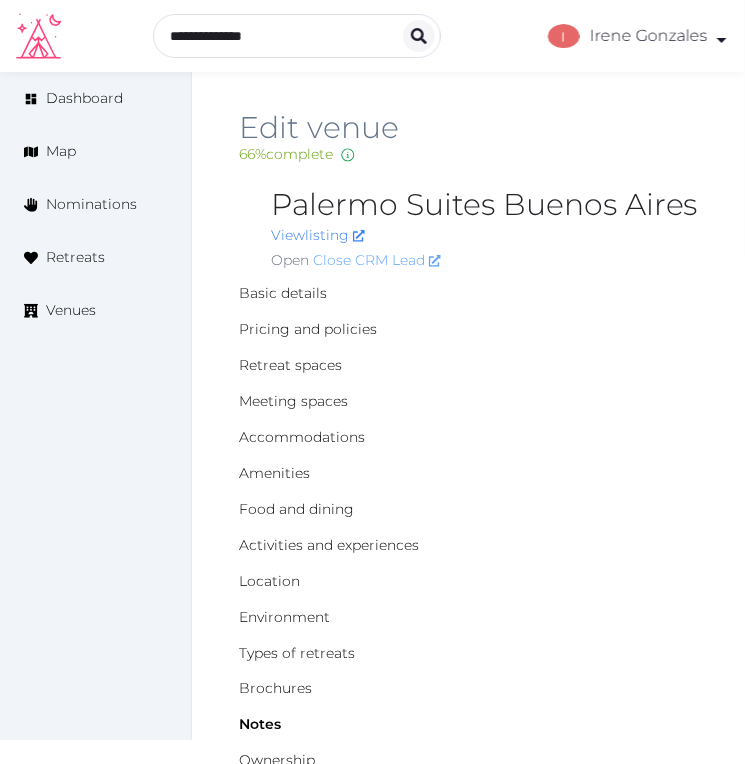click on "Close CRM Lead" at bounding box center (377, 260) 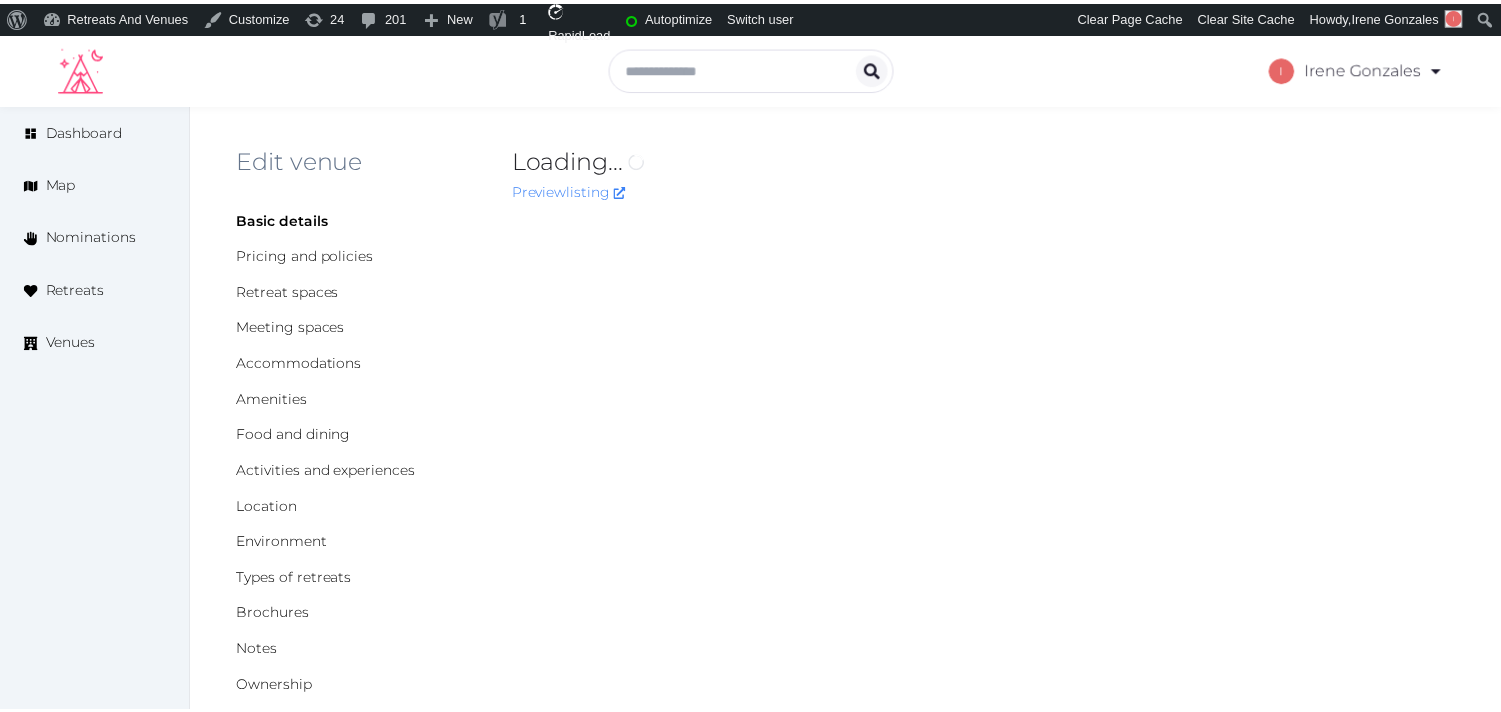 scroll, scrollTop: 0, scrollLeft: 0, axis: both 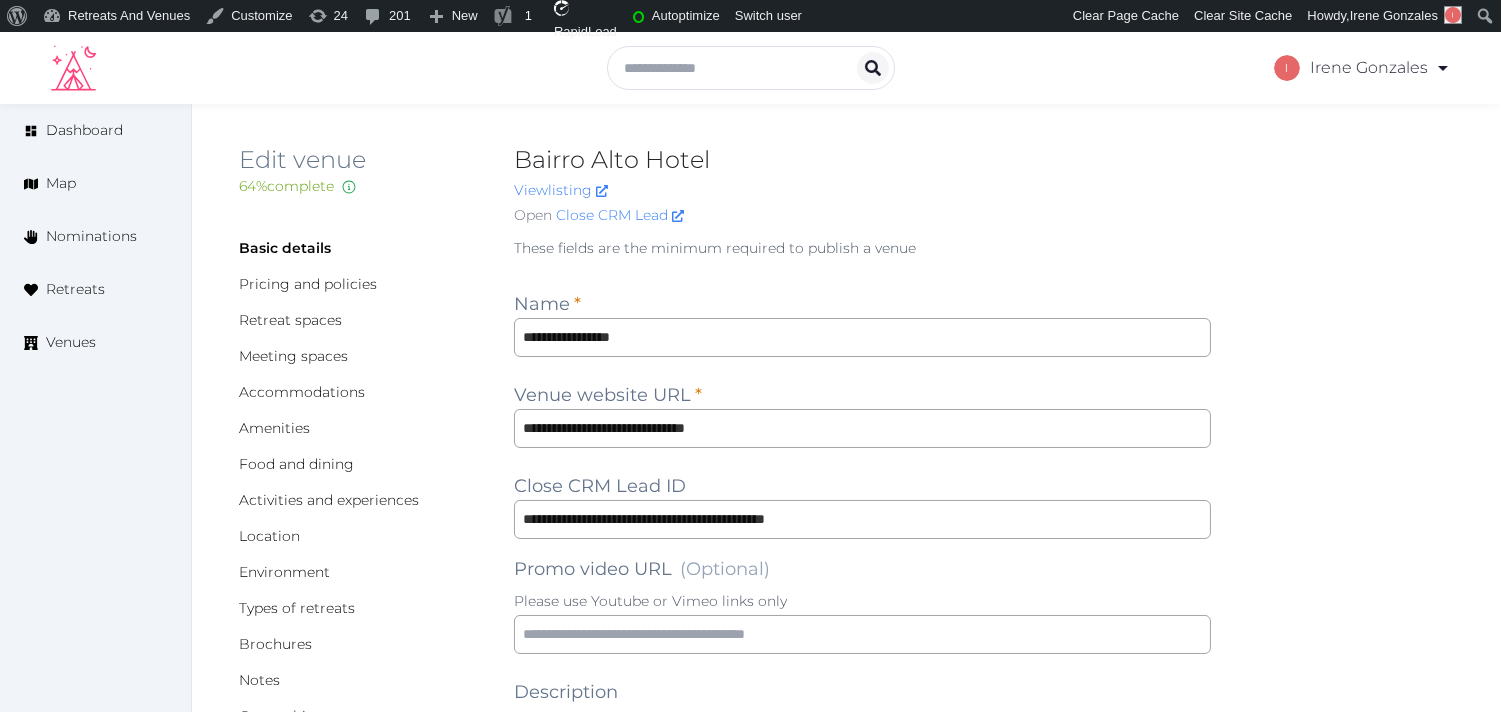 type on "***" 